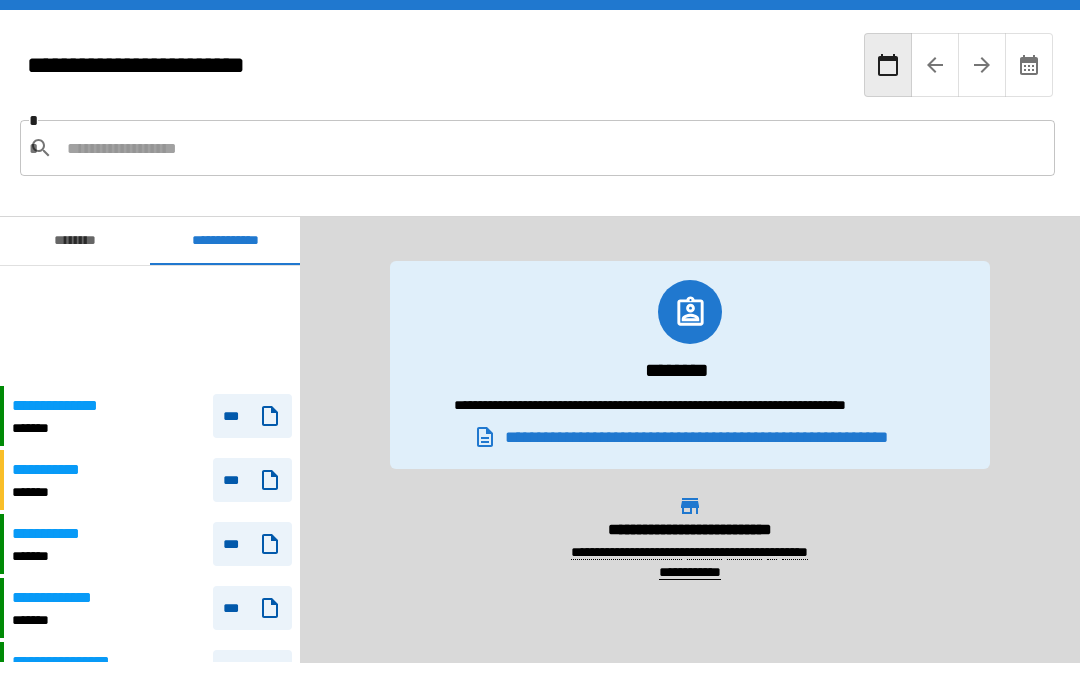 scroll, scrollTop: 80, scrollLeft: 0, axis: vertical 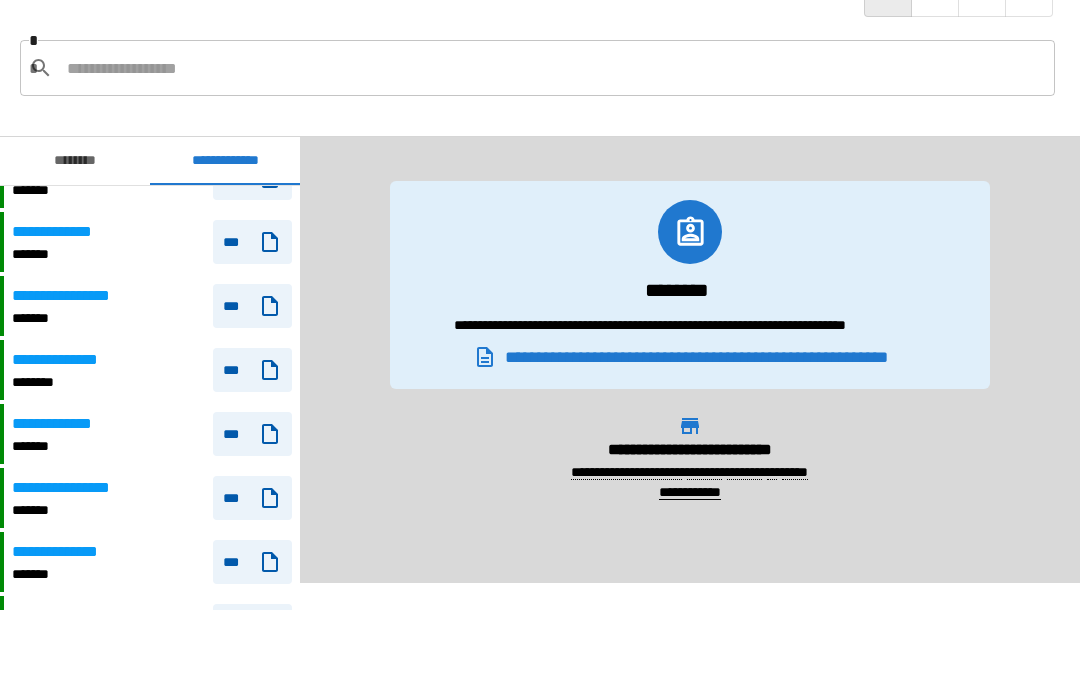 click on "**********" at bounding box center (61, 424) 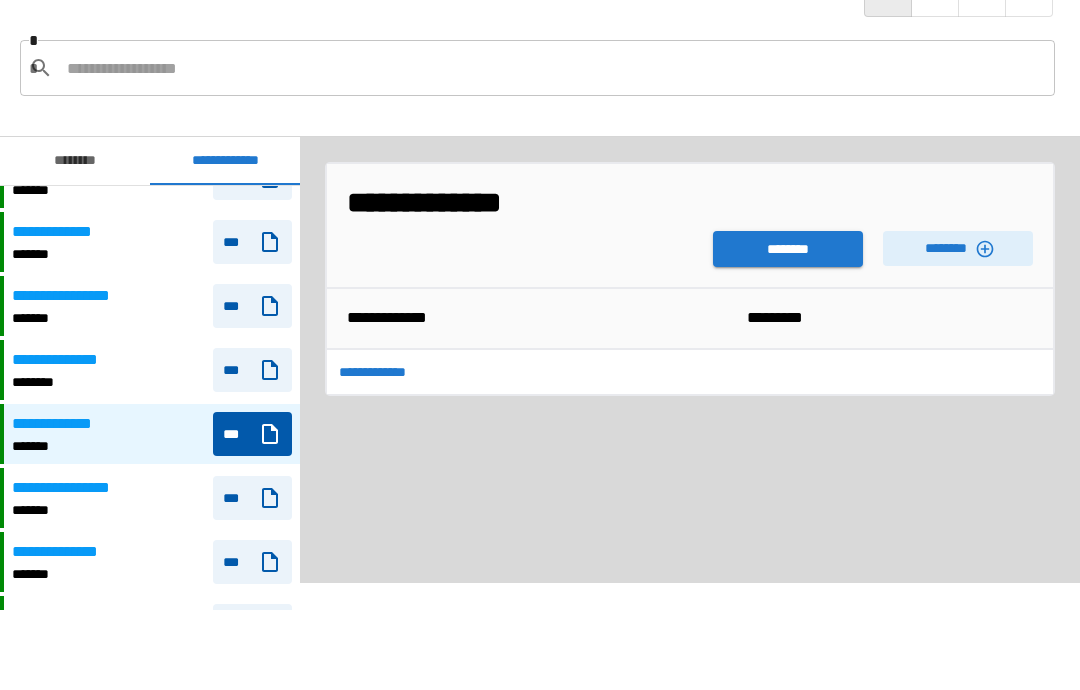 click on "********" at bounding box center [788, 249] 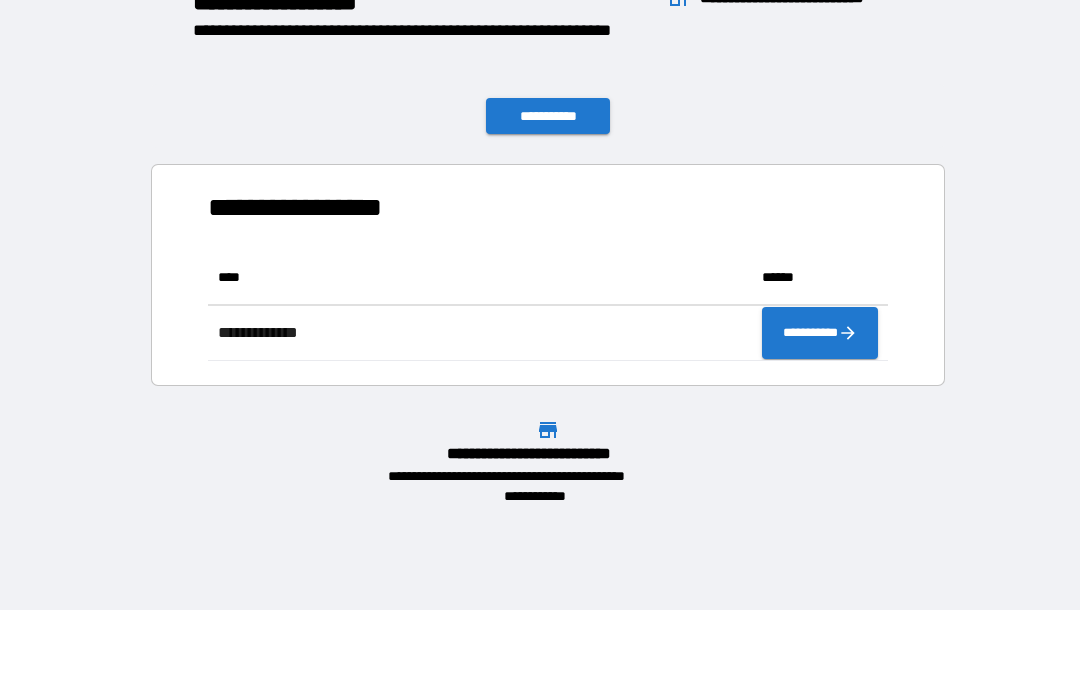 scroll, scrollTop: 1, scrollLeft: 1, axis: both 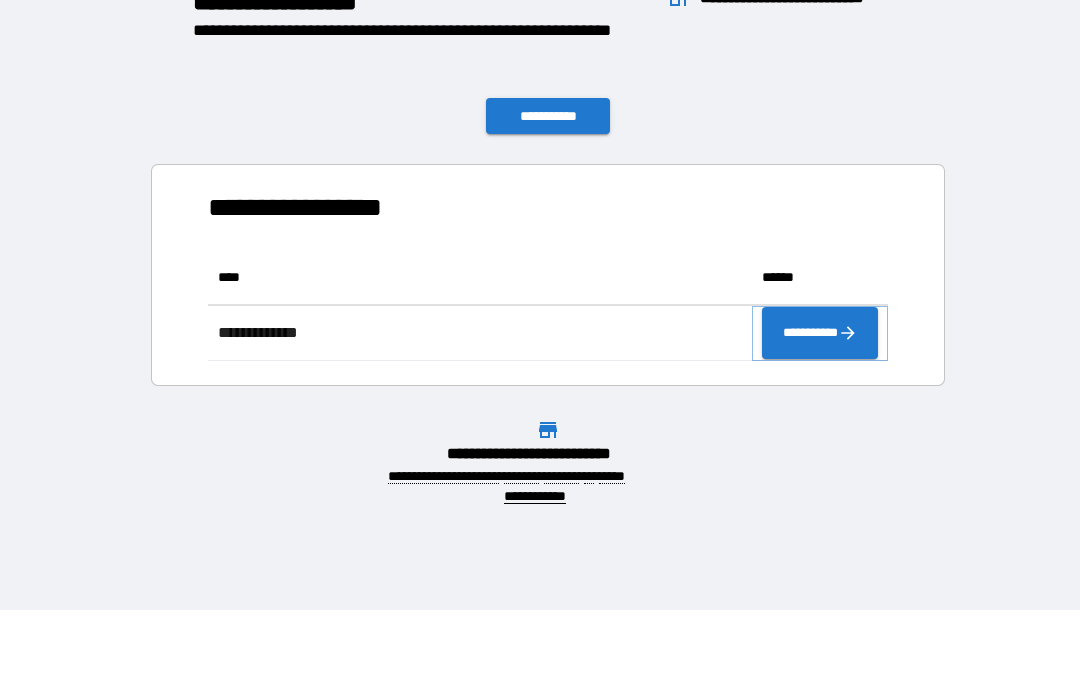 click on "**********" at bounding box center (820, 333) 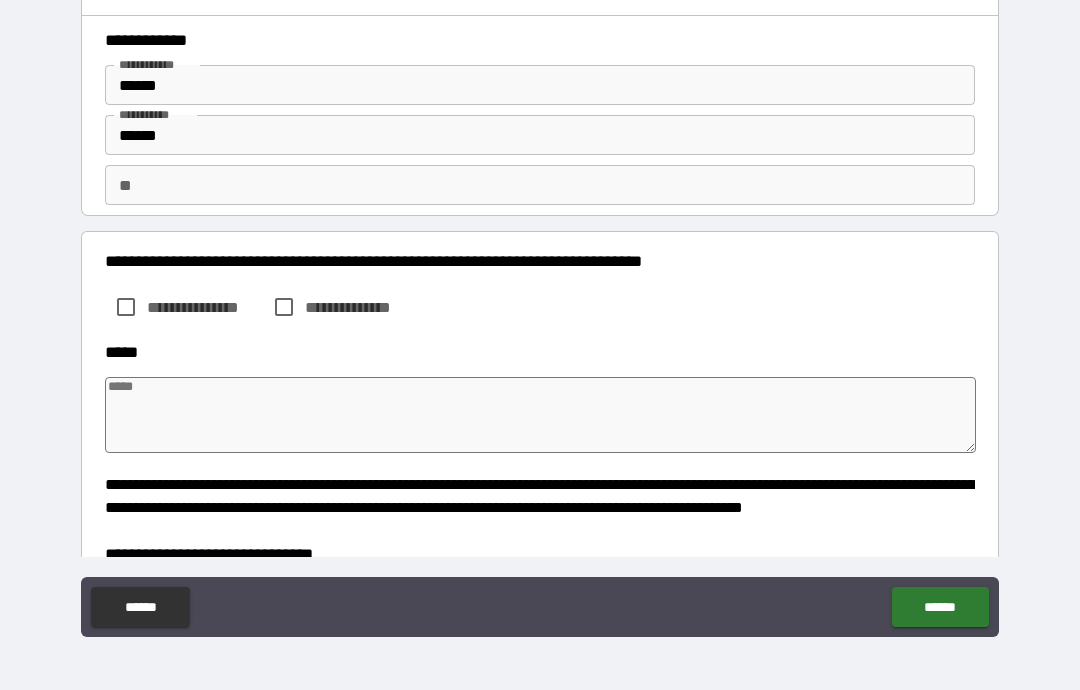 type on "*" 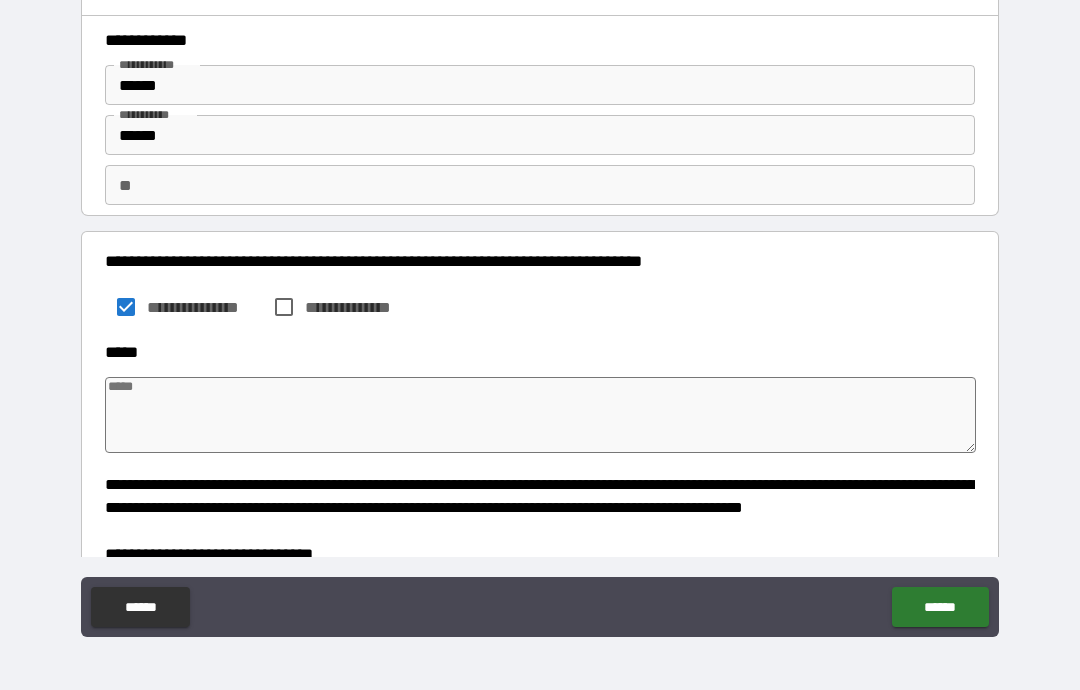 type on "*" 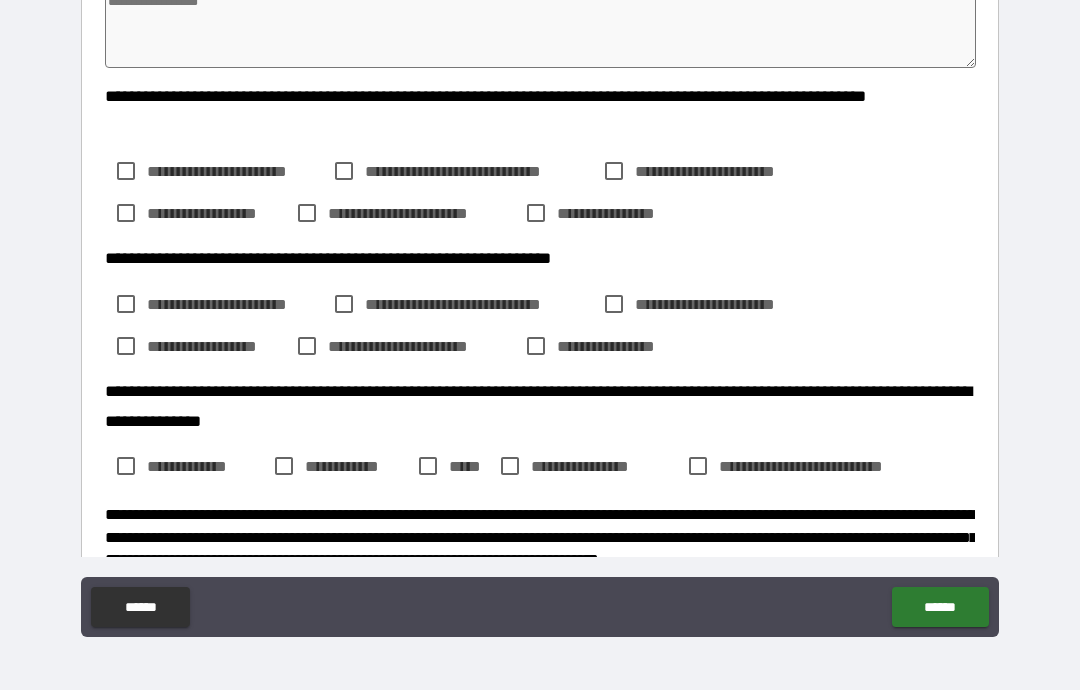 scroll, scrollTop: 882, scrollLeft: 0, axis: vertical 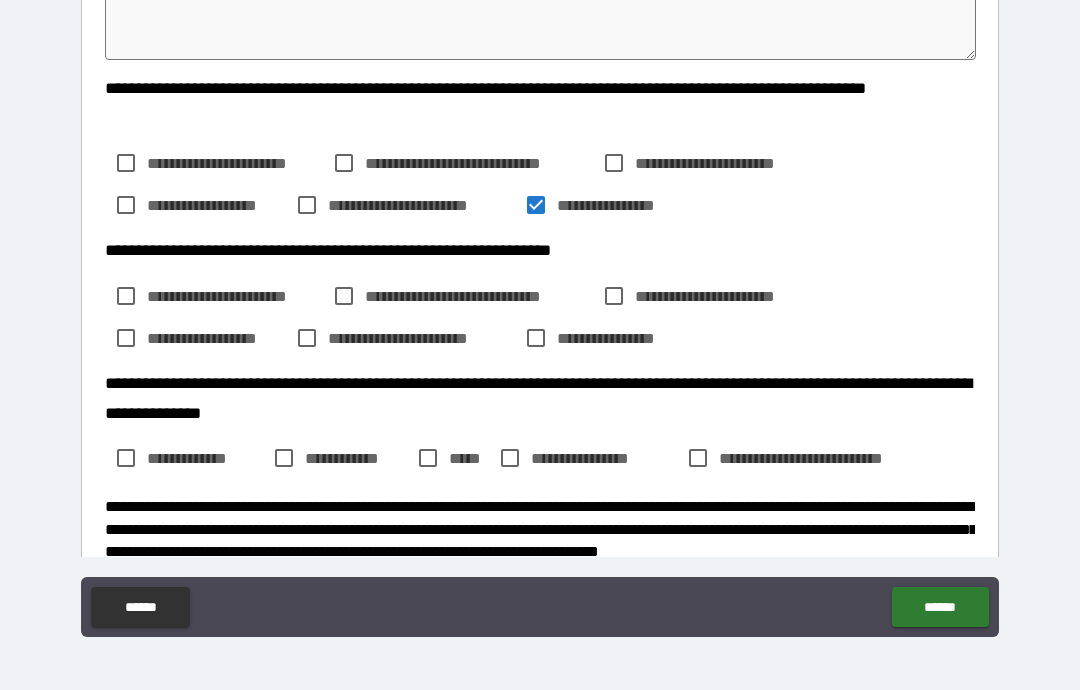 type on "*" 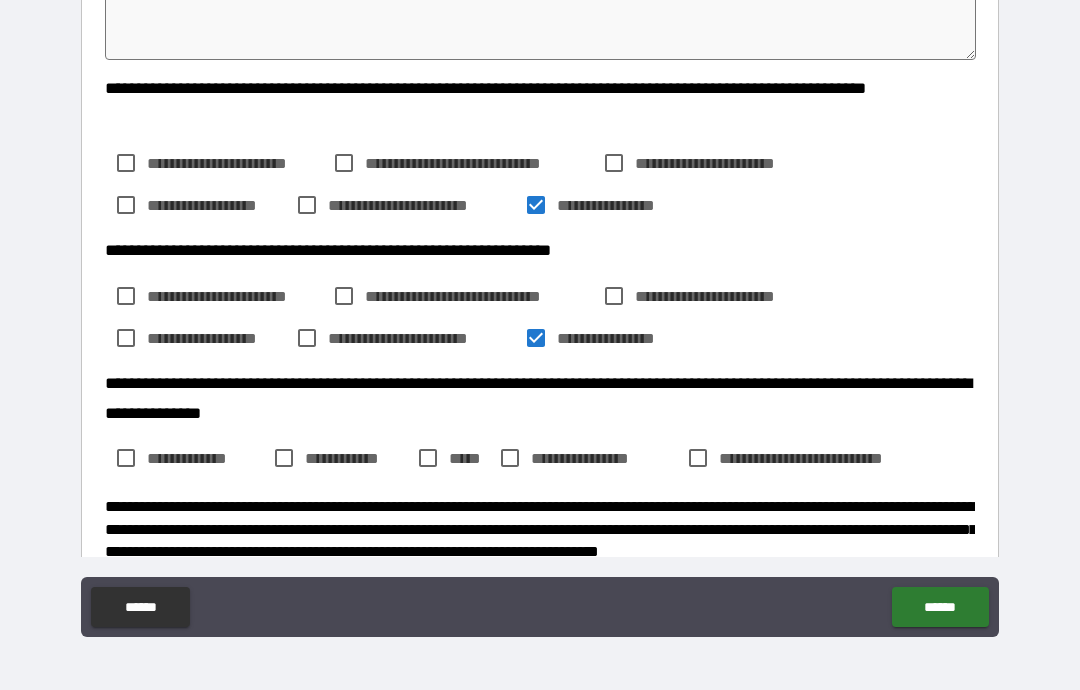 type on "*" 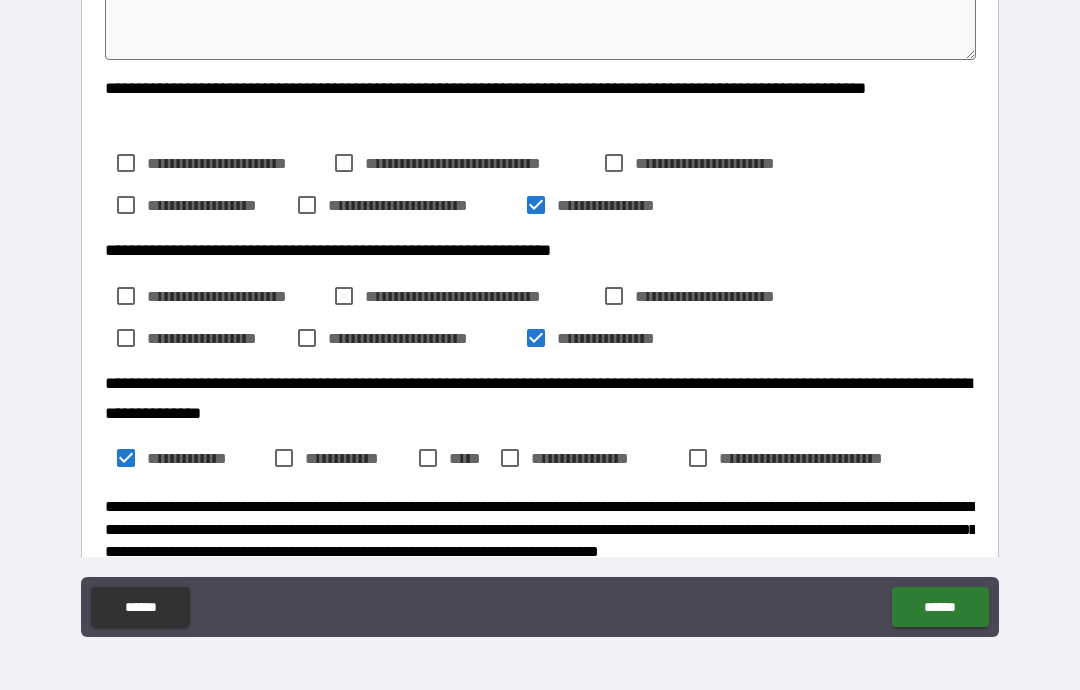 type on "*" 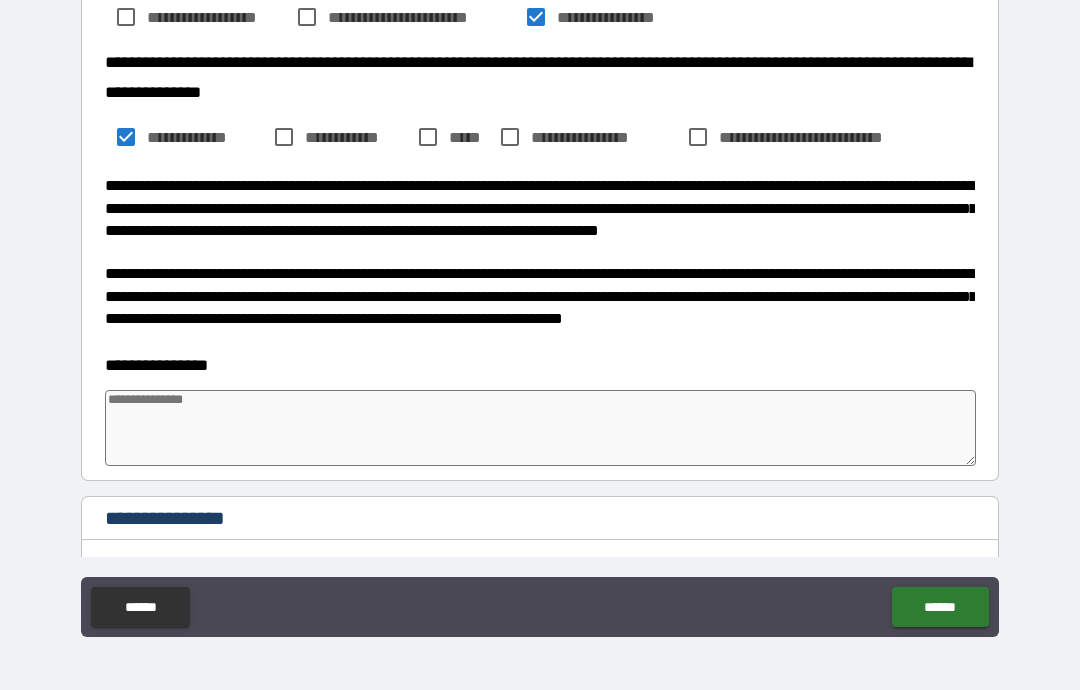scroll, scrollTop: 1204, scrollLeft: 0, axis: vertical 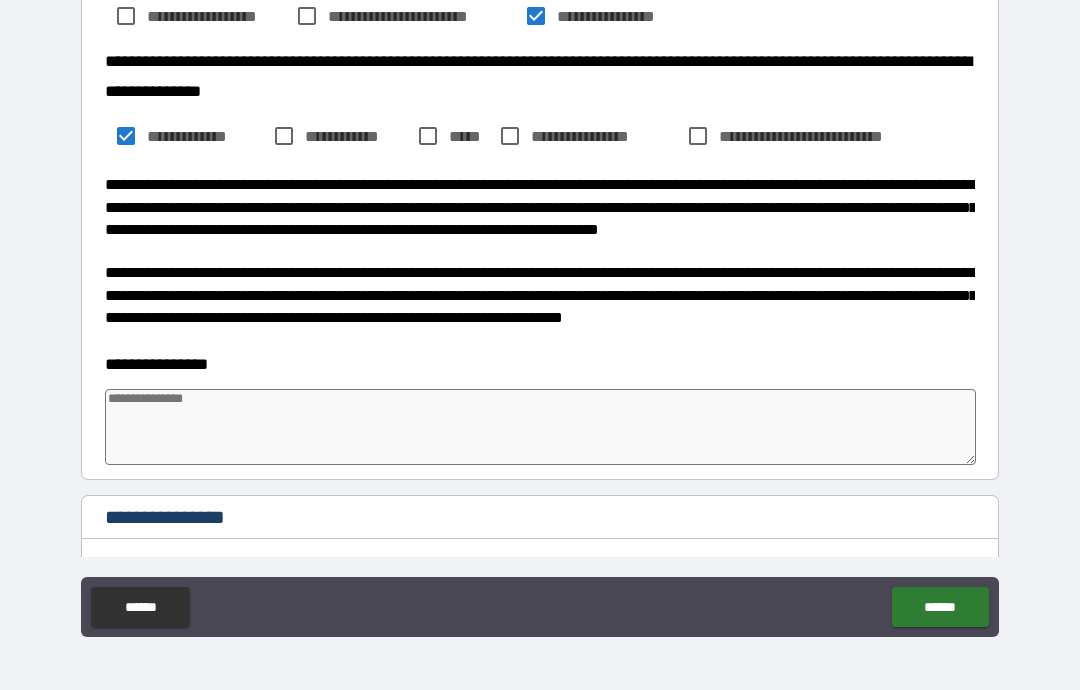 click at bounding box center [540, 427] 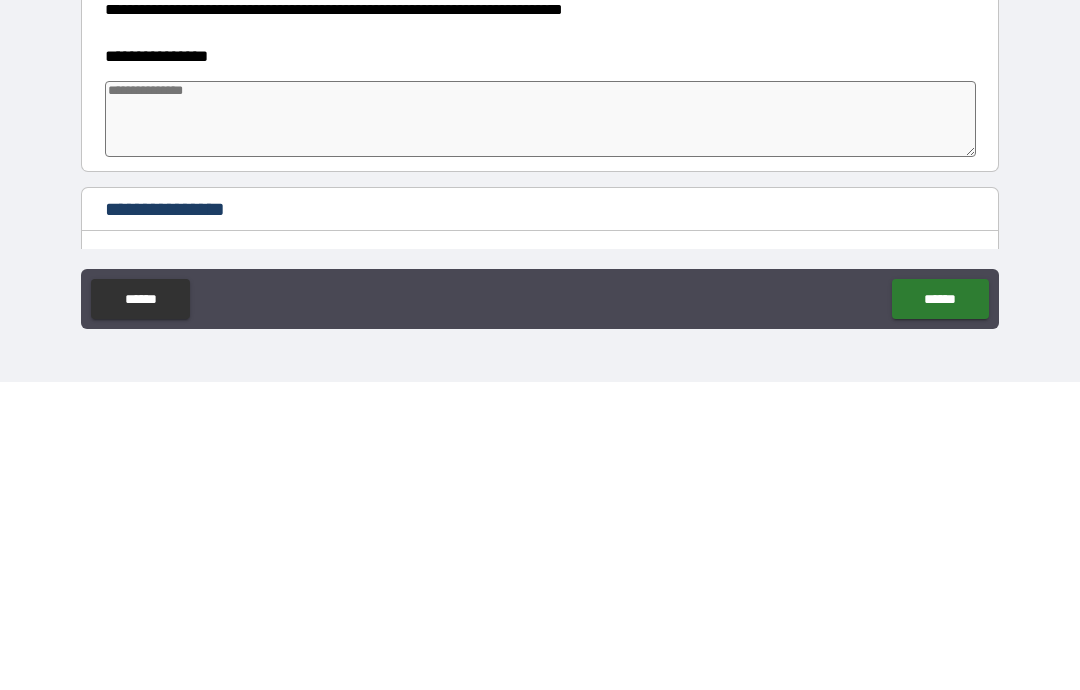 type on "*" 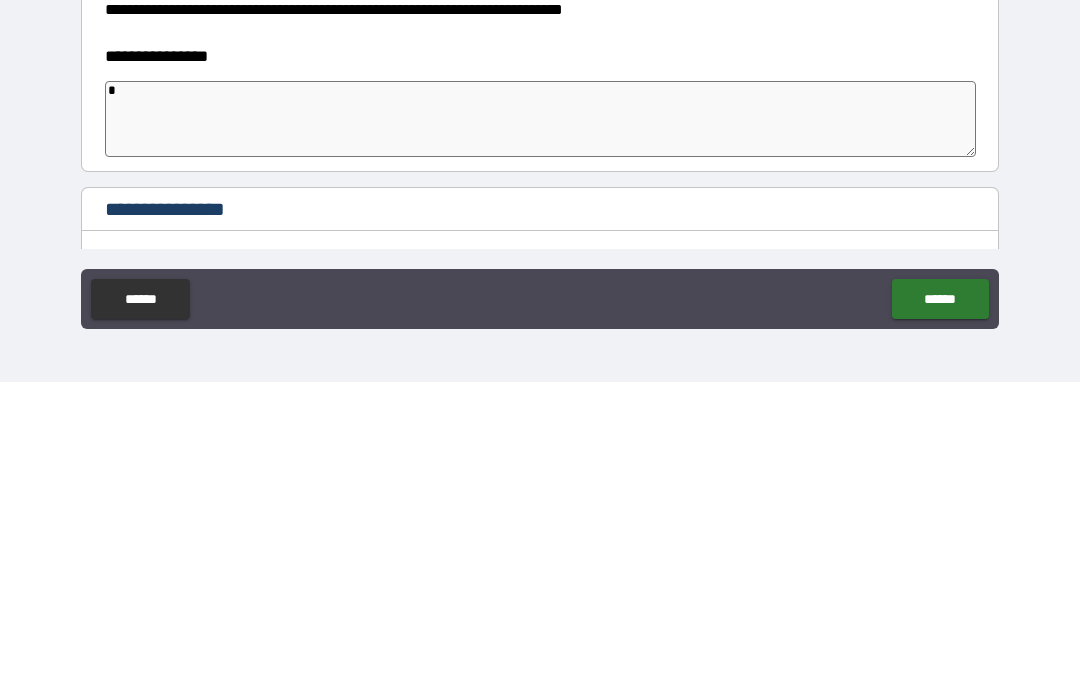 type on "*" 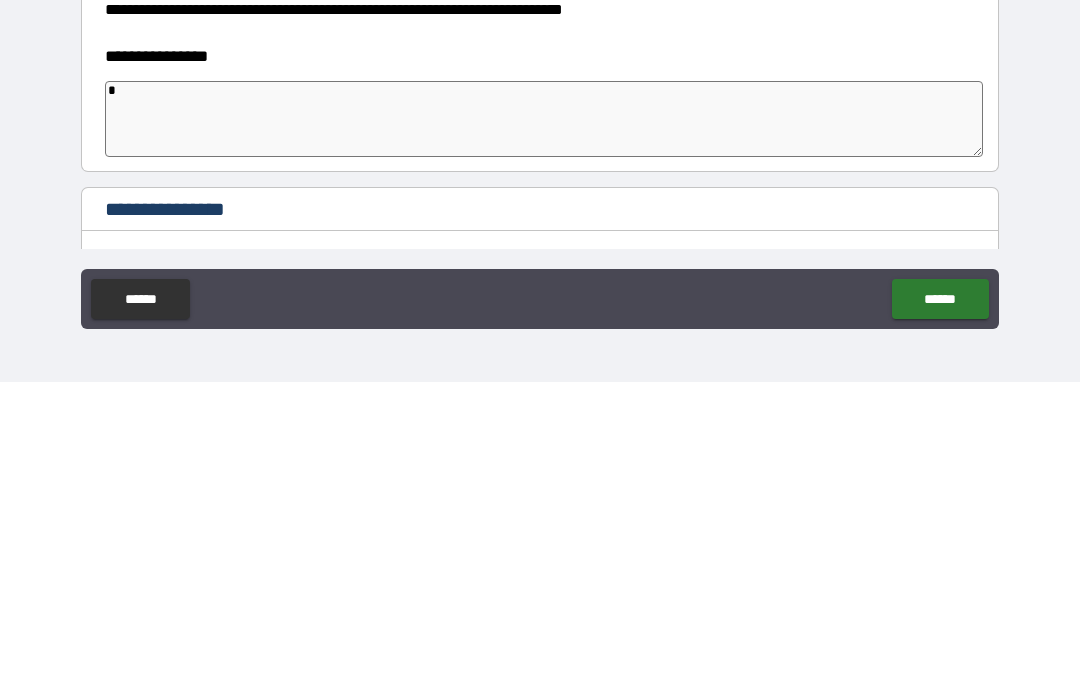 type on "*" 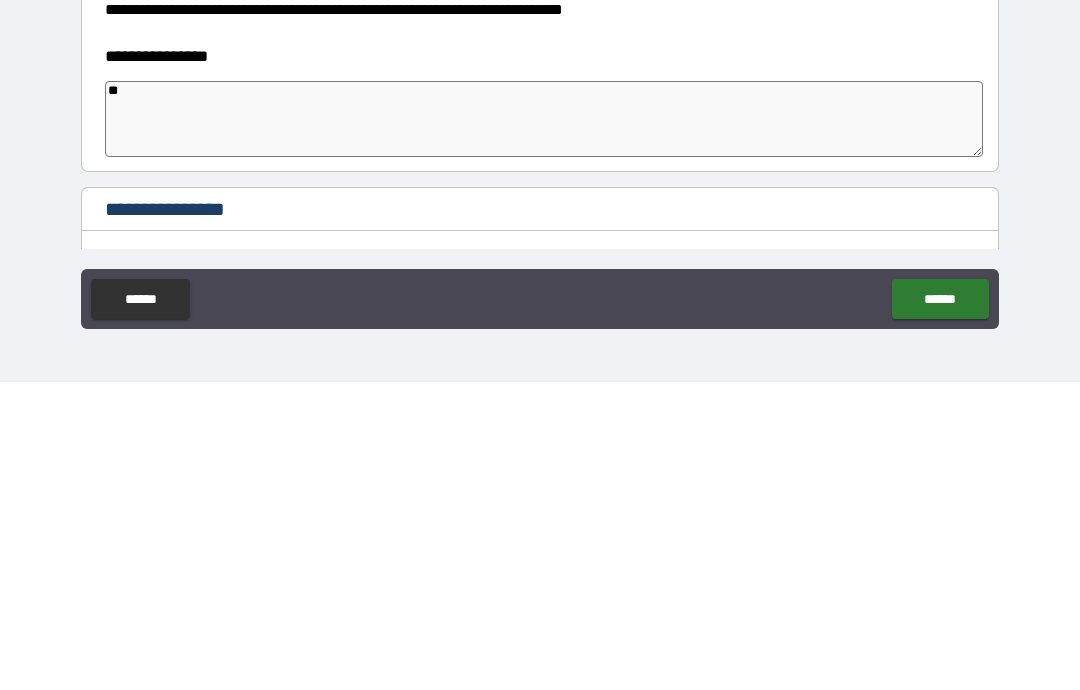 type on "*" 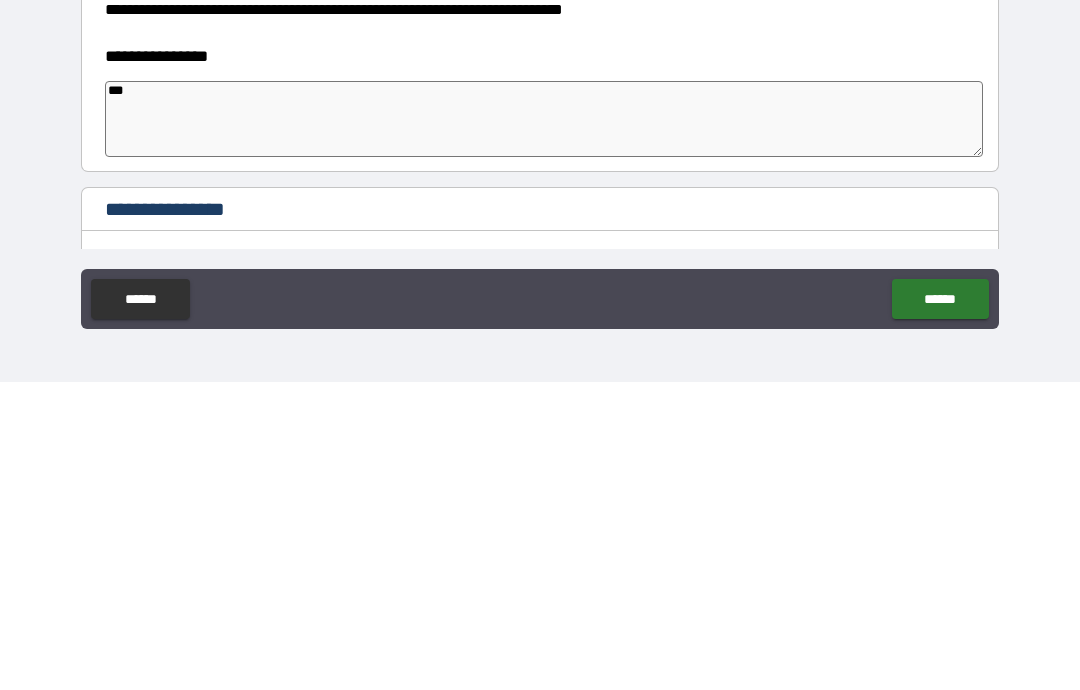 type on "*" 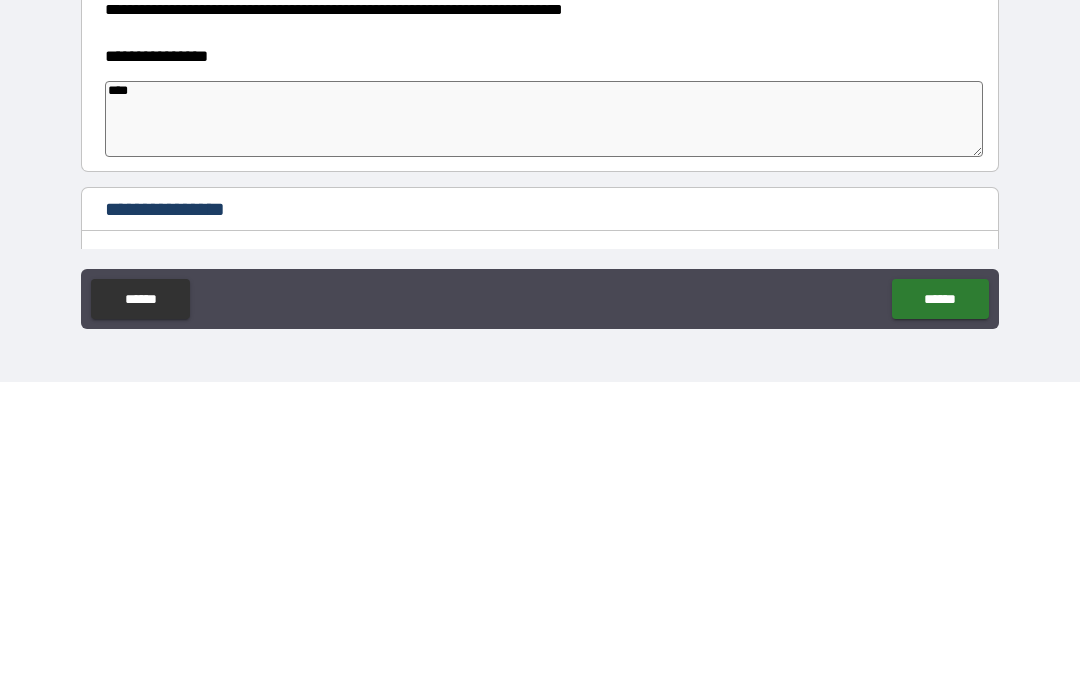 type on "*" 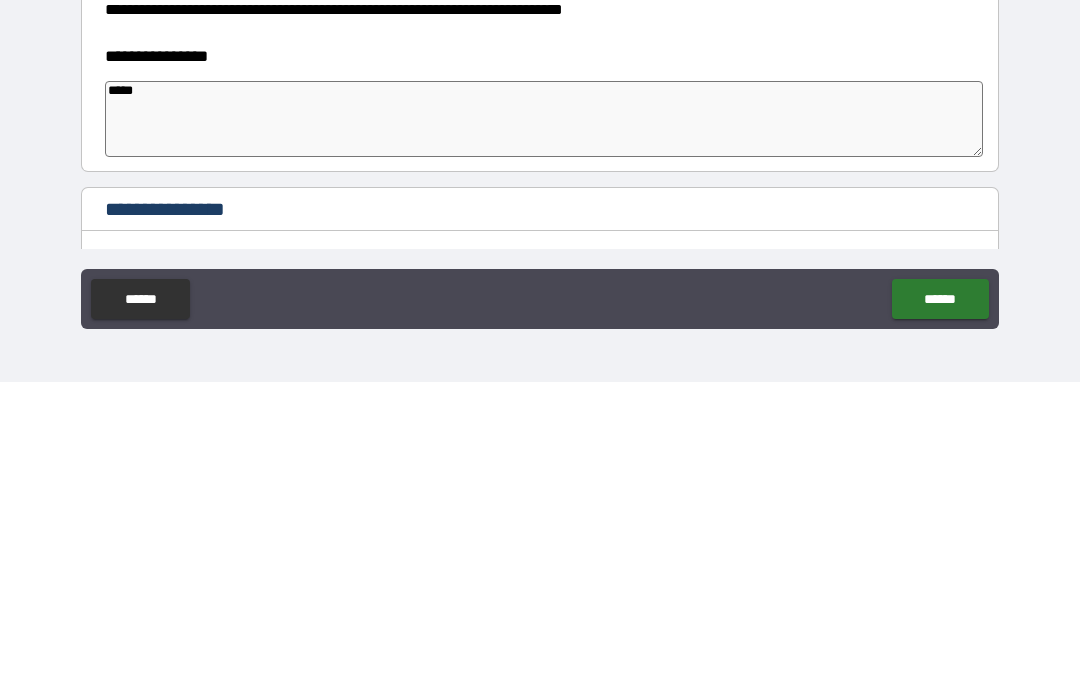 type on "*" 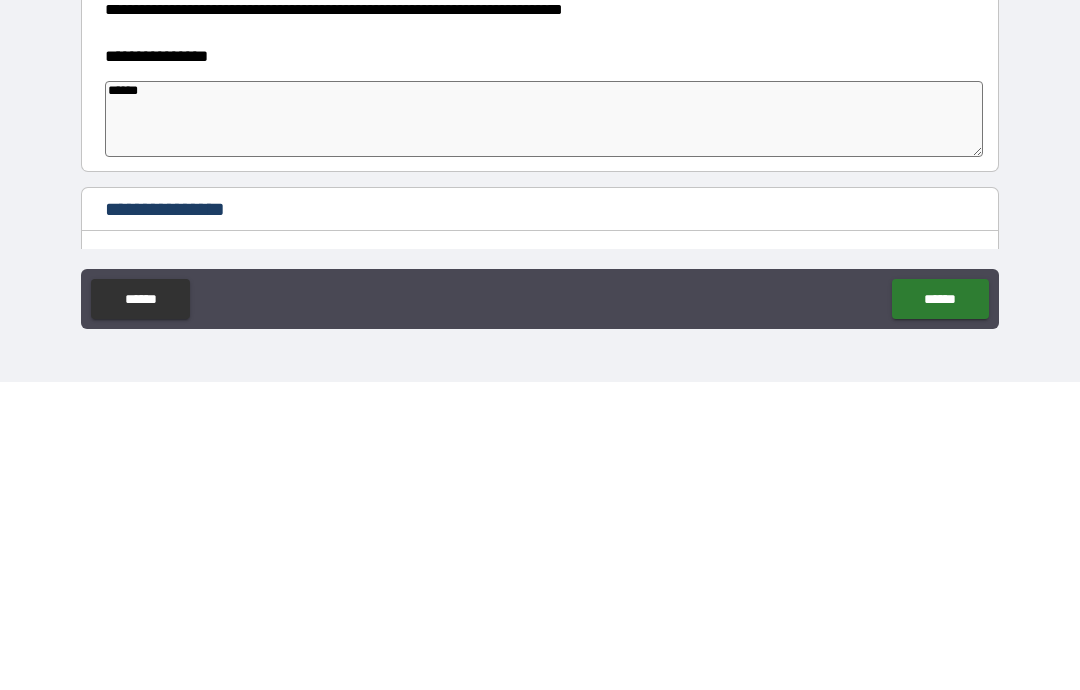 type on "*" 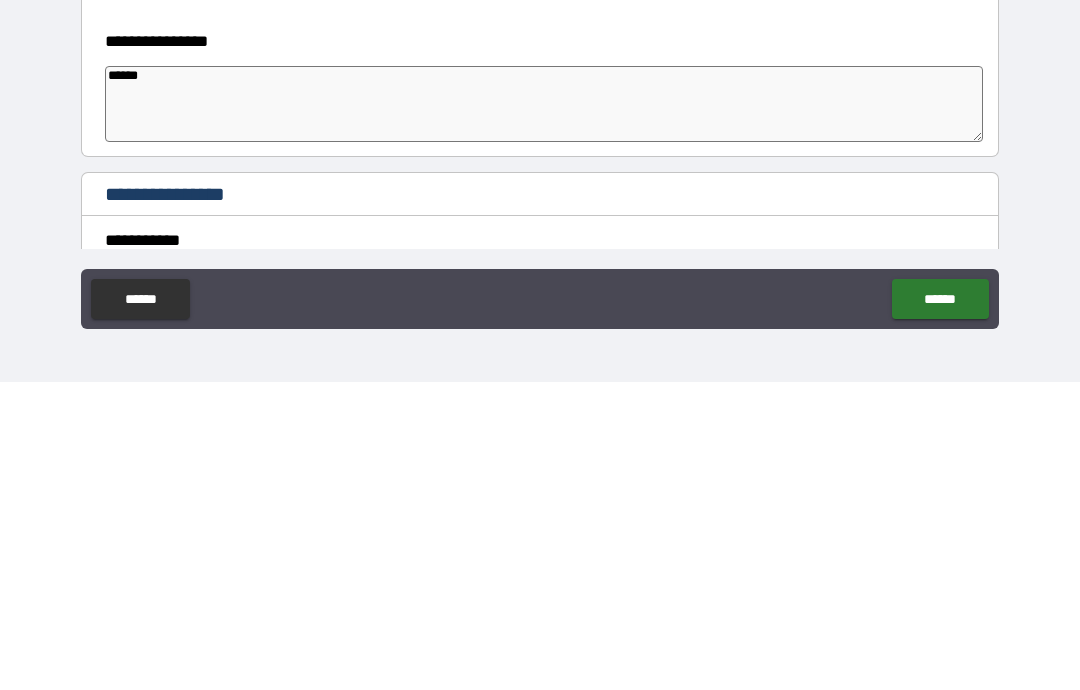 scroll, scrollTop: 1222, scrollLeft: 0, axis: vertical 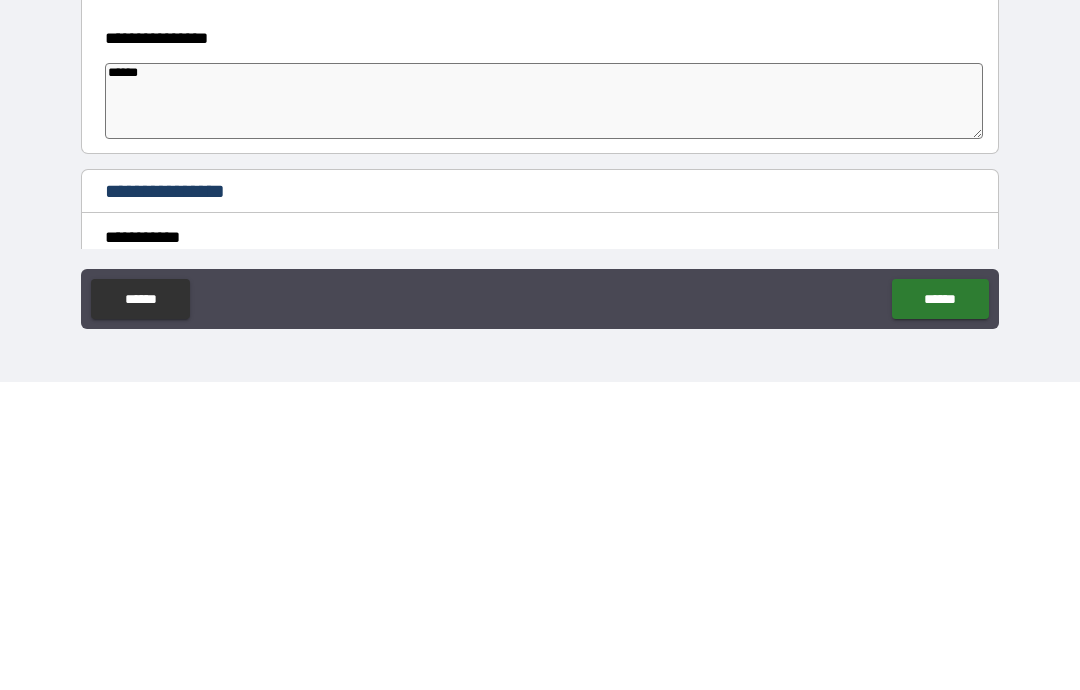 type on "******" 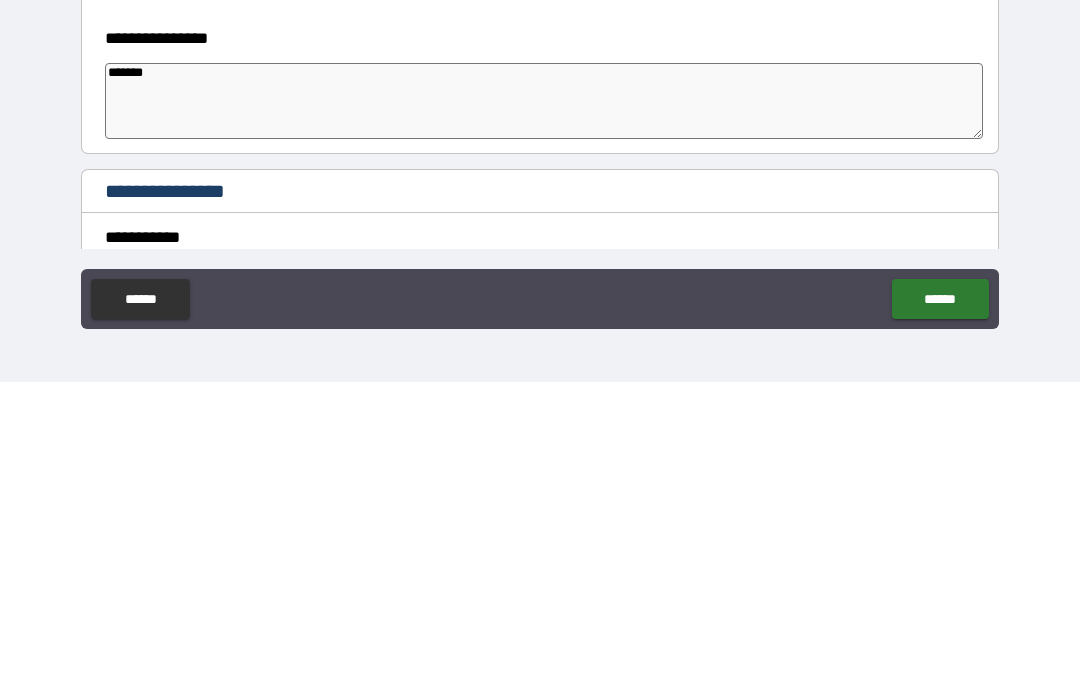 type on "*" 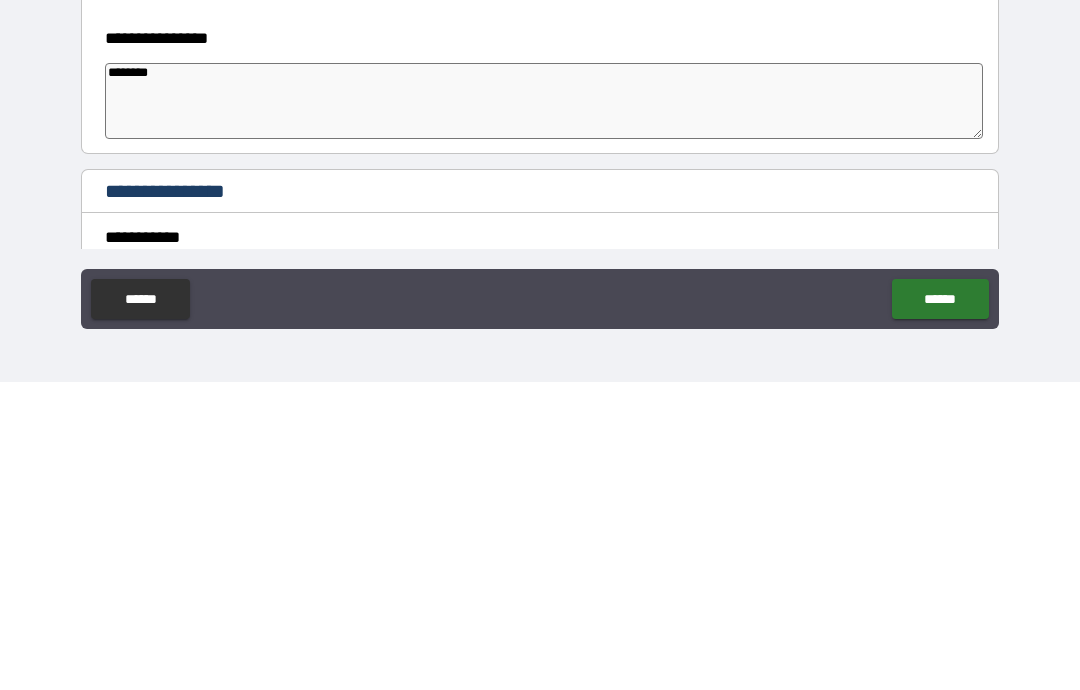 type on "*" 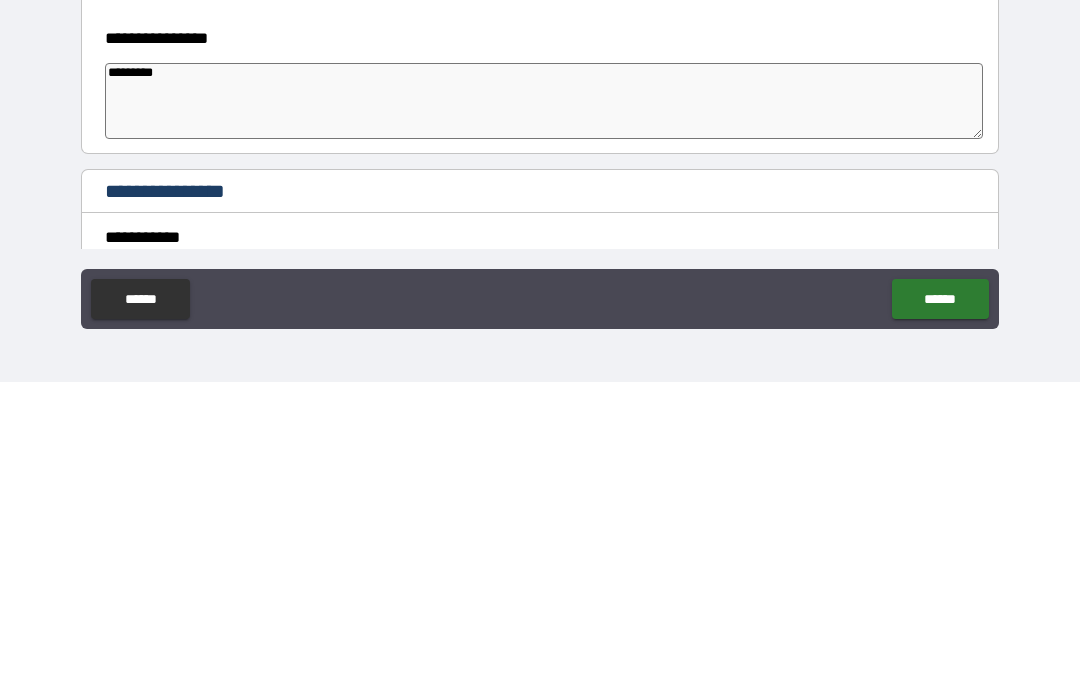 type on "*" 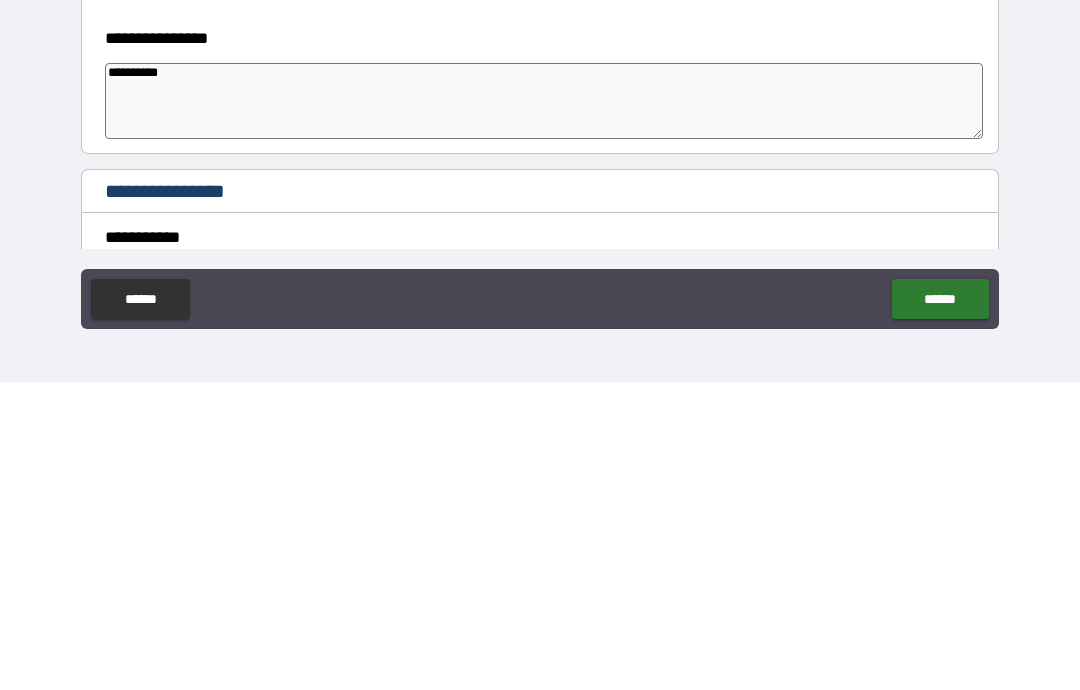 type on "*" 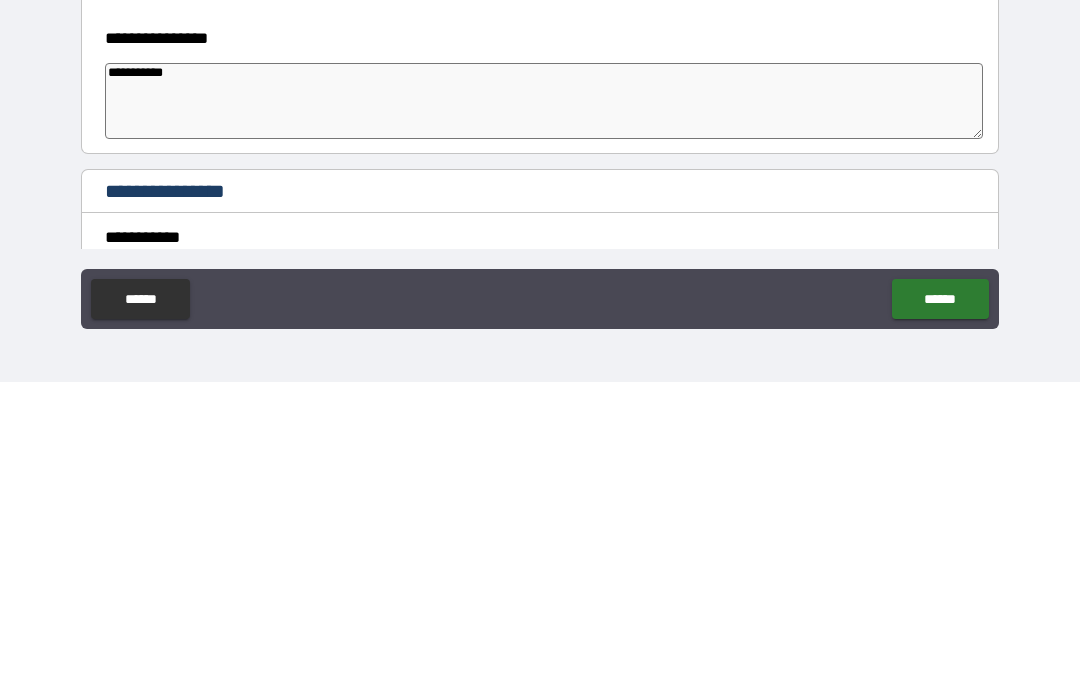 type on "*" 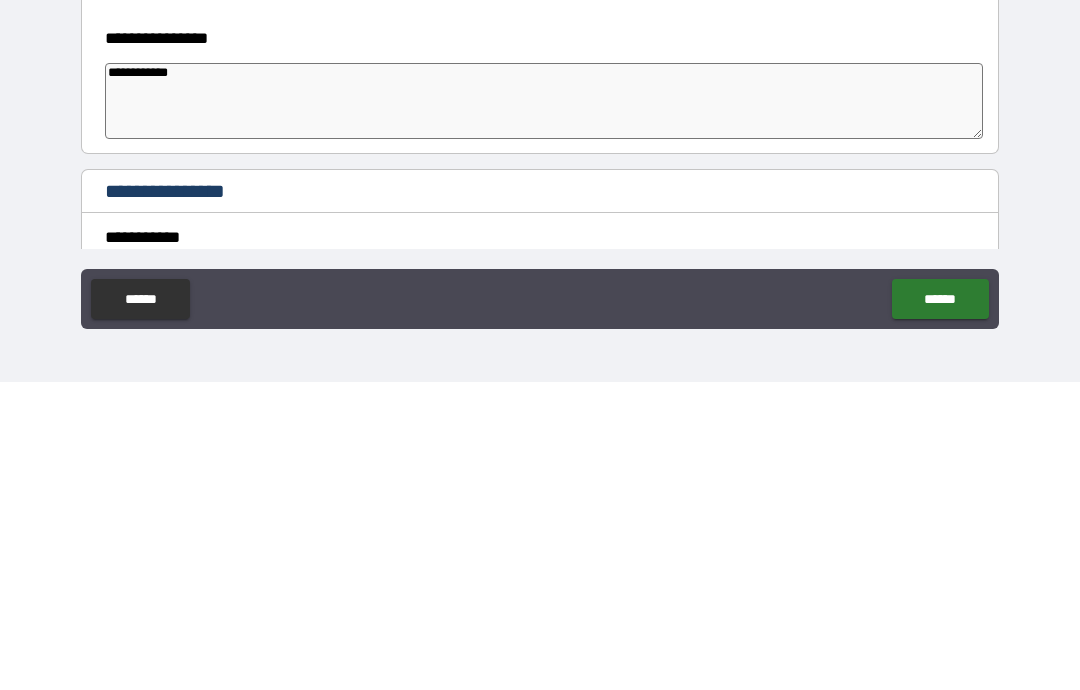 type on "*" 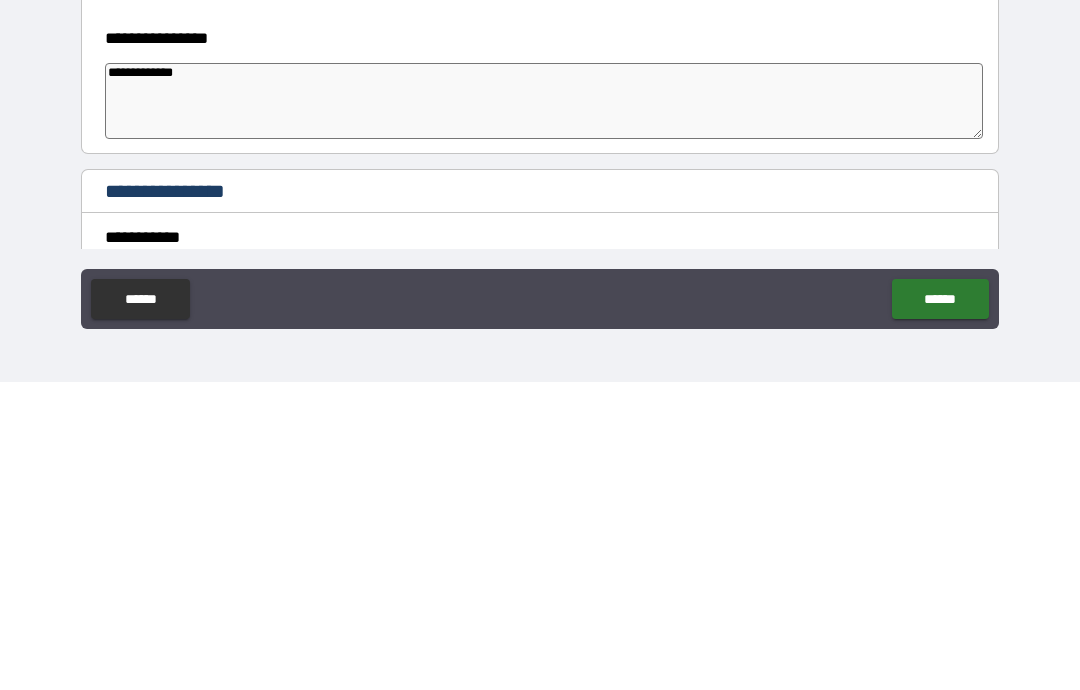 type on "*" 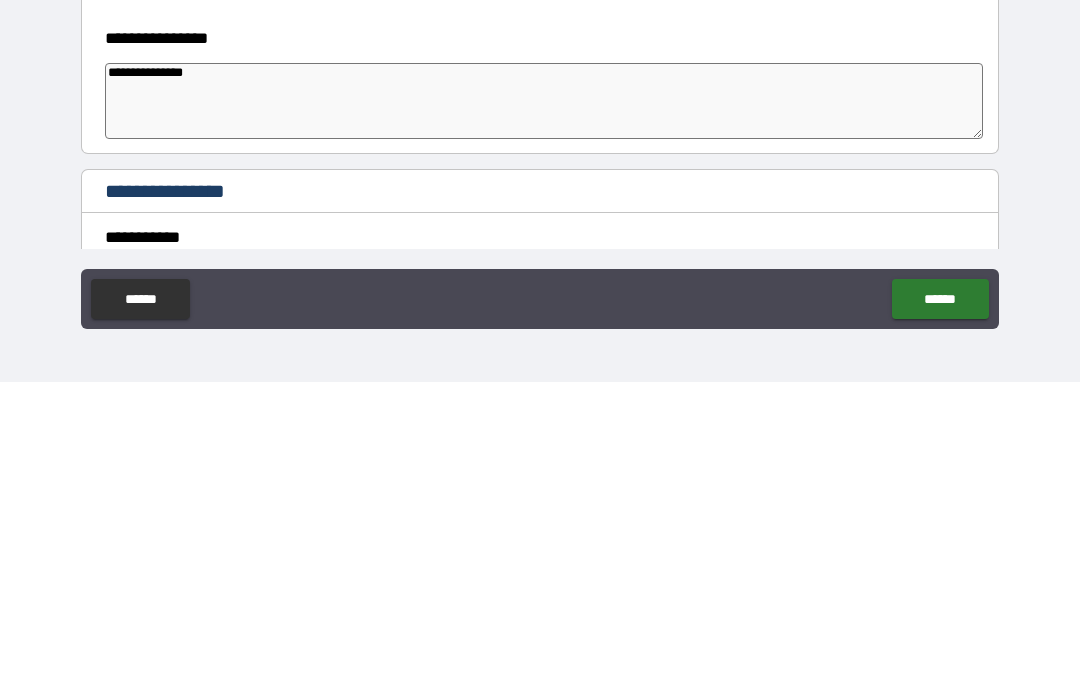 type on "*" 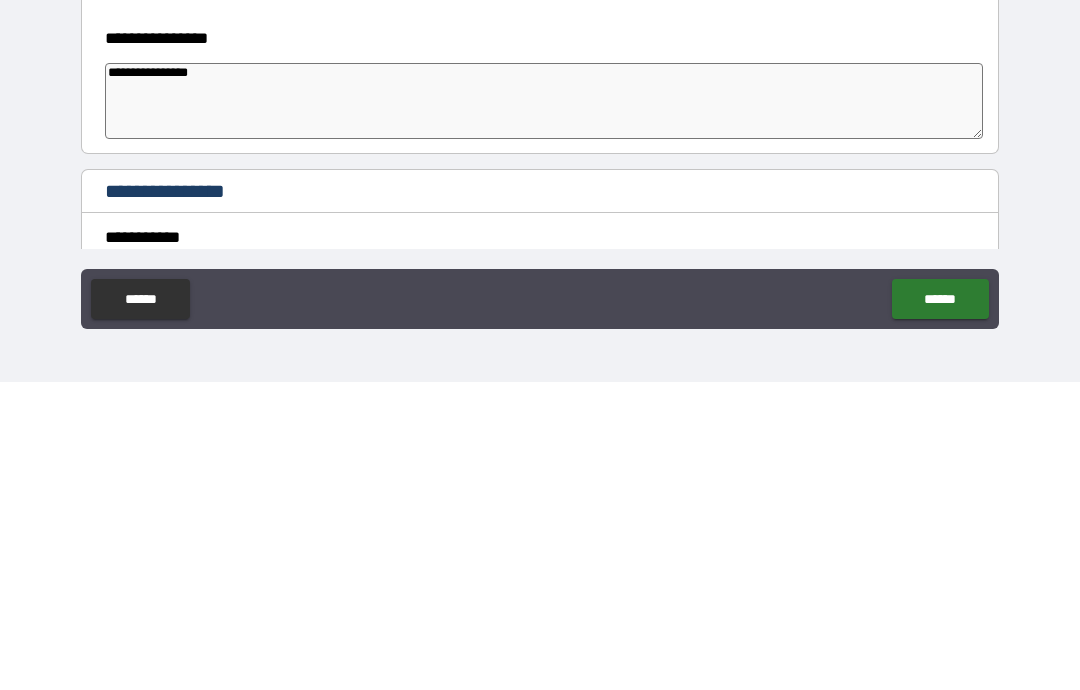 type on "*" 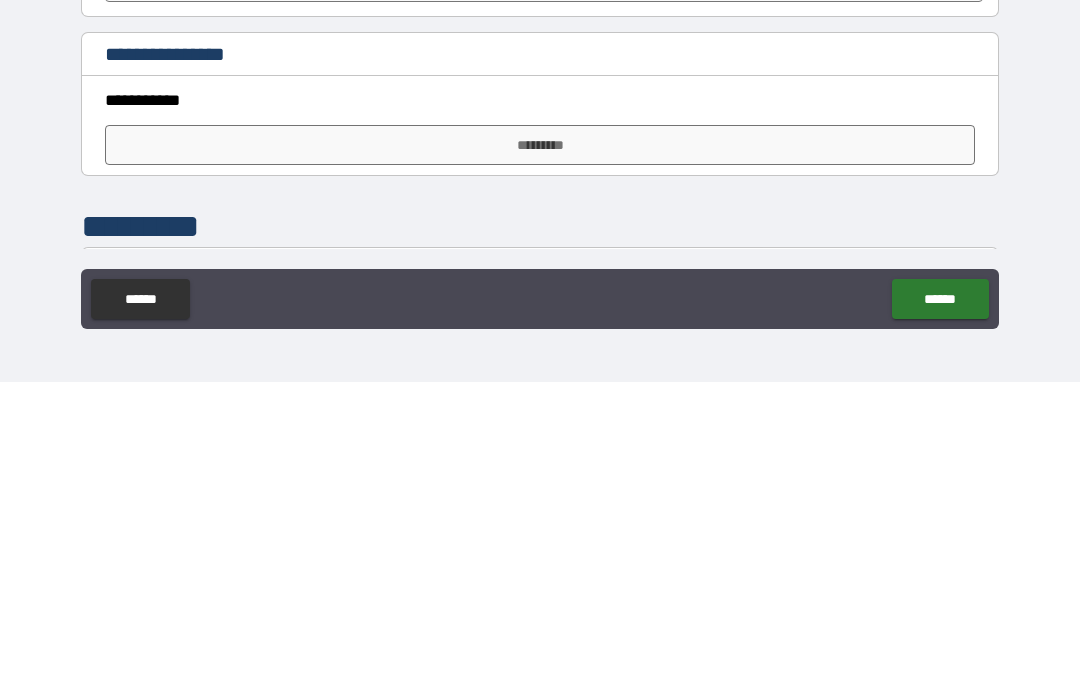 scroll, scrollTop: 1360, scrollLeft: 0, axis: vertical 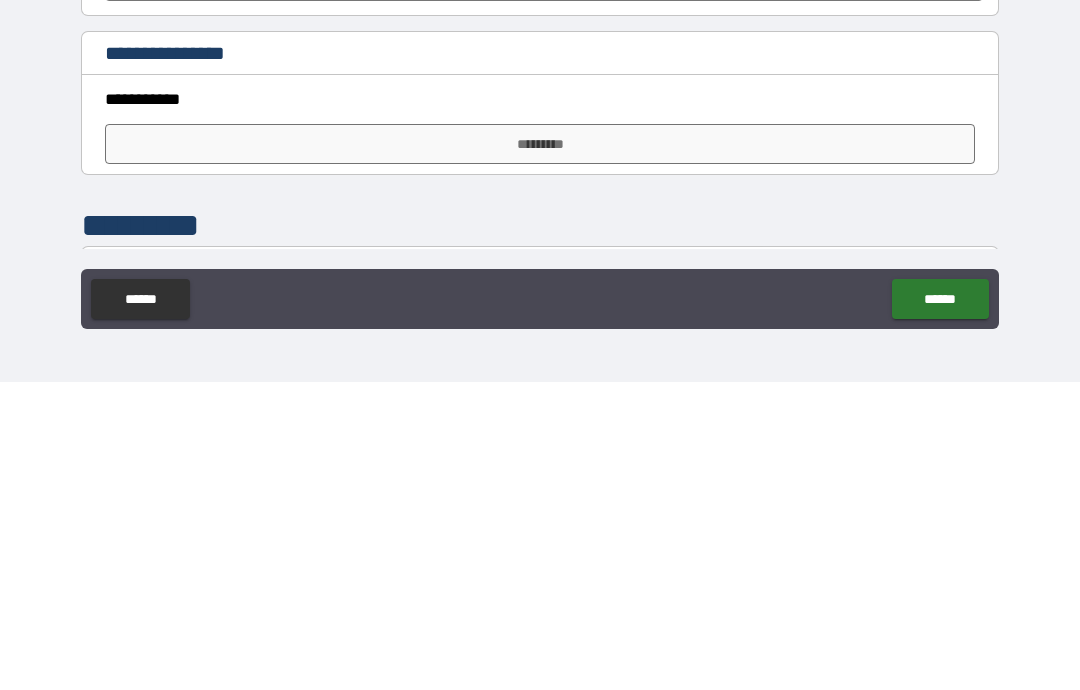 type on "**********" 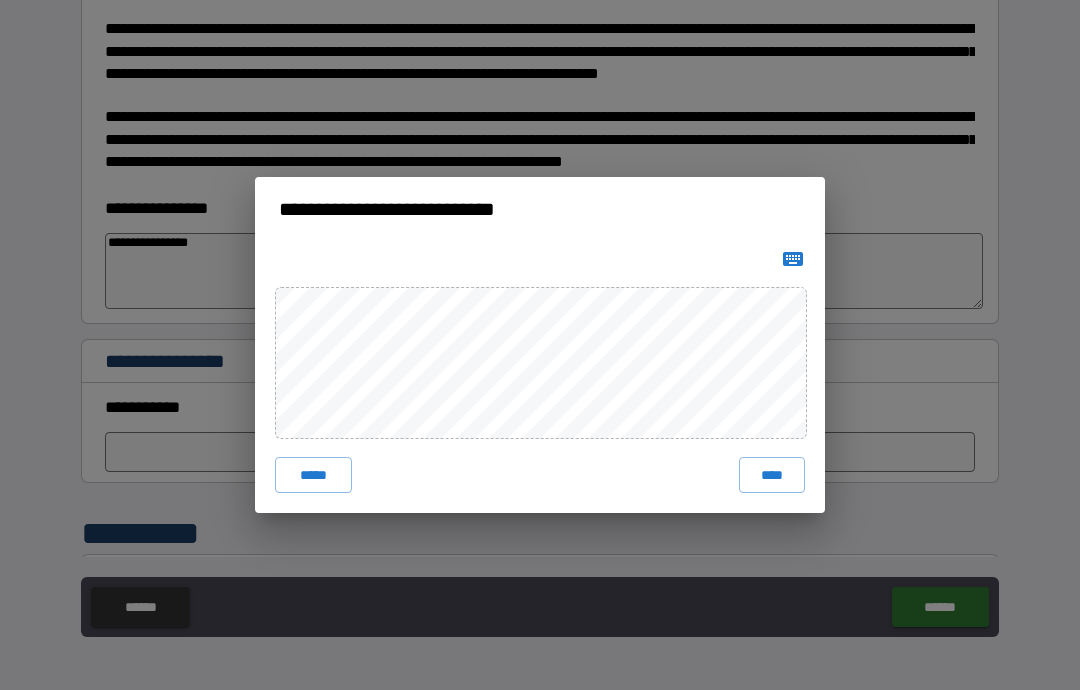 click on "****" at bounding box center [772, 475] 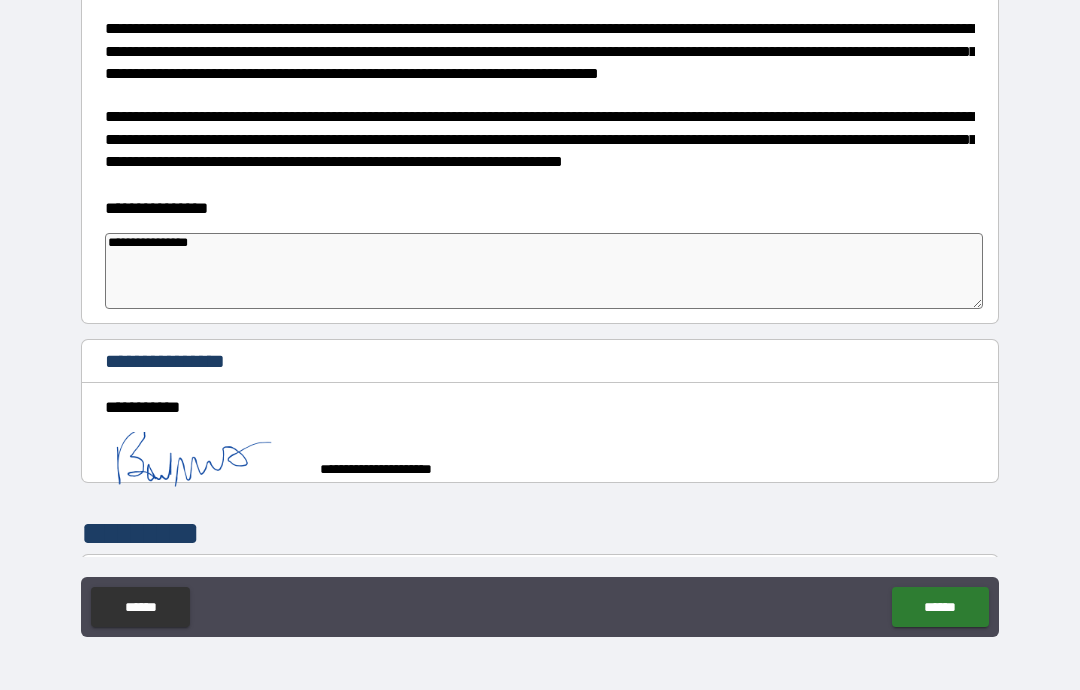 type on "*" 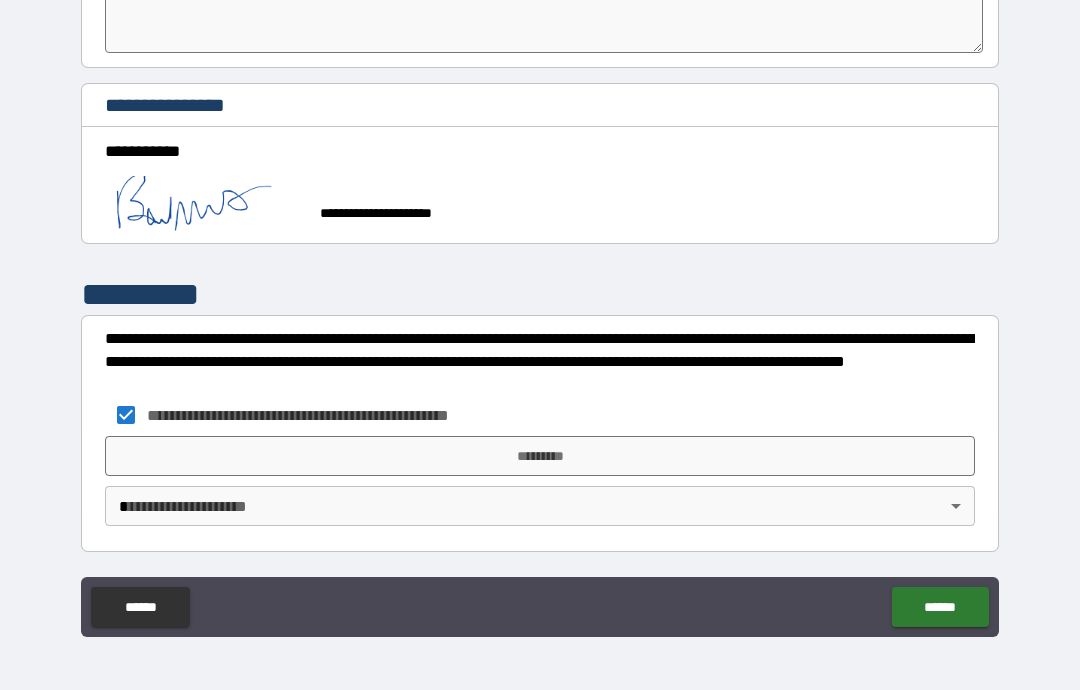 scroll, scrollTop: 1616, scrollLeft: 0, axis: vertical 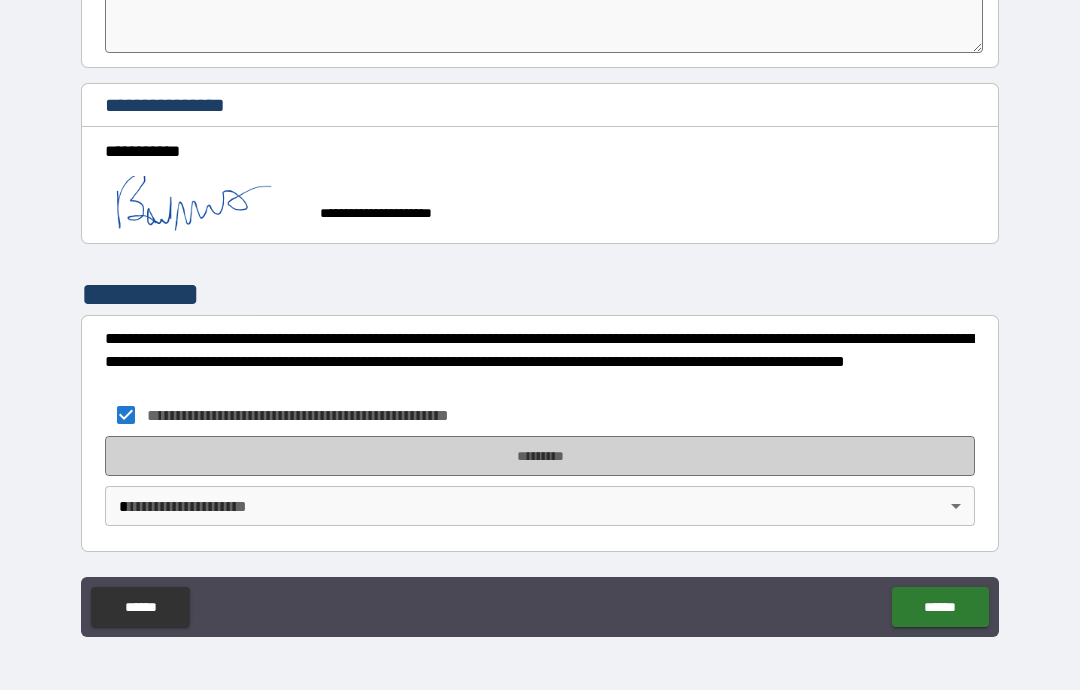 click on "*********" at bounding box center [540, 456] 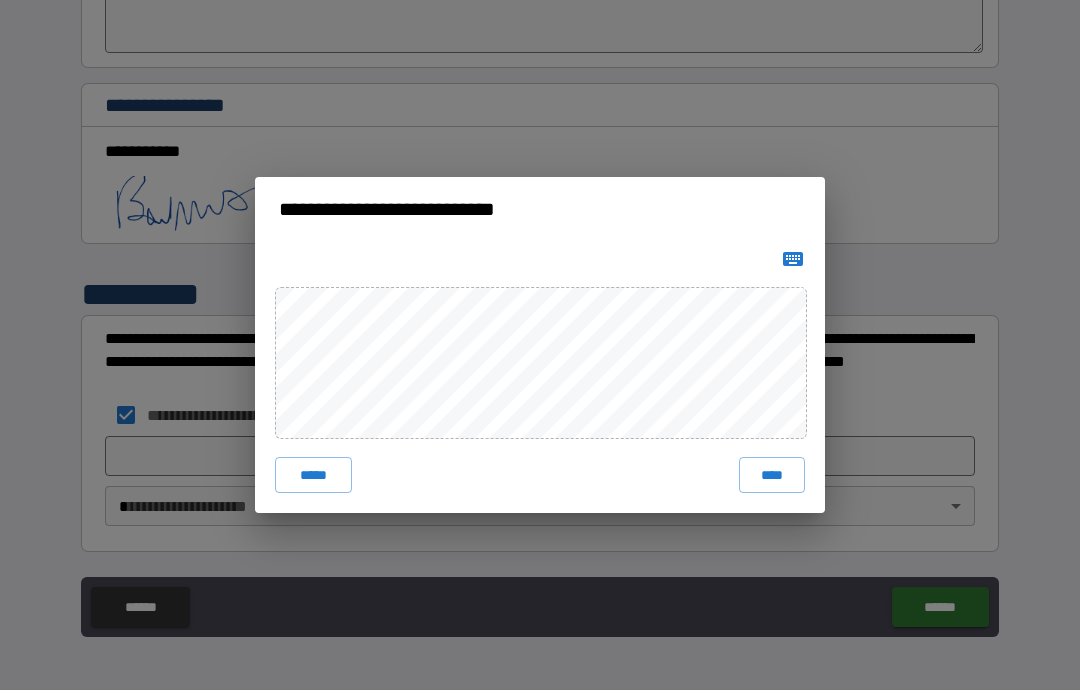 click on "****" at bounding box center [772, 475] 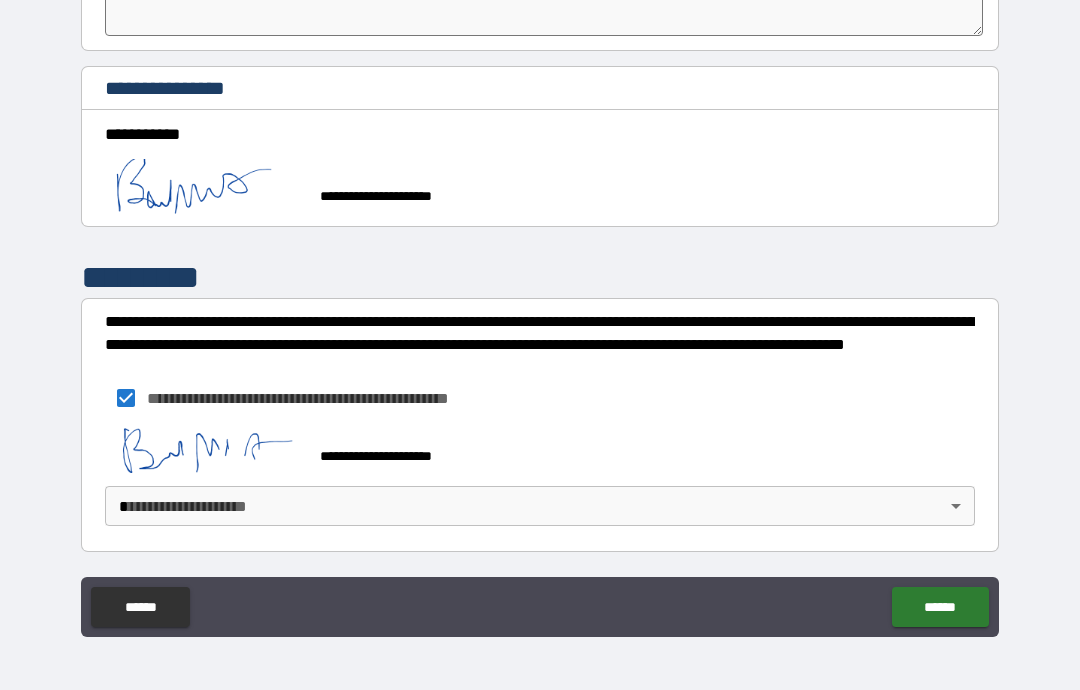 scroll, scrollTop: 1633, scrollLeft: 0, axis: vertical 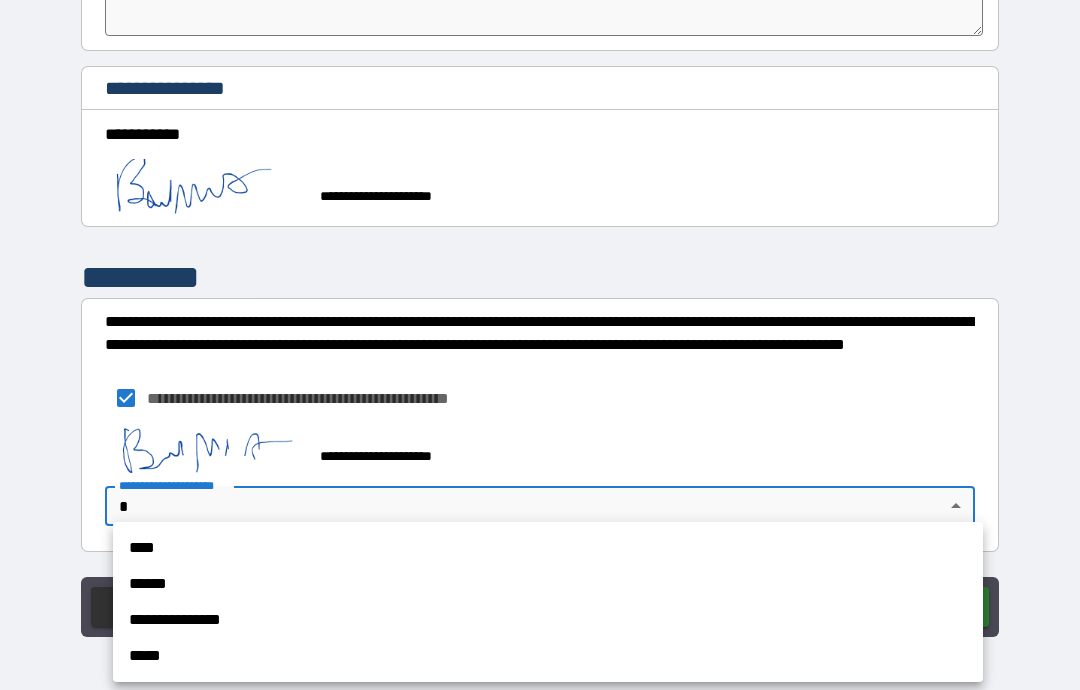 click on "**********" at bounding box center [548, 620] 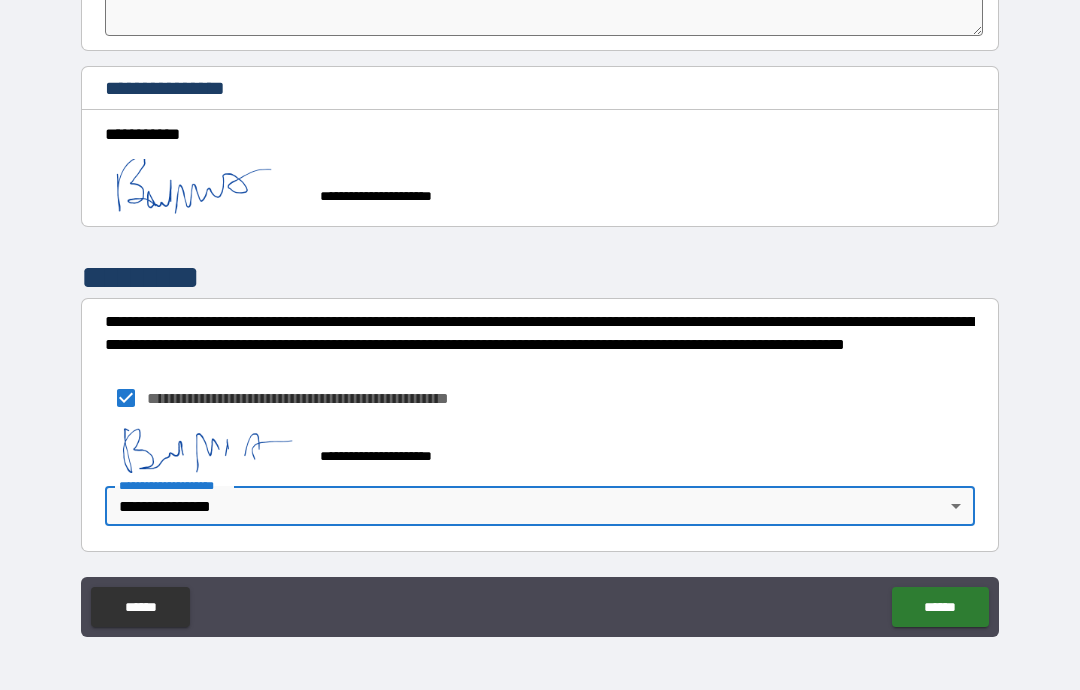 click on "******" at bounding box center [940, 607] 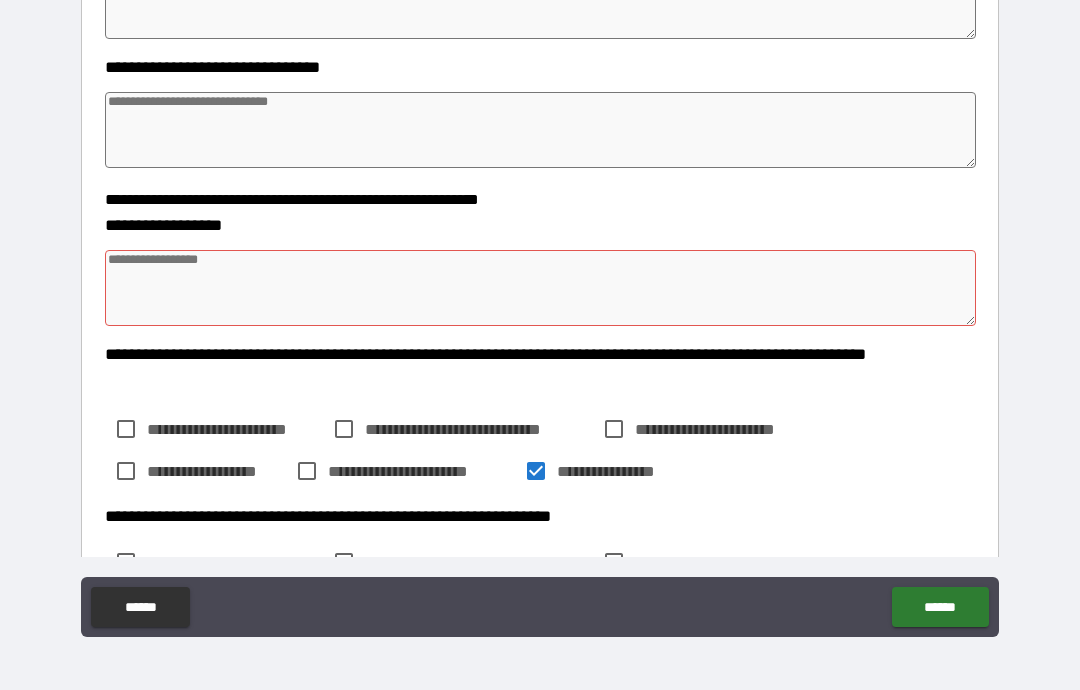 scroll, scrollTop: 614, scrollLeft: 0, axis: vertical 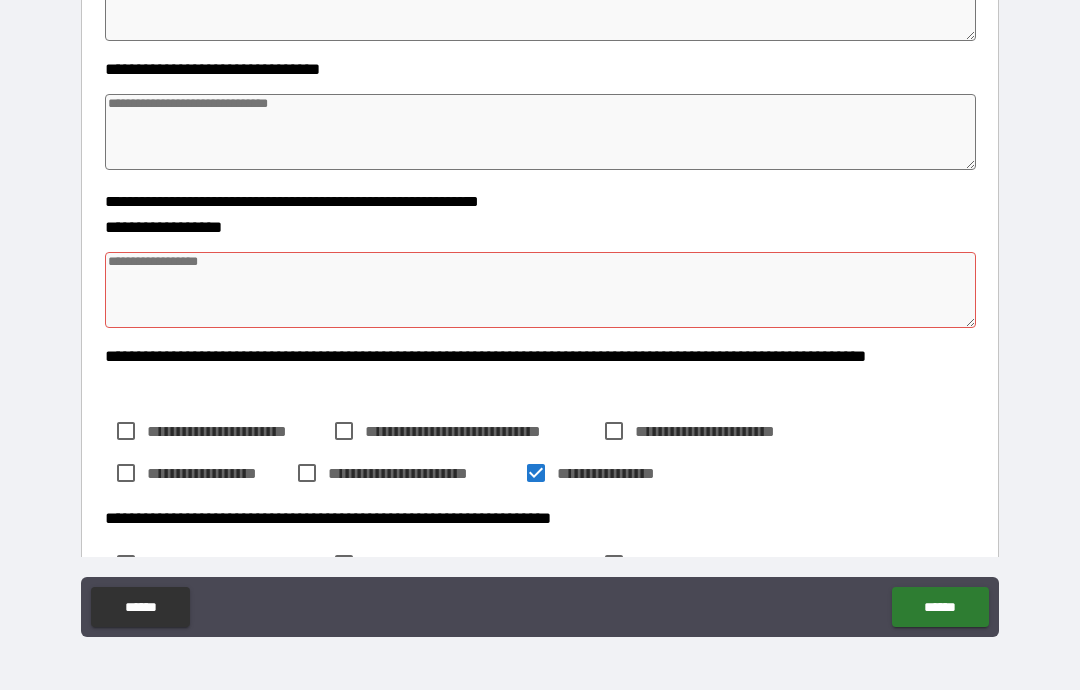 click at bounding box center (540, 290) 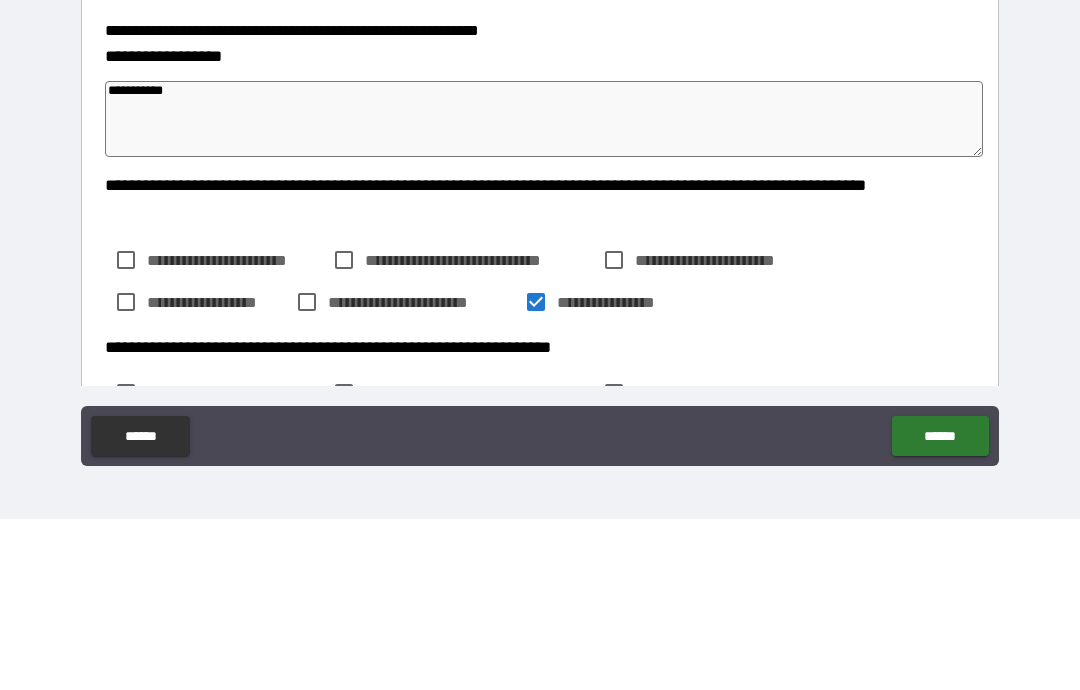 click on "**********" at bounding box center (544, 290) 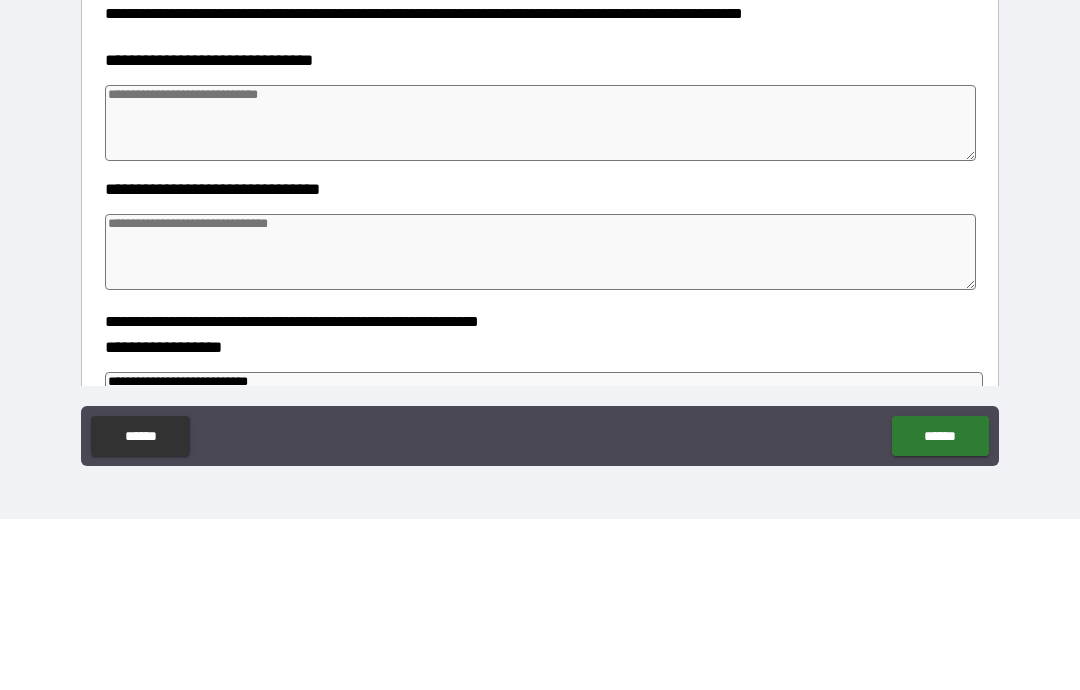 scroll, scrollTop: 331, scrollLeft: 0, axis: vertical 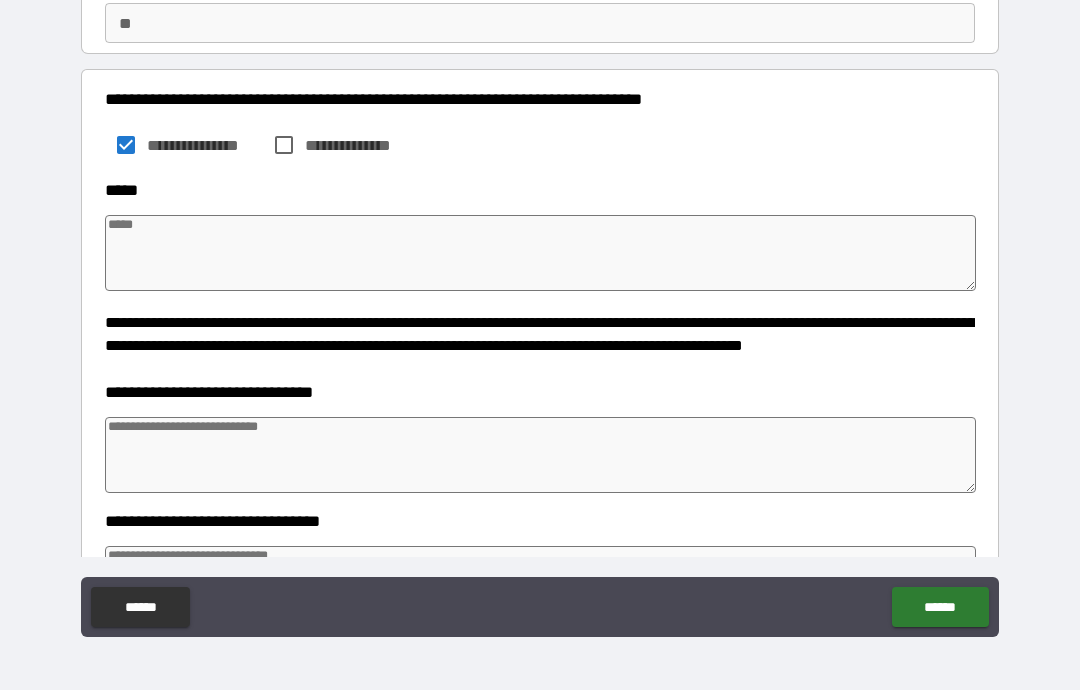 click at bounding box center [540, 253] 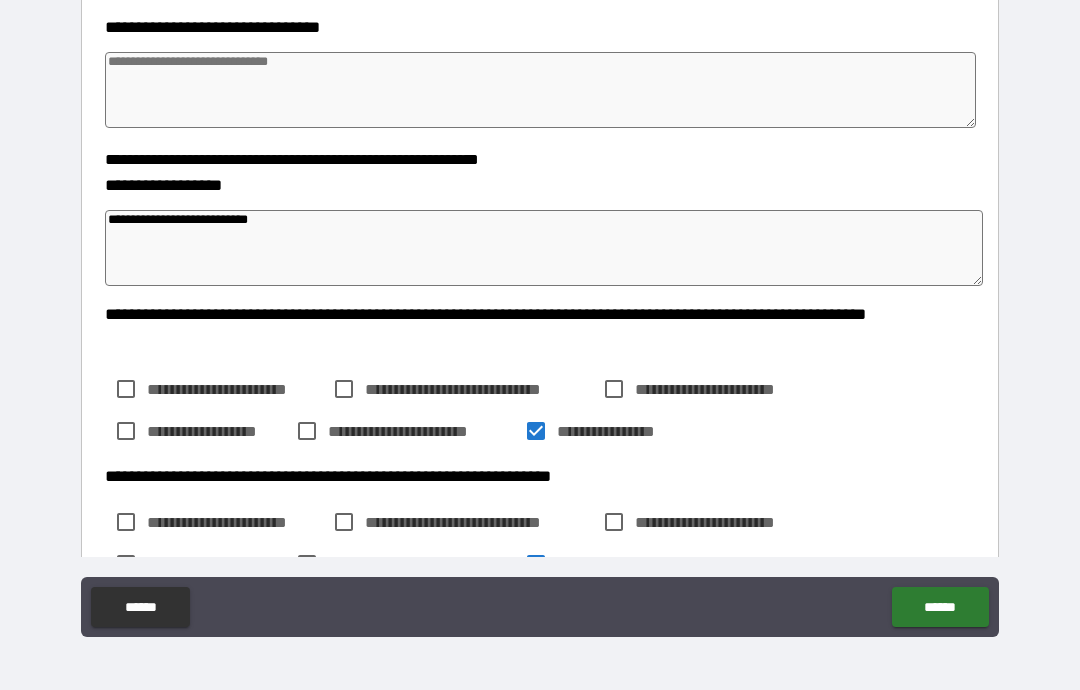 scroll, scrollTop: 650, scrollLeft: 0, axis: vertical 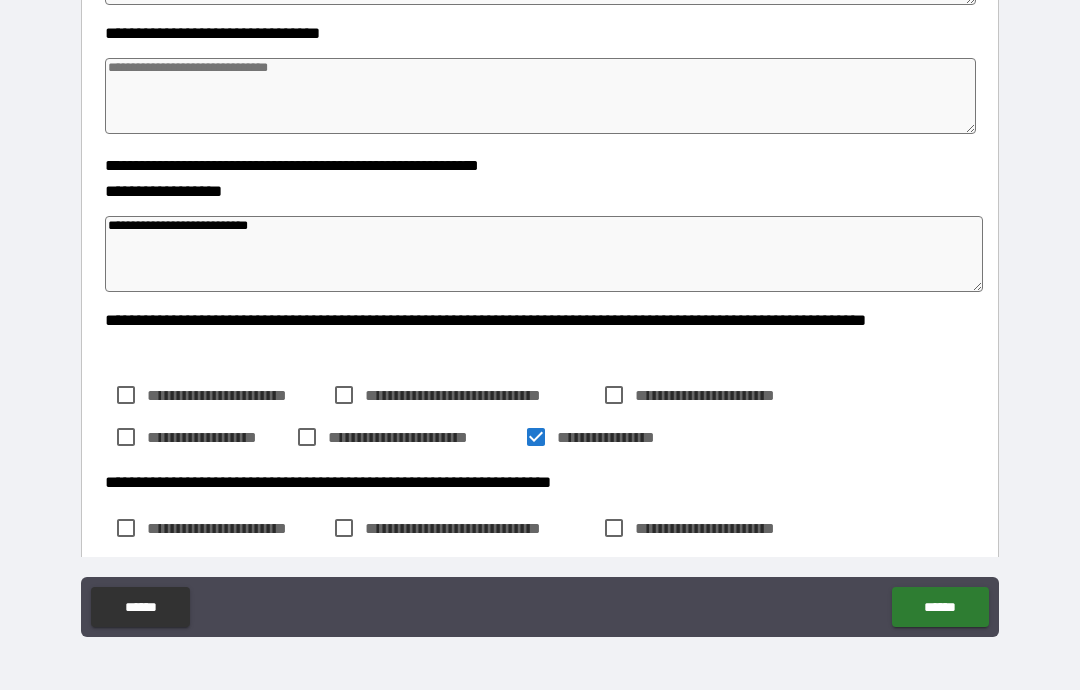click at bounding box center [540, 96] 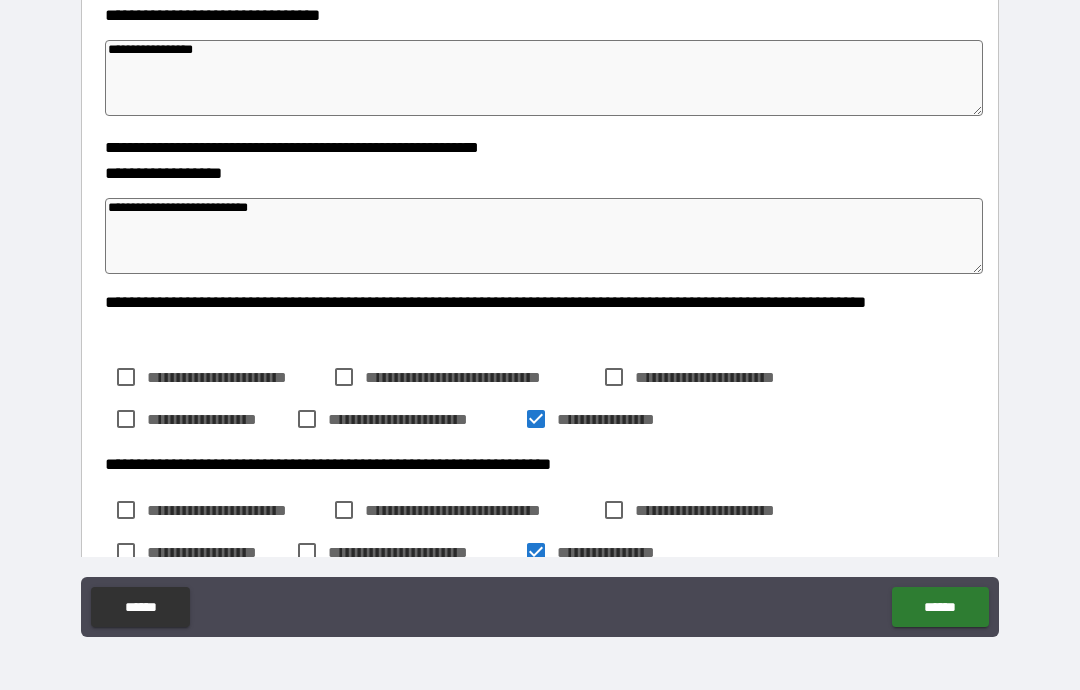 scroll, scrollTop: 667, scrollLeft: 0, axis: vertical 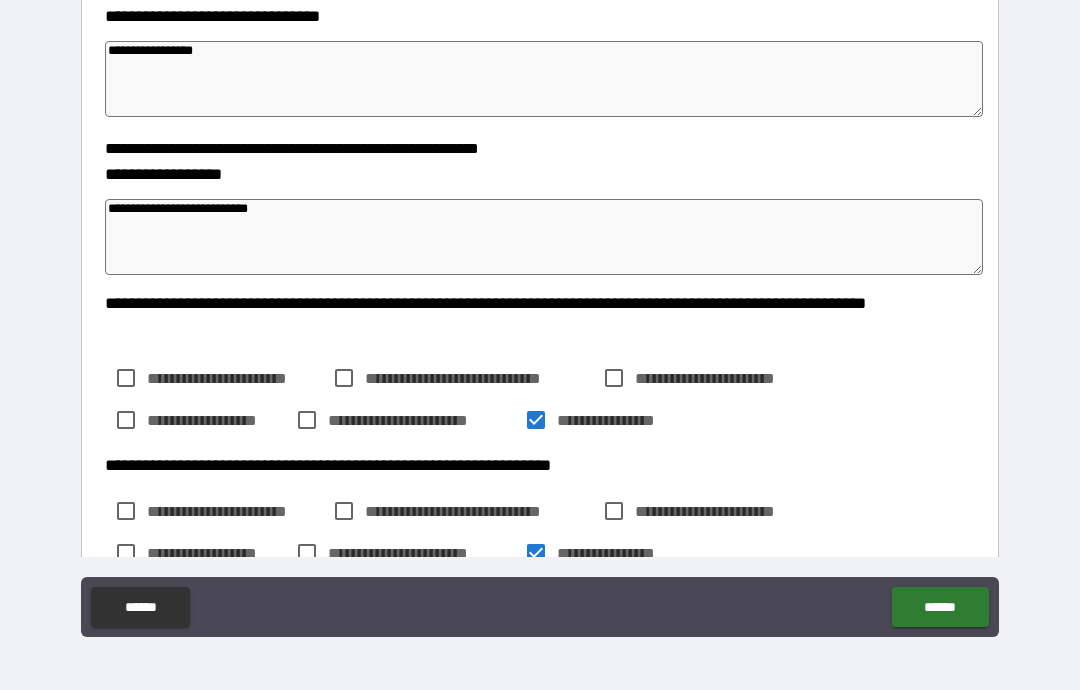 click on "**********" at bounding box center (544, 79) 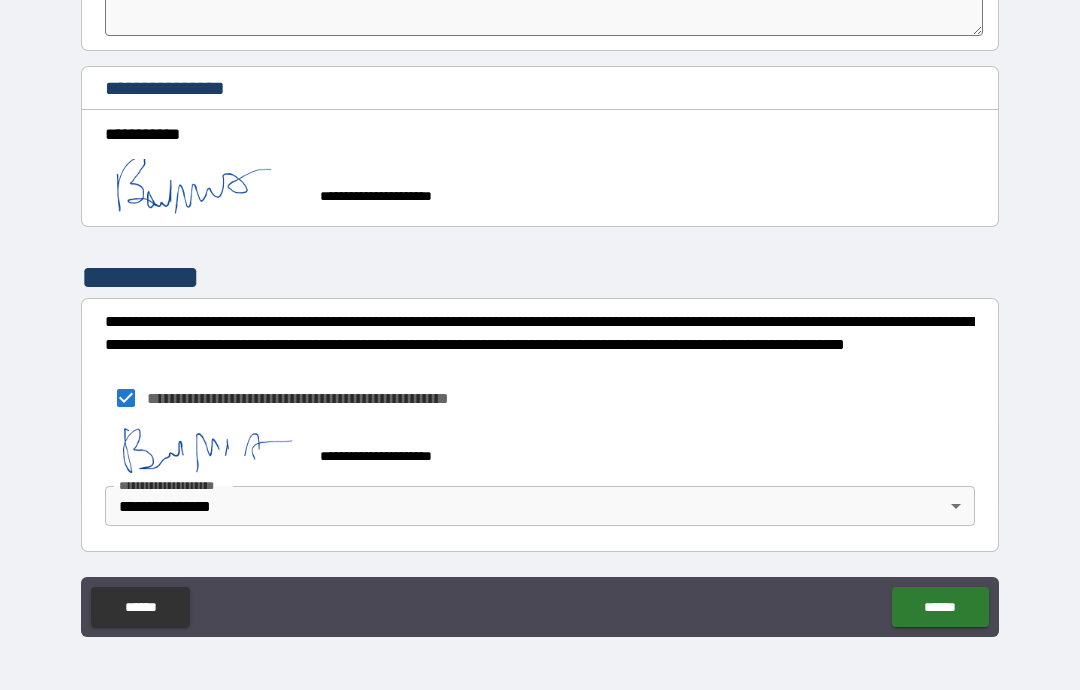 scroll, scrollTop: 1633, scrollLeft: 0, axis: vertical 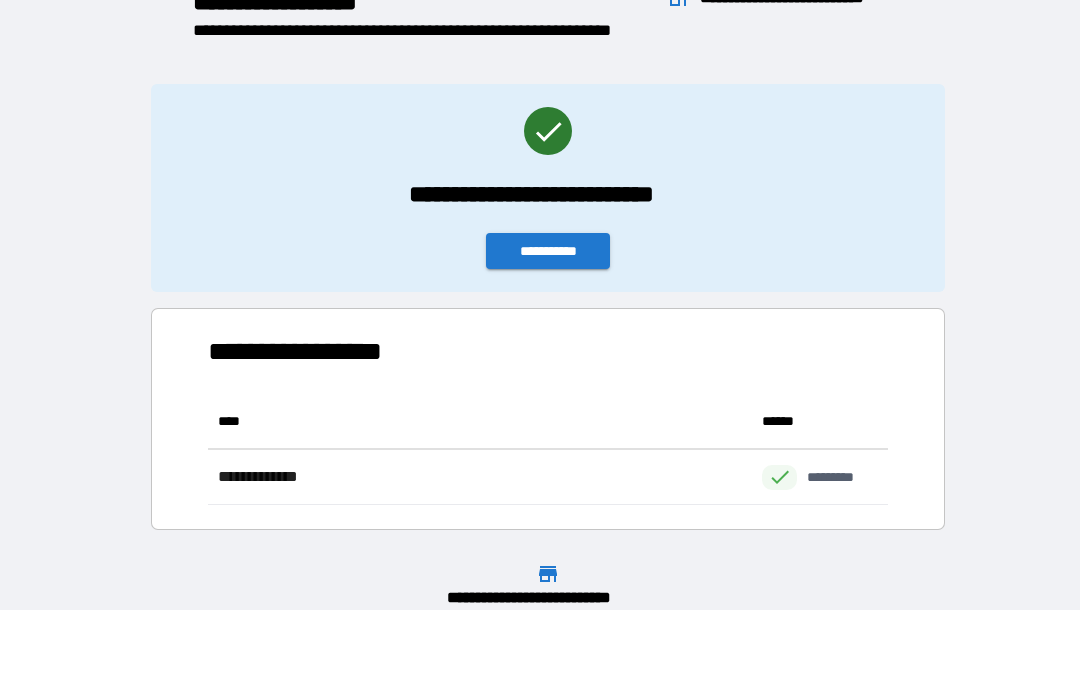 click on "**********" at bounding box center (548, 251) 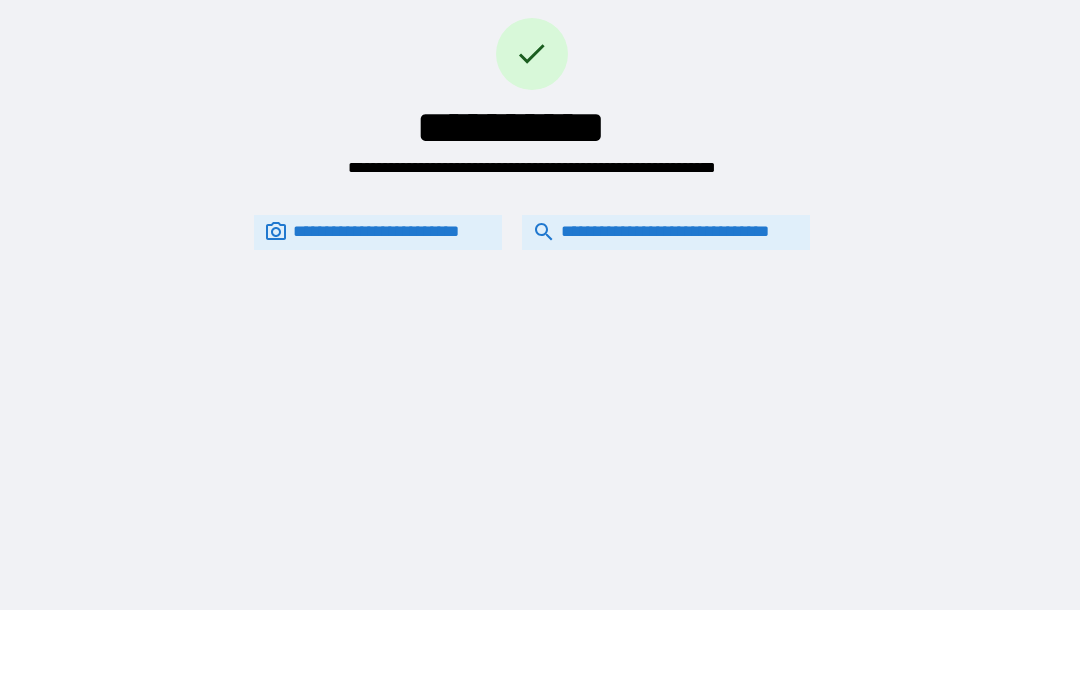 click on "**********" at bounding box center (378, 232) 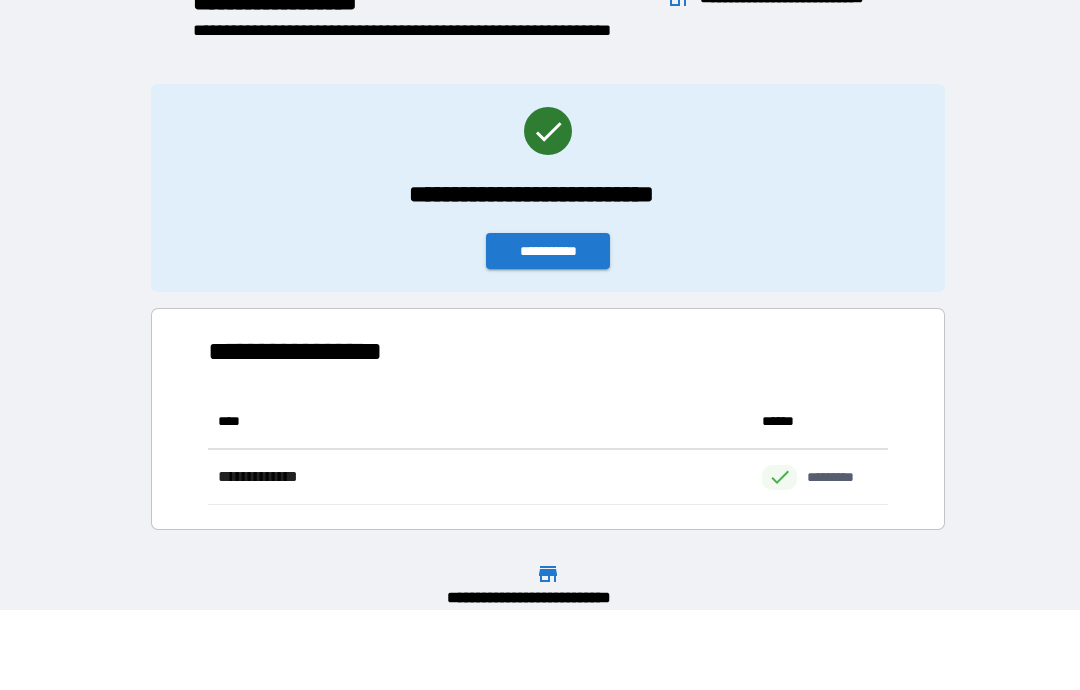 scroll, scrollTop: 1, scrollLeft: 1, axis: both 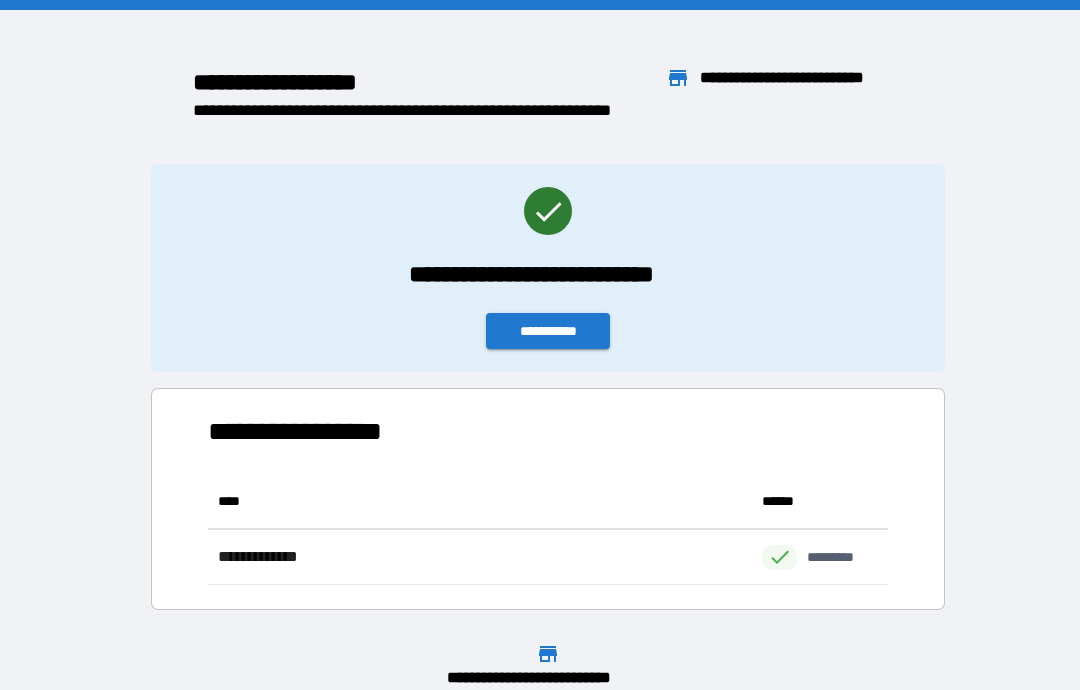 click on "**********" at bounding box center (548, 331) 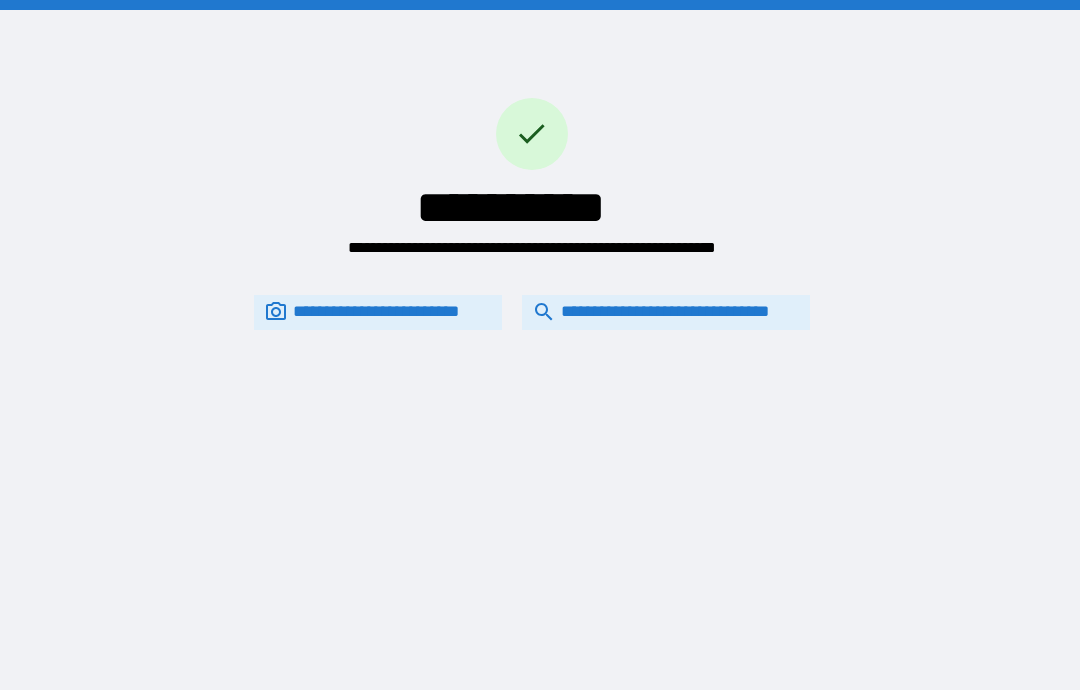 click on "**********" at bounding box center [666, 312] 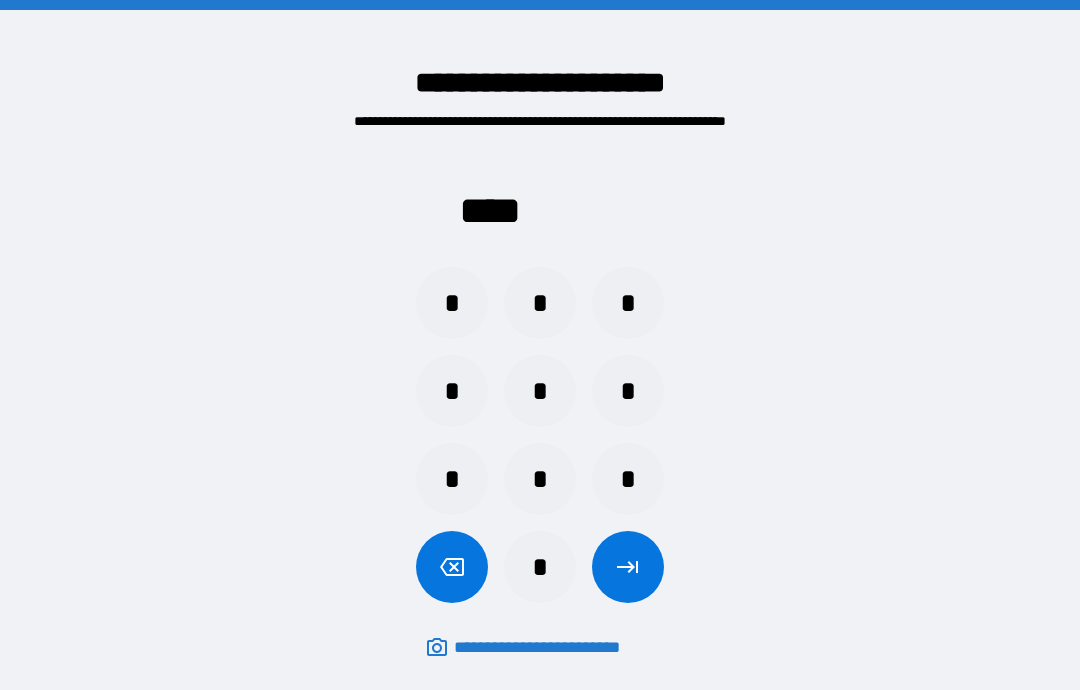 click on "*" at bounding box center [540, 303] 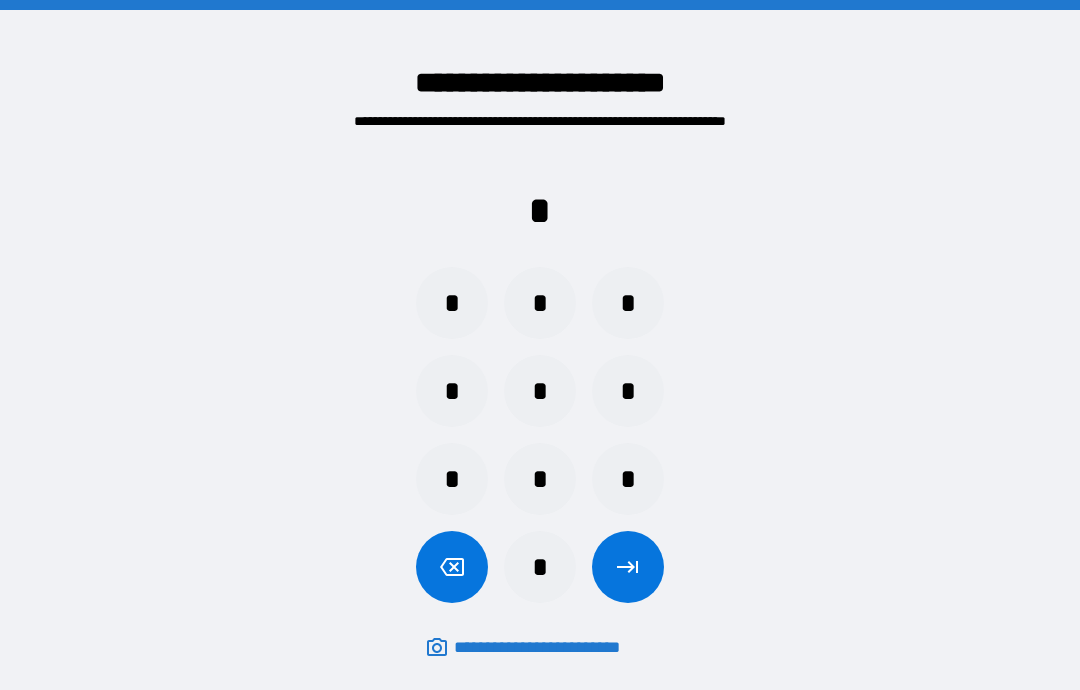 click on "*" at bounding box center [452, 391] 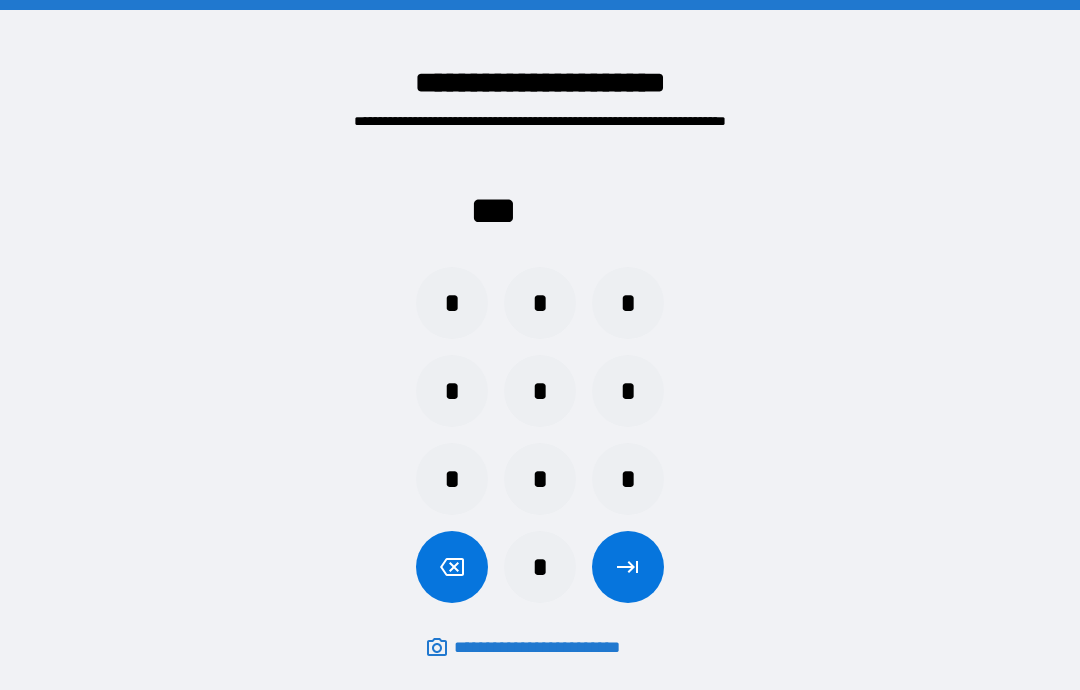 click on "*" at bounding box center [628, 303] 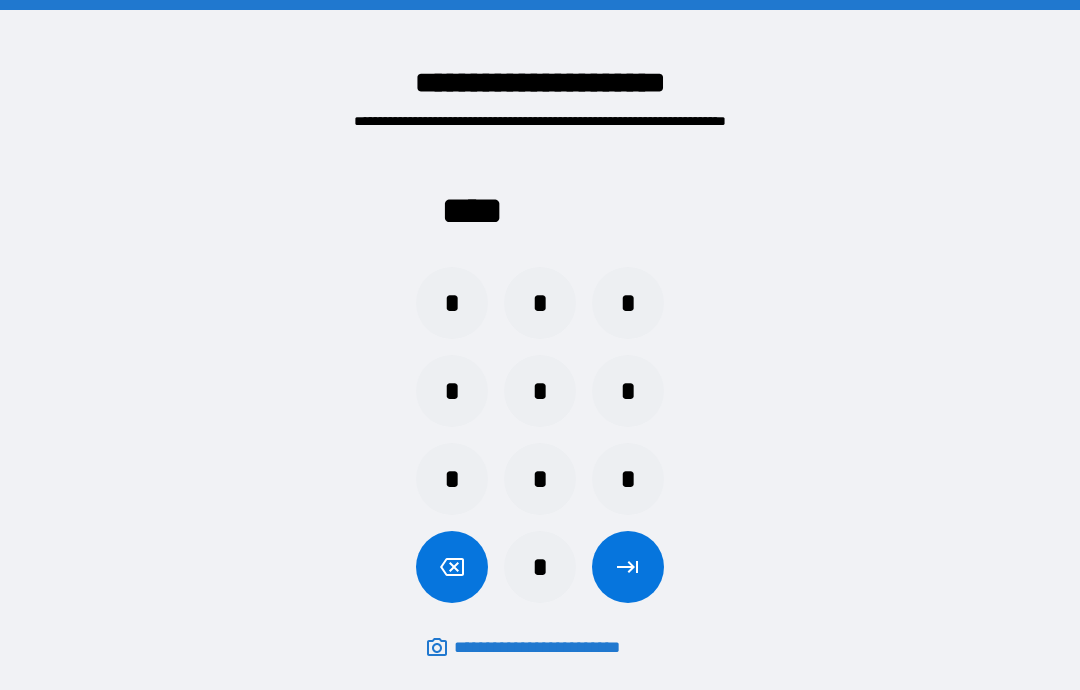 click 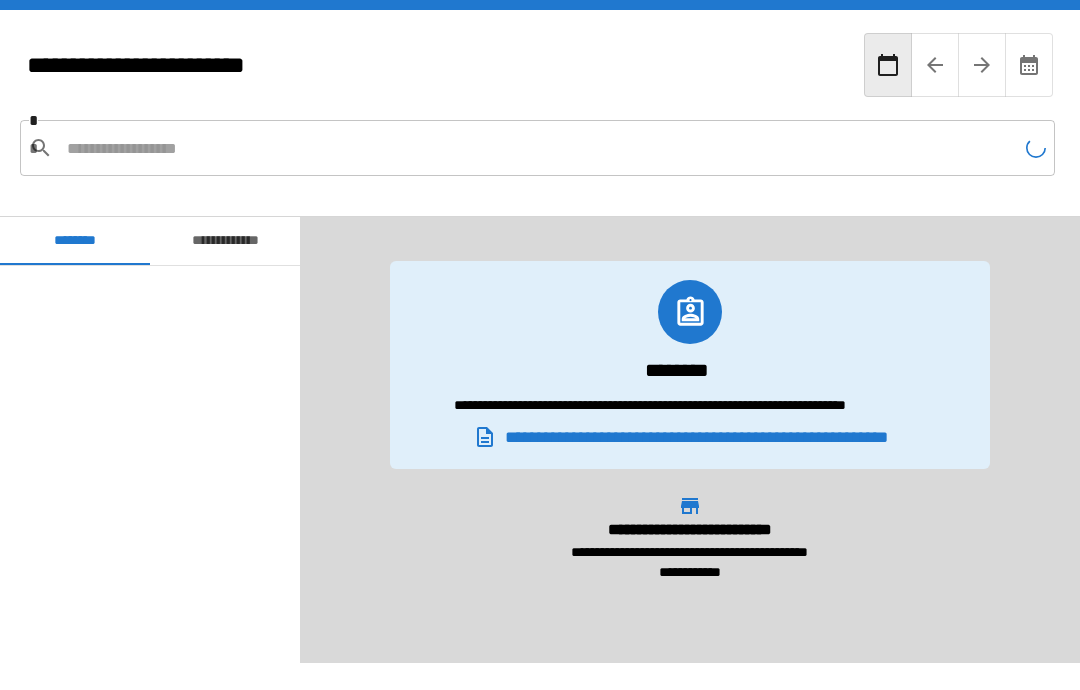 scroll, scrollTop: 180, scrollLeft: 0, axis: vertical 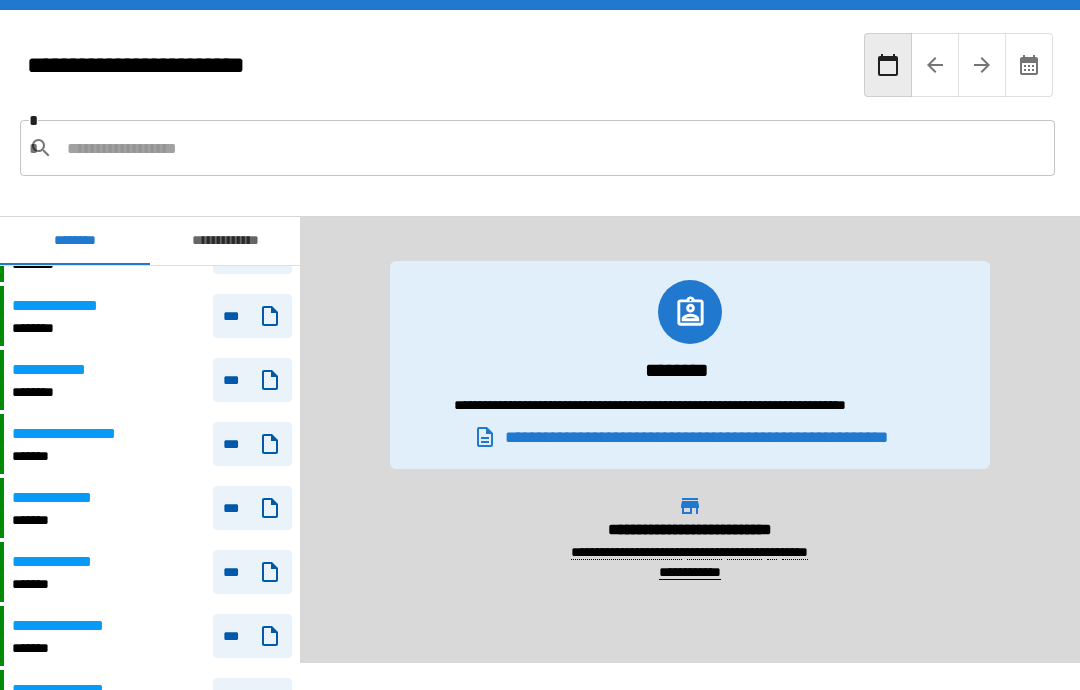 click on "**********" at bounding box center [225, 241] 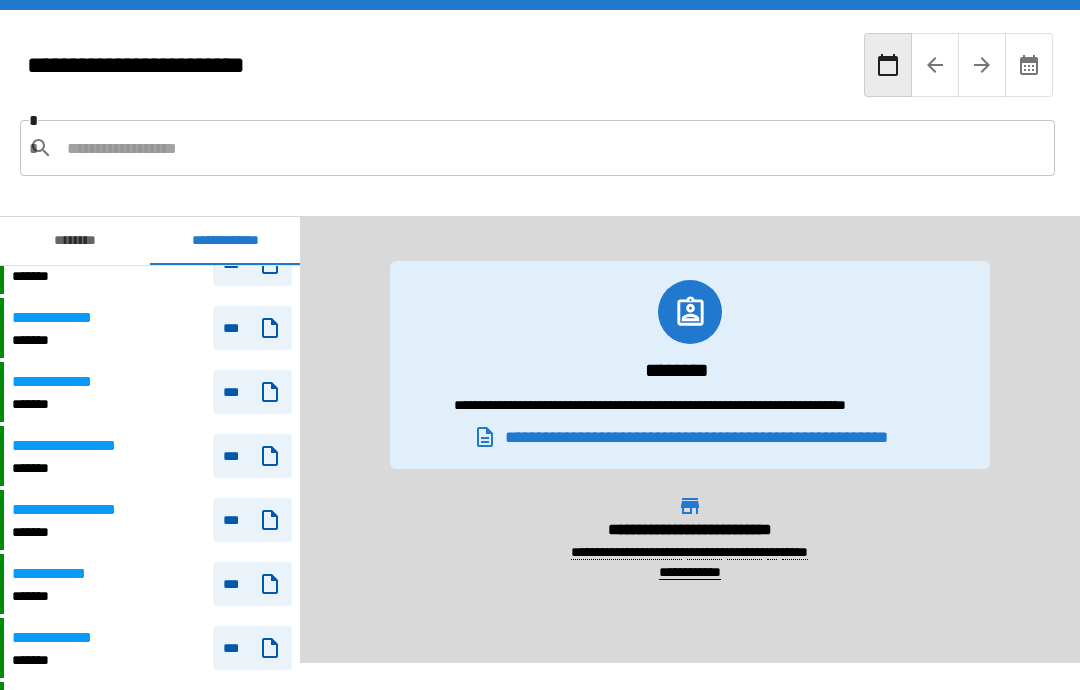 scroll, scrollTop: 392, scrollLeft: 0, axis: vertical 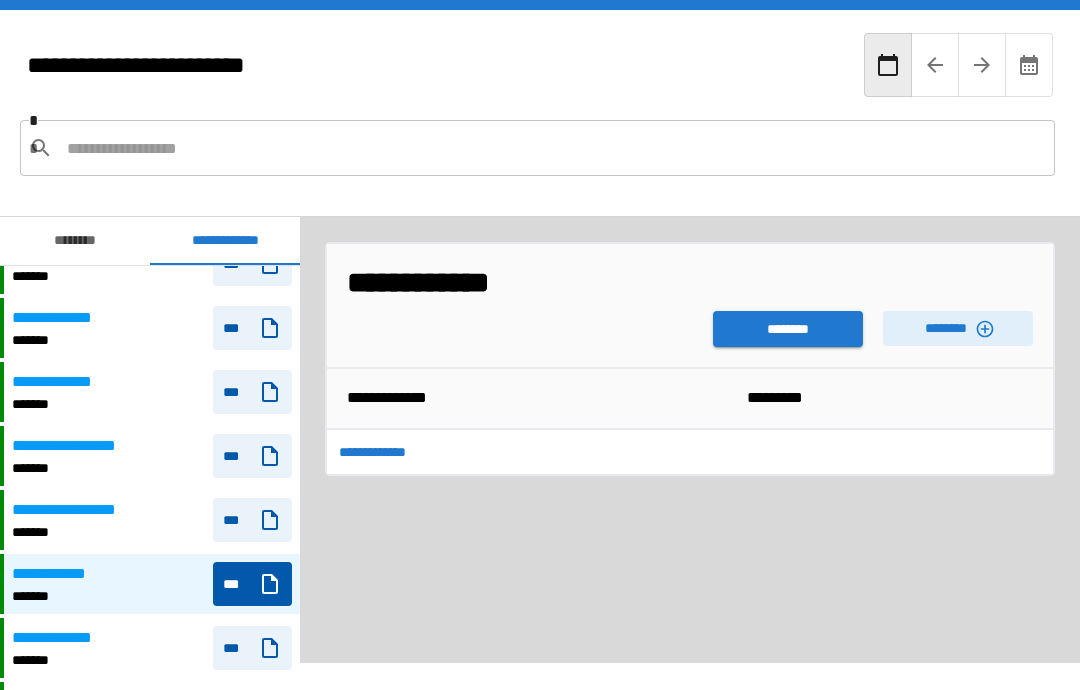 click on "********" at bounding box center [788, 329] 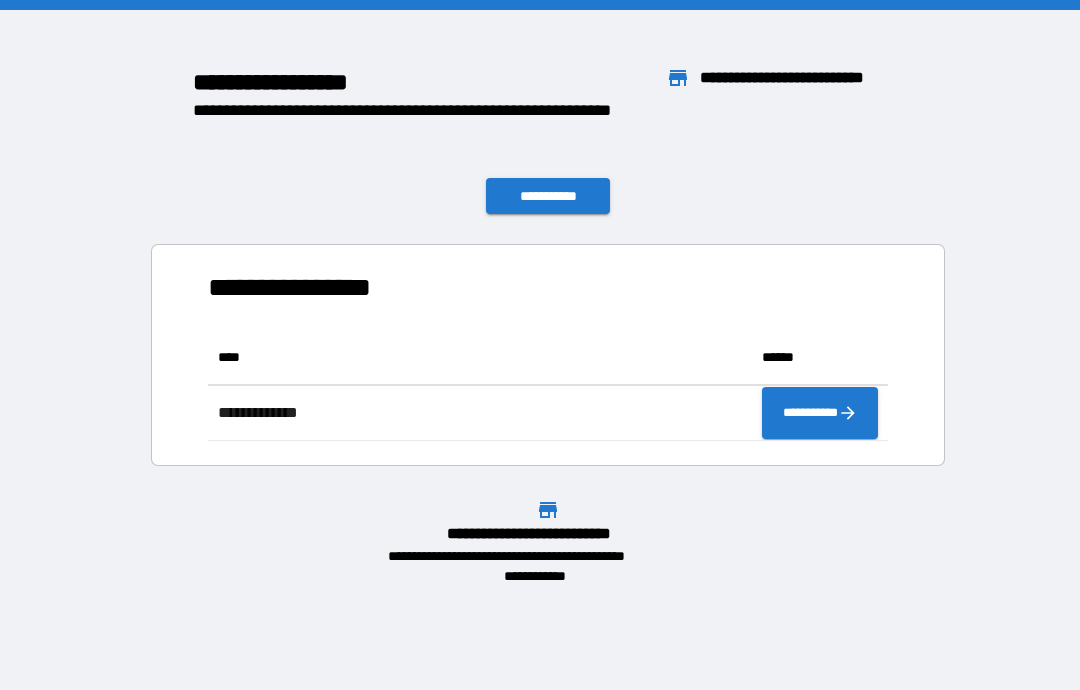 scroll, scrollTop: 1, scrollLeft: 1, axis: both 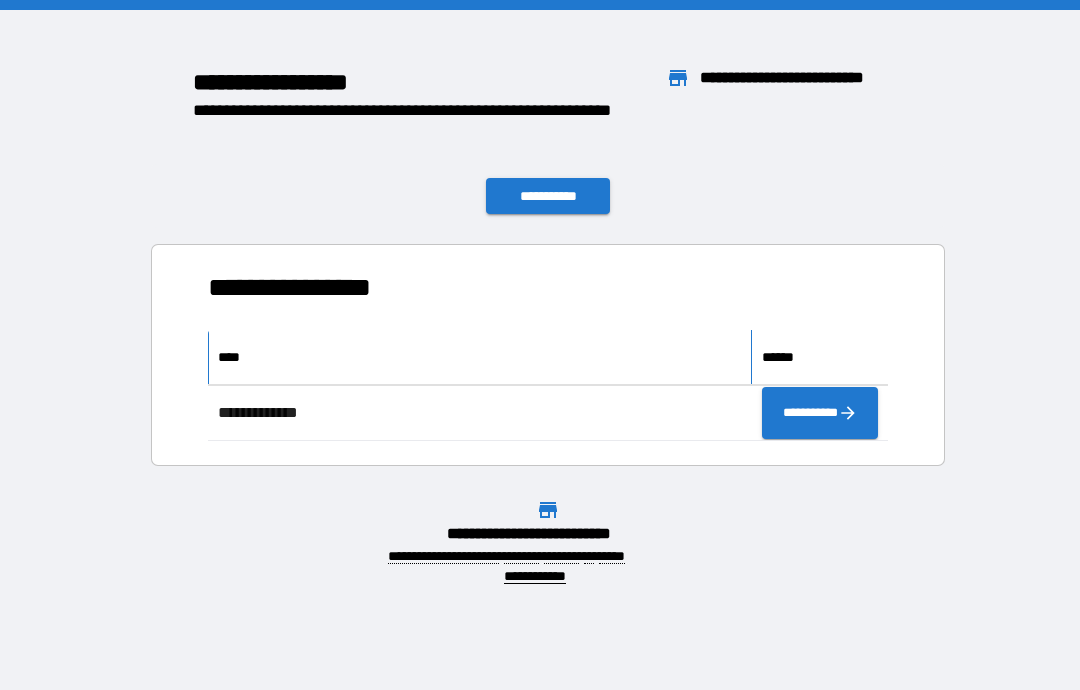 click on "****" at bounding box center (480, 357) 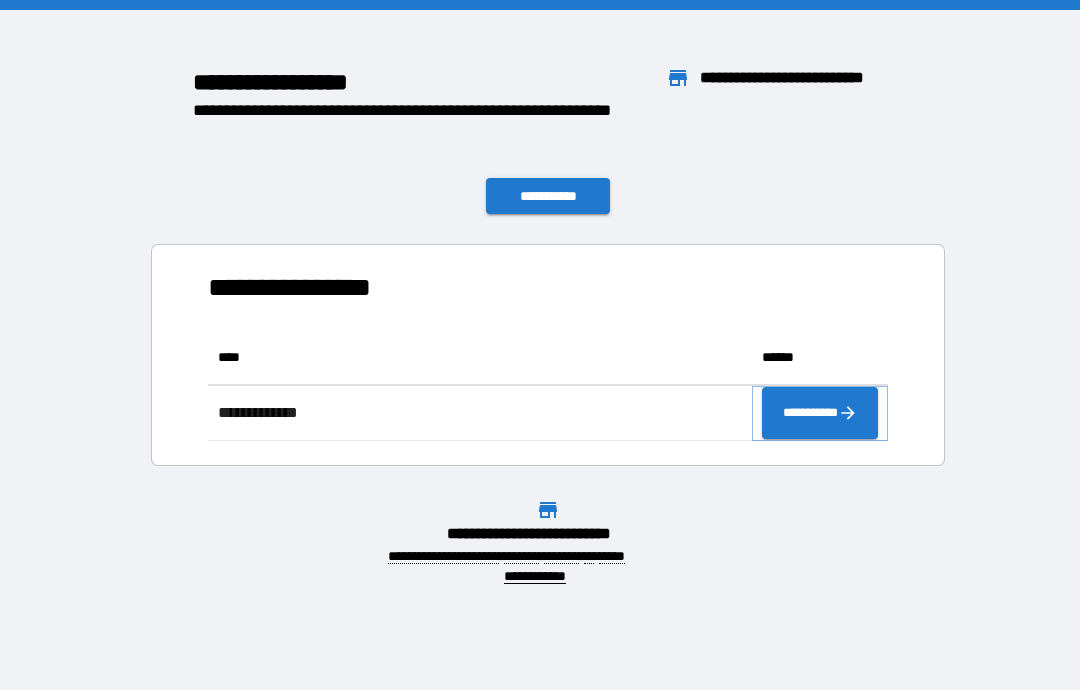 click on "**********" at bounding box center [820, 413] 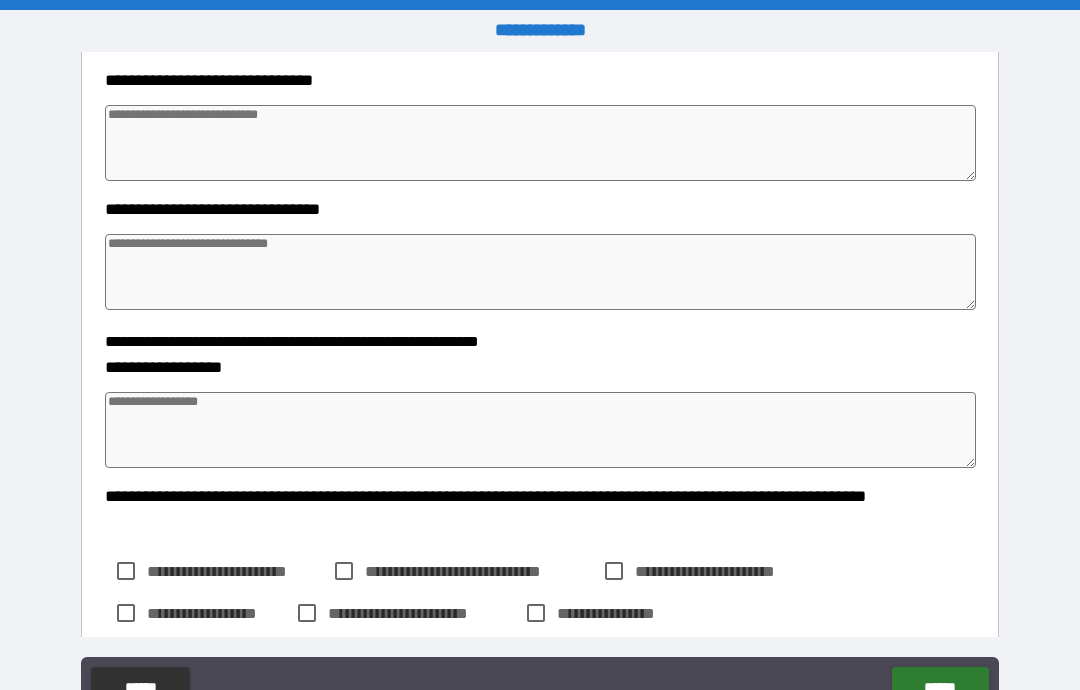 scroll, scrollTop: 559, scrollLeft: 0, axis: vertical 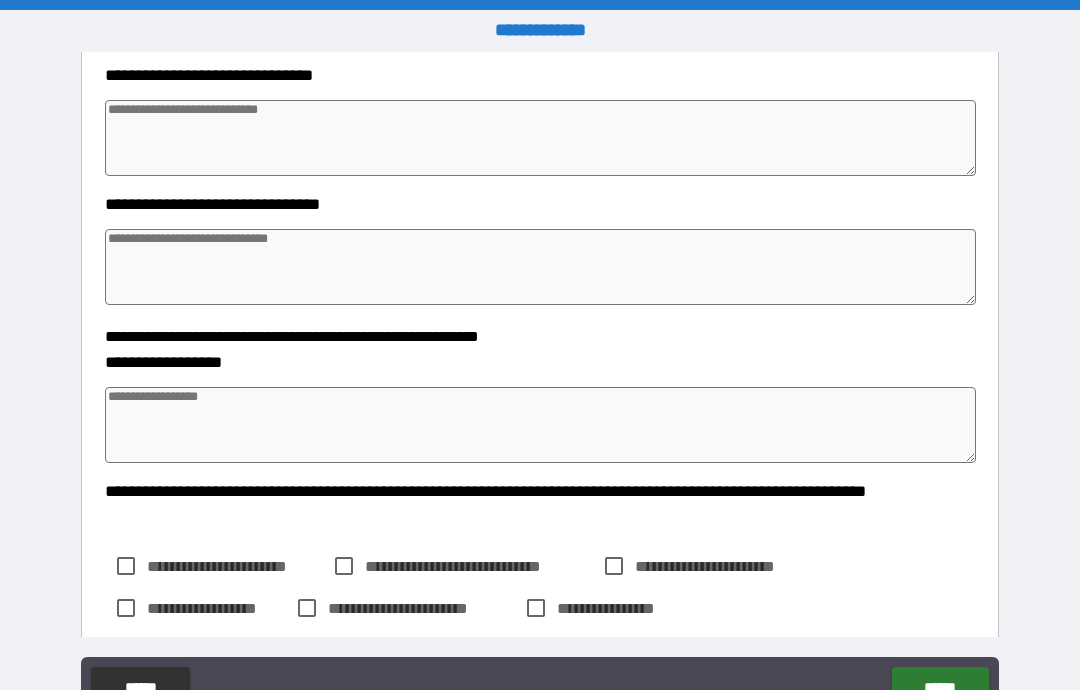 click at bounding box center [540, 425] 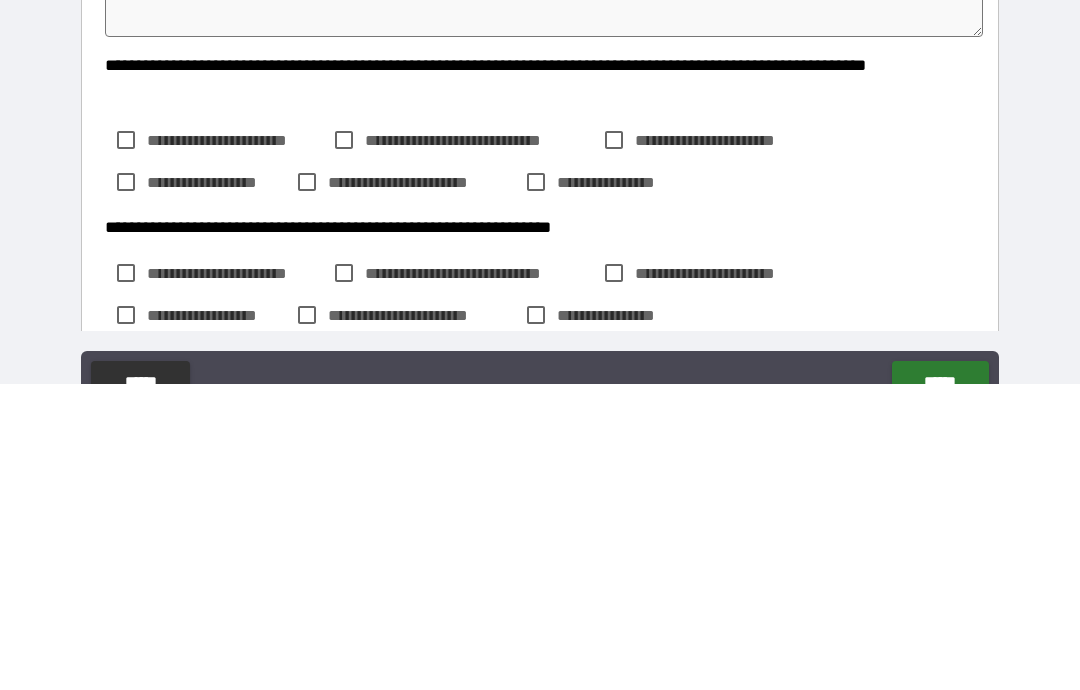 scroll, scrollTop: 677, scrollLeft: 0, axis: vertical 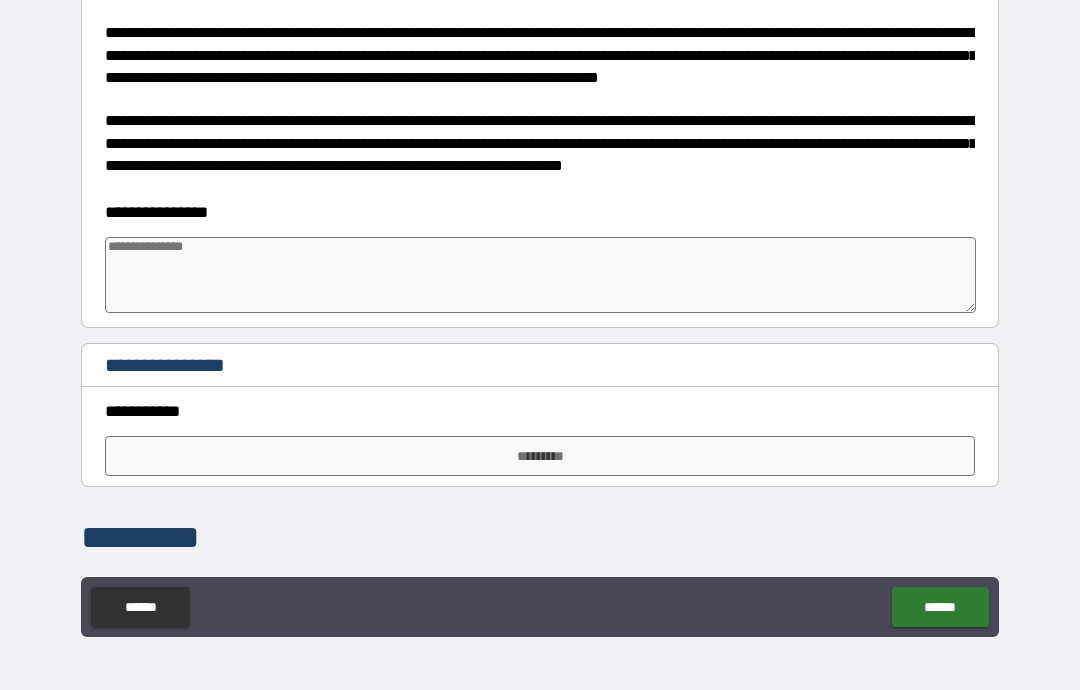 click at bounding box center (540, 275) 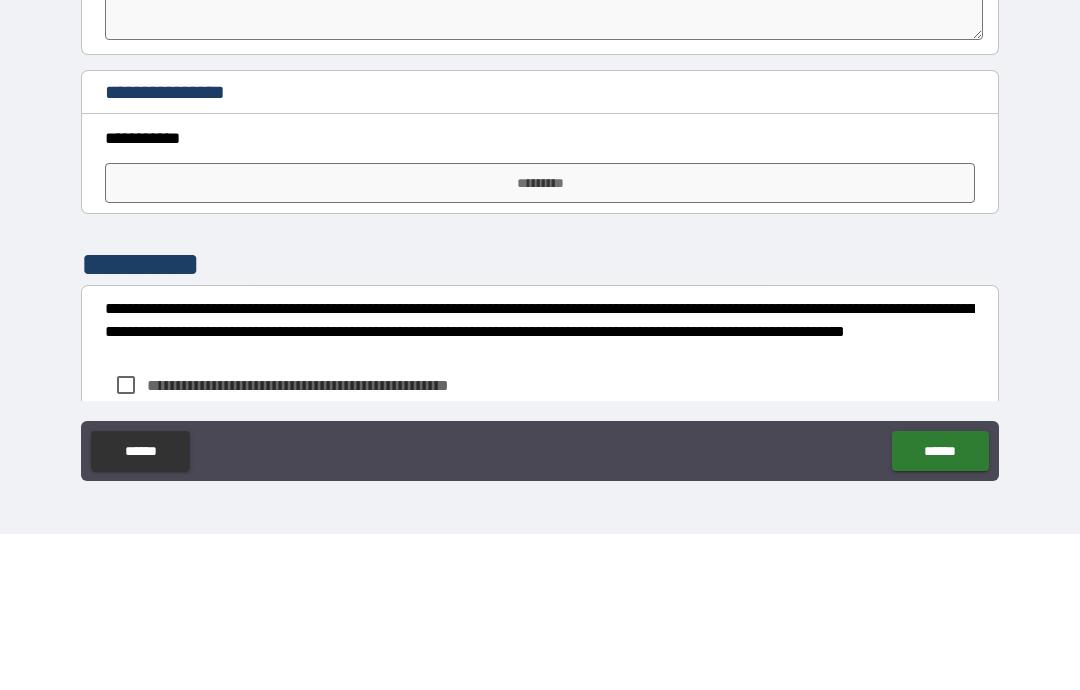 scroll, scrollTop: 1484, scrollLeft: 0, axis: vertical 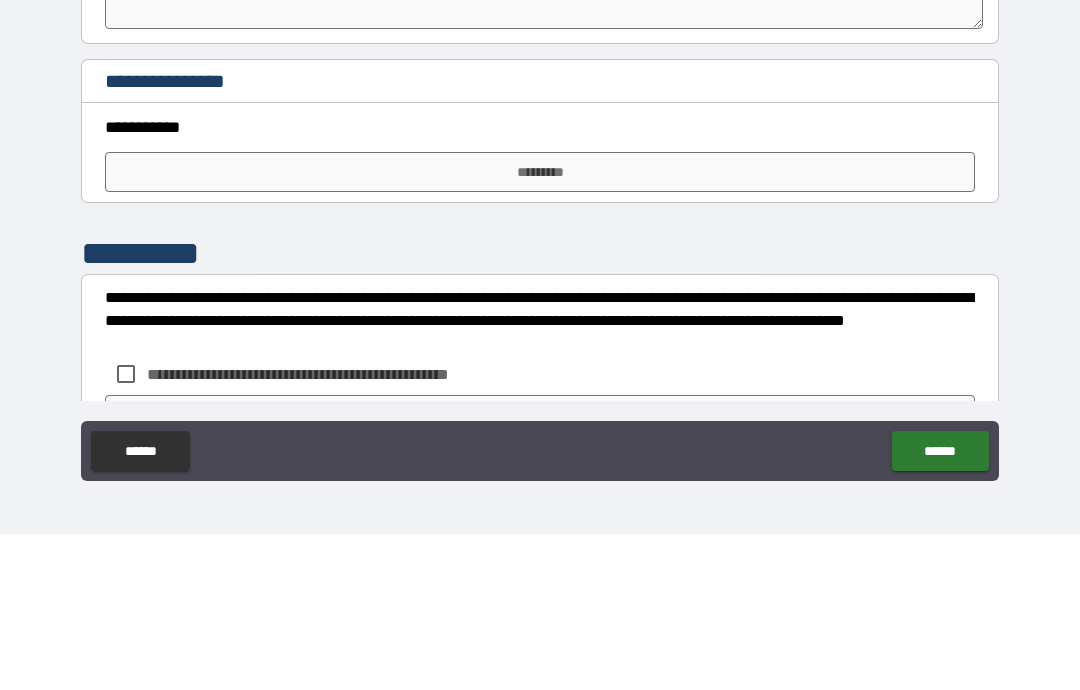 click on "*********" at bounding box center [540, 328] 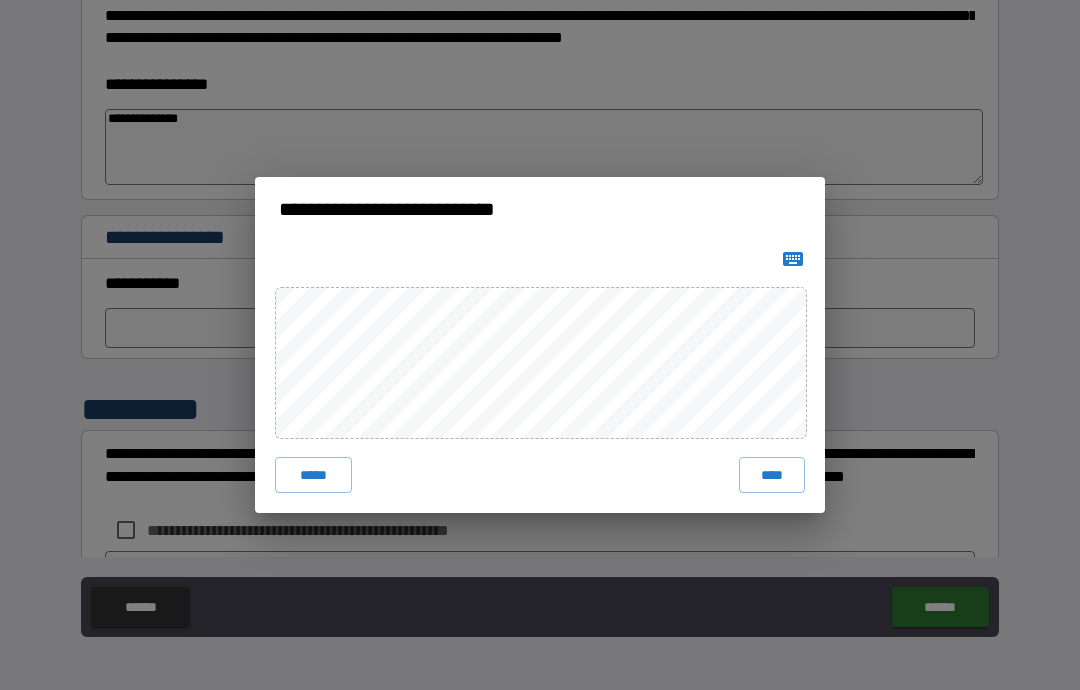 click on "****" at bounding box center [772, 475] 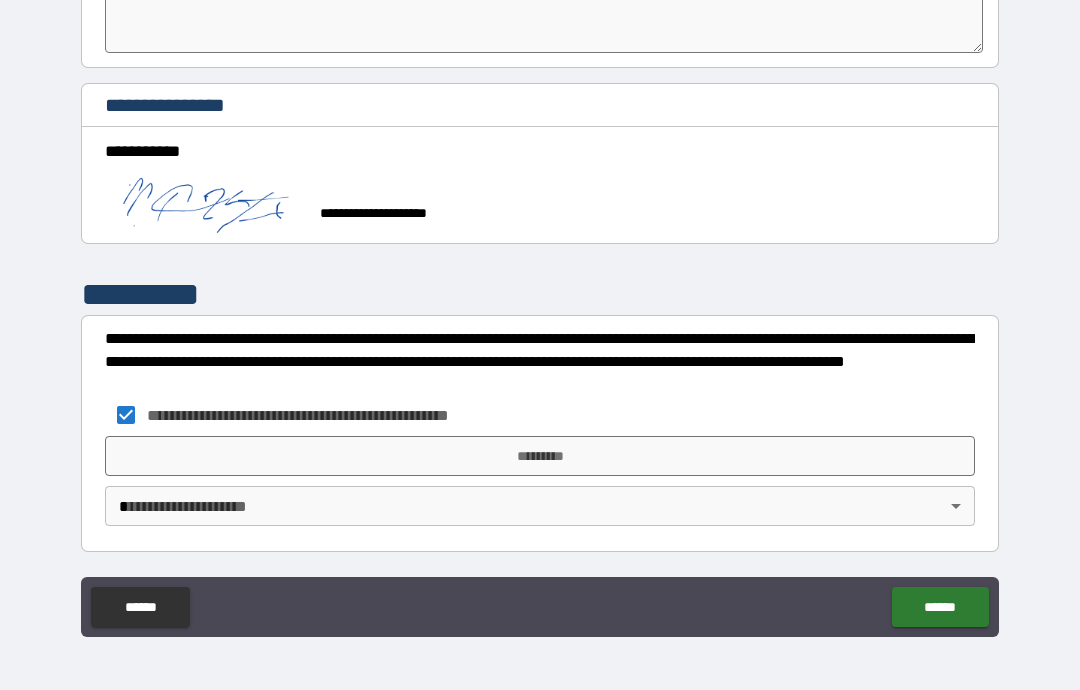 scroll, scrollTop: 1616, scrollLeft: 0, axis: vertical 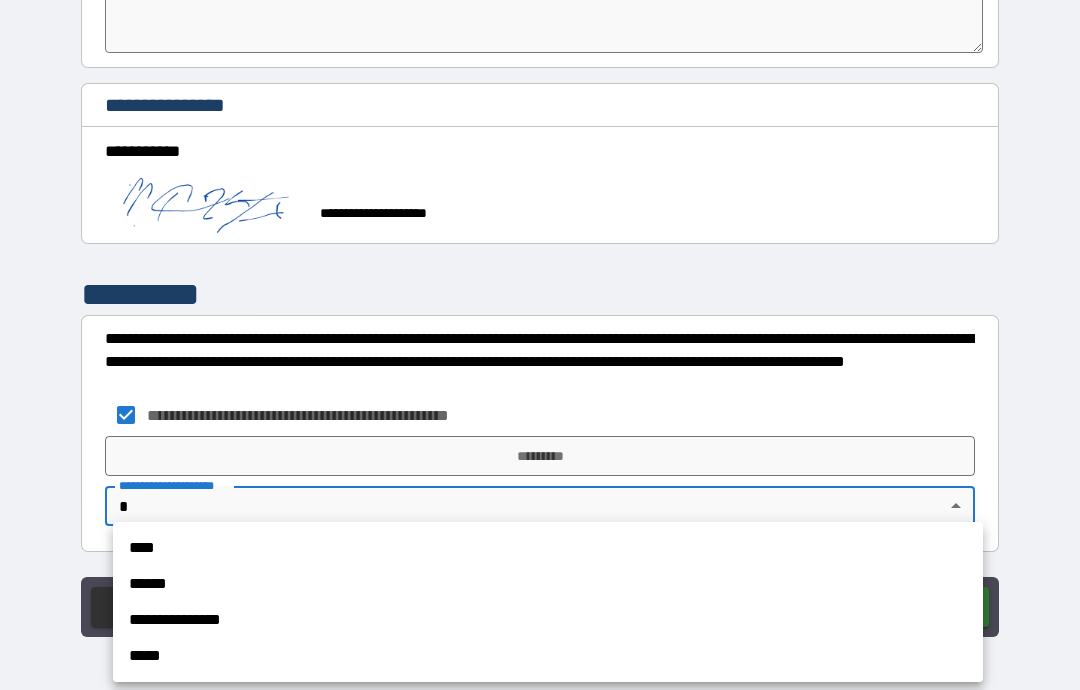 click on "**********" at bounding box center [548, 620] 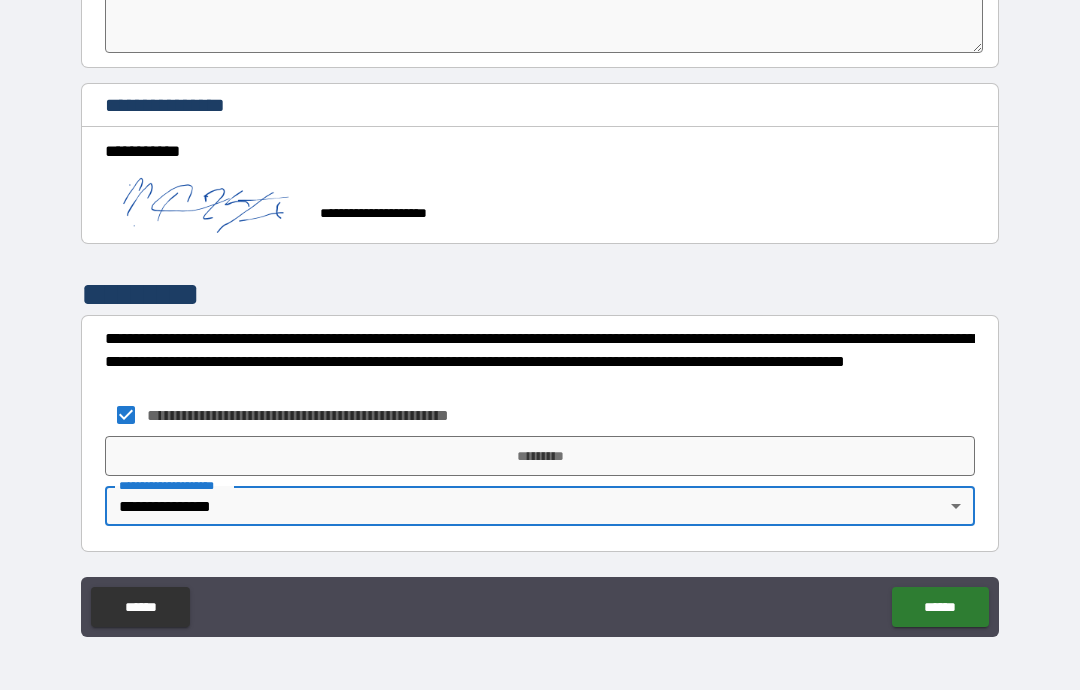 click on "*********" at bounding box center (540, 456) 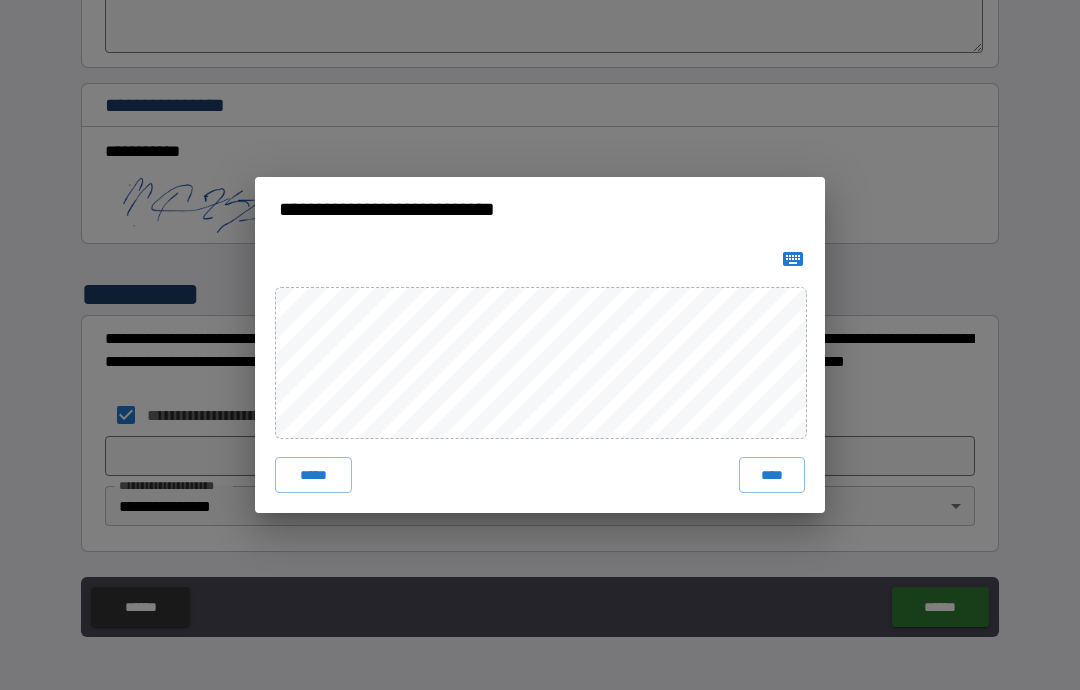 click on "****" at bounding box center [772, 475] 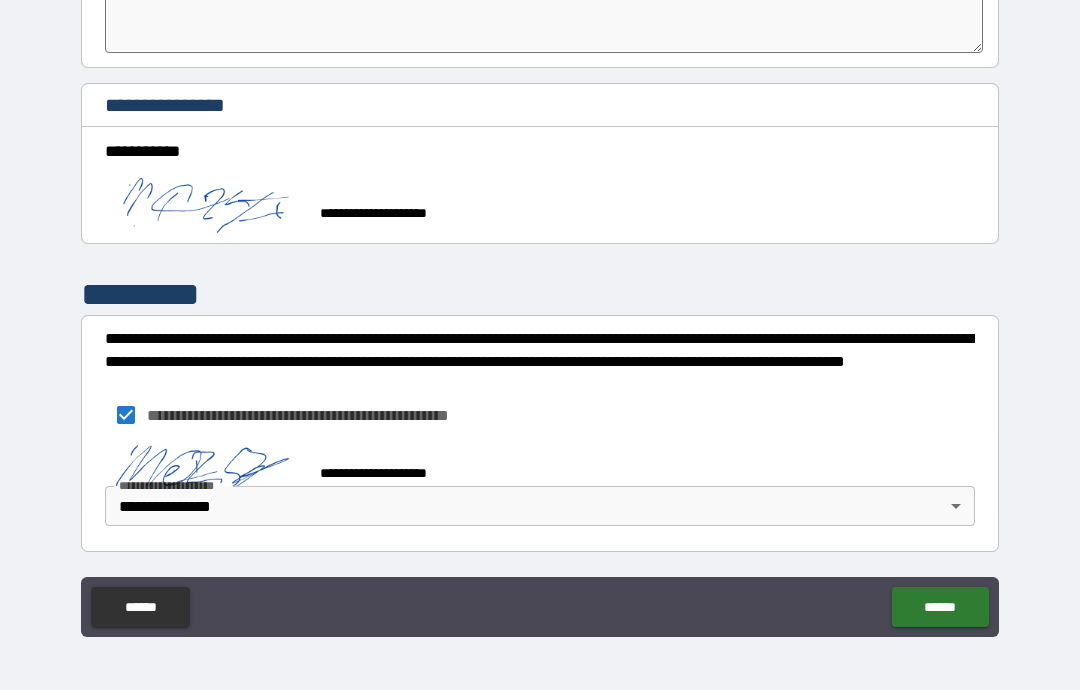 scroll, scrollTop: 1606, scrollLeft: 0, axis: vertical 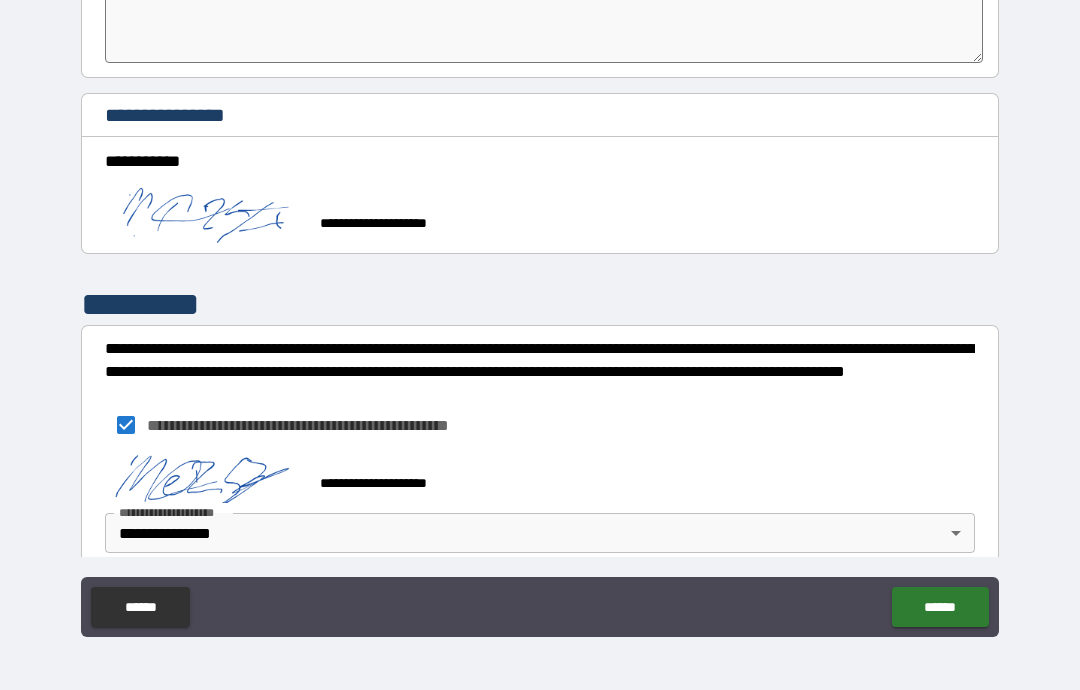 click on "******" at bounding box center (940, 607) 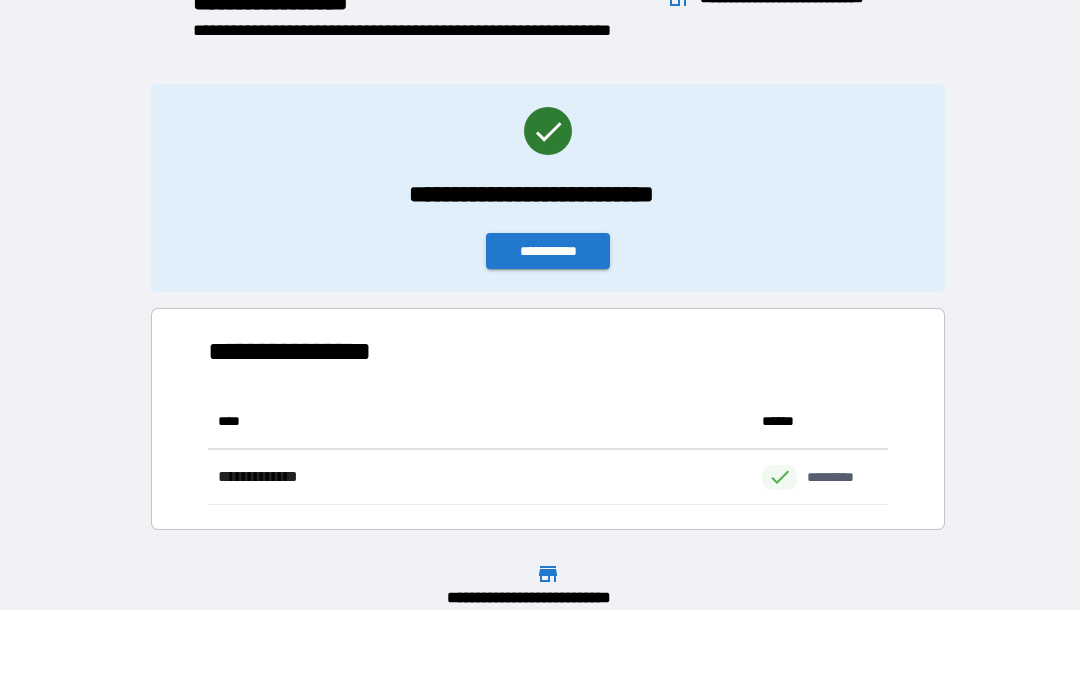 scroll, scrollTop: 1, scrollLeft: 1, axis: both 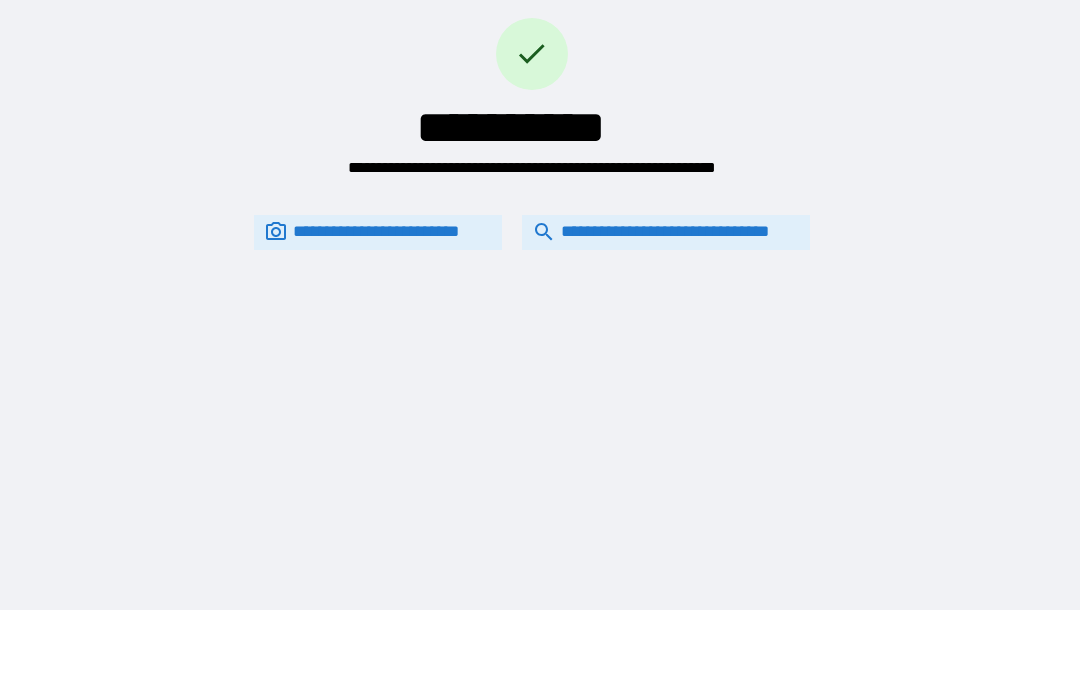 click on "**********" at bounding box center [666, 232] 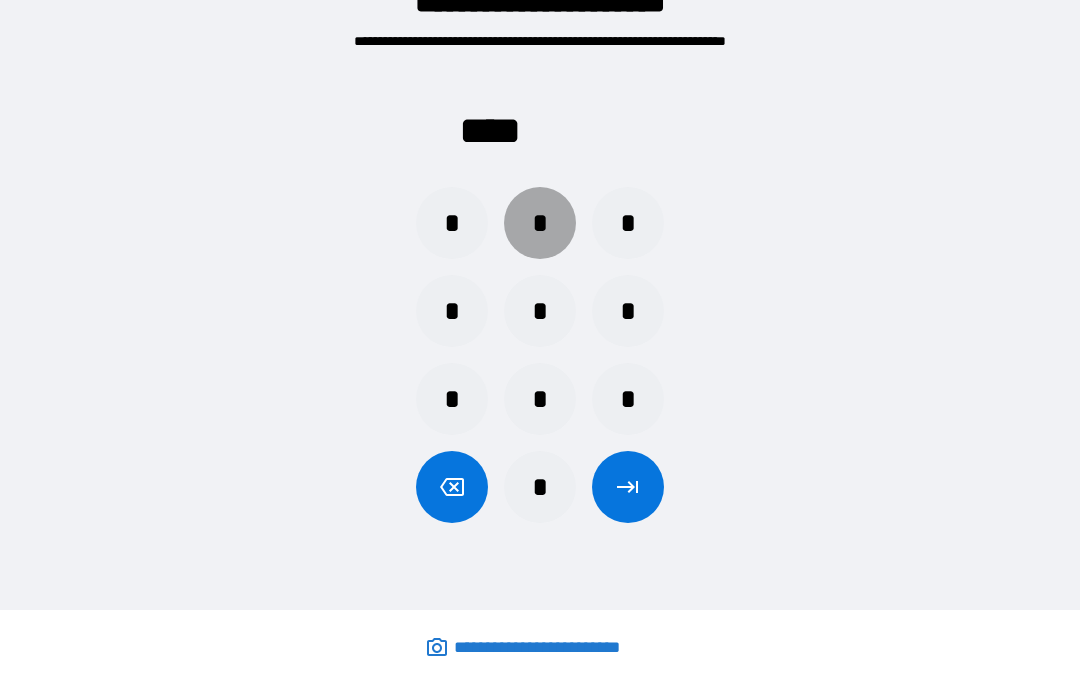 click on "*" at bounding box center [540, 223] 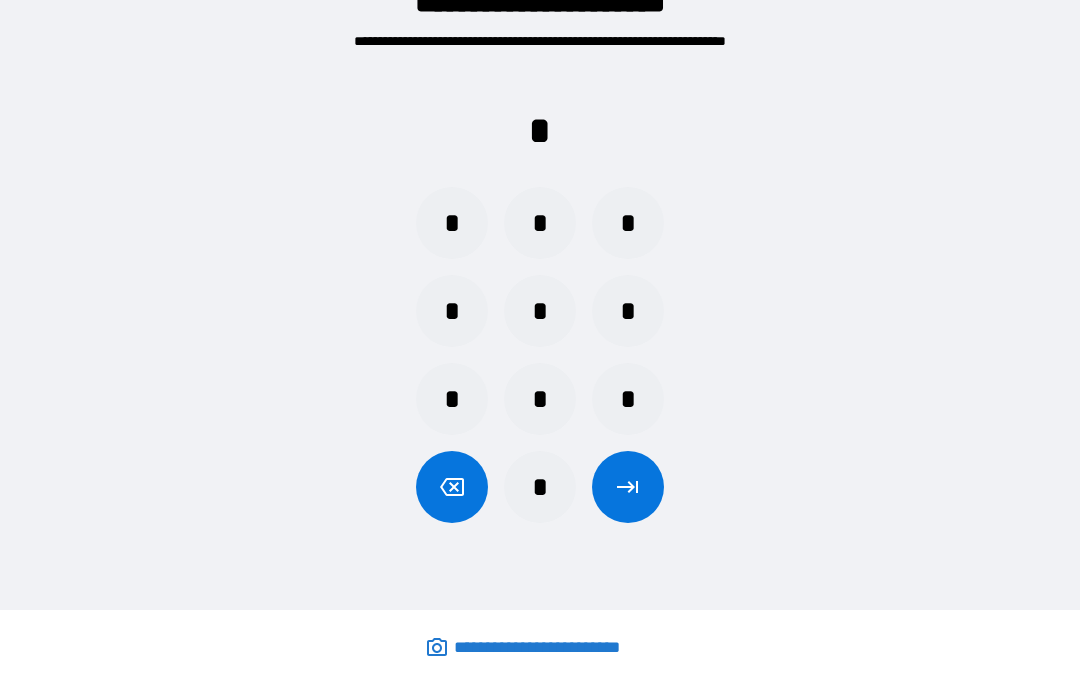 click on "*" at bounding box center (452, 311) 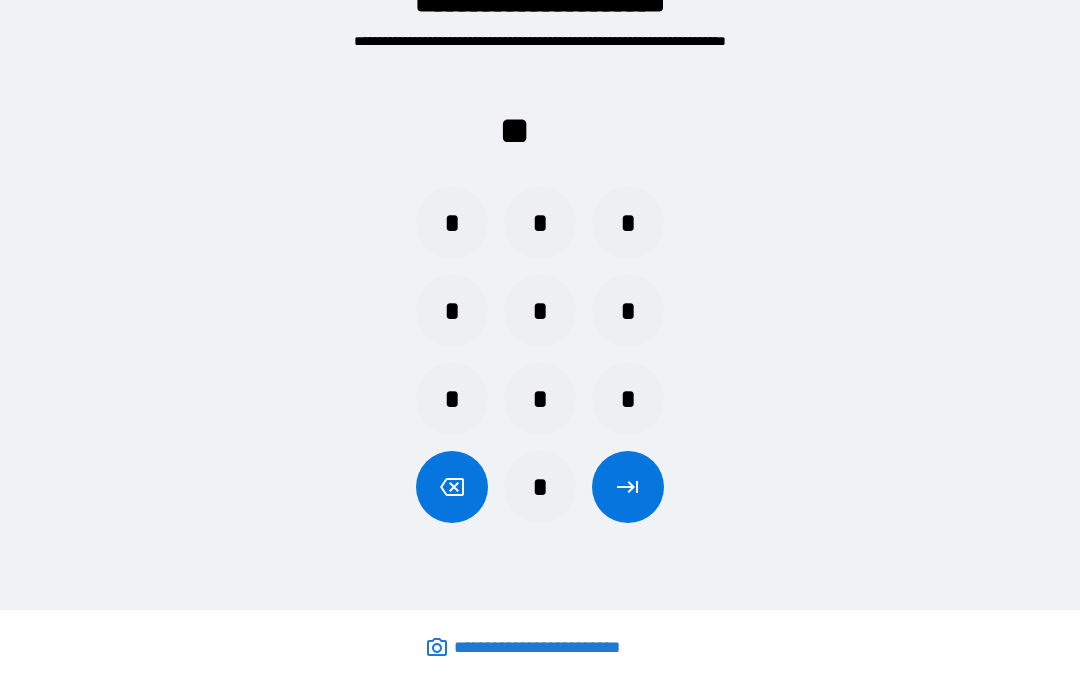click on "*" at bounding box center [452, 399] 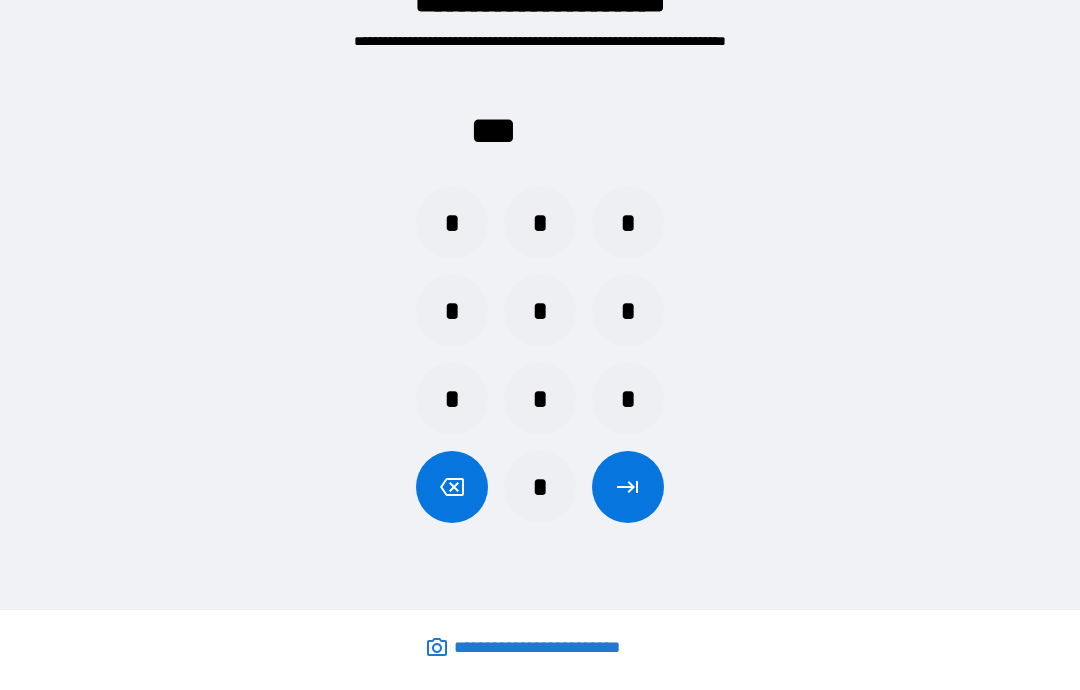 click on "*" at bounding box center [628, 223] 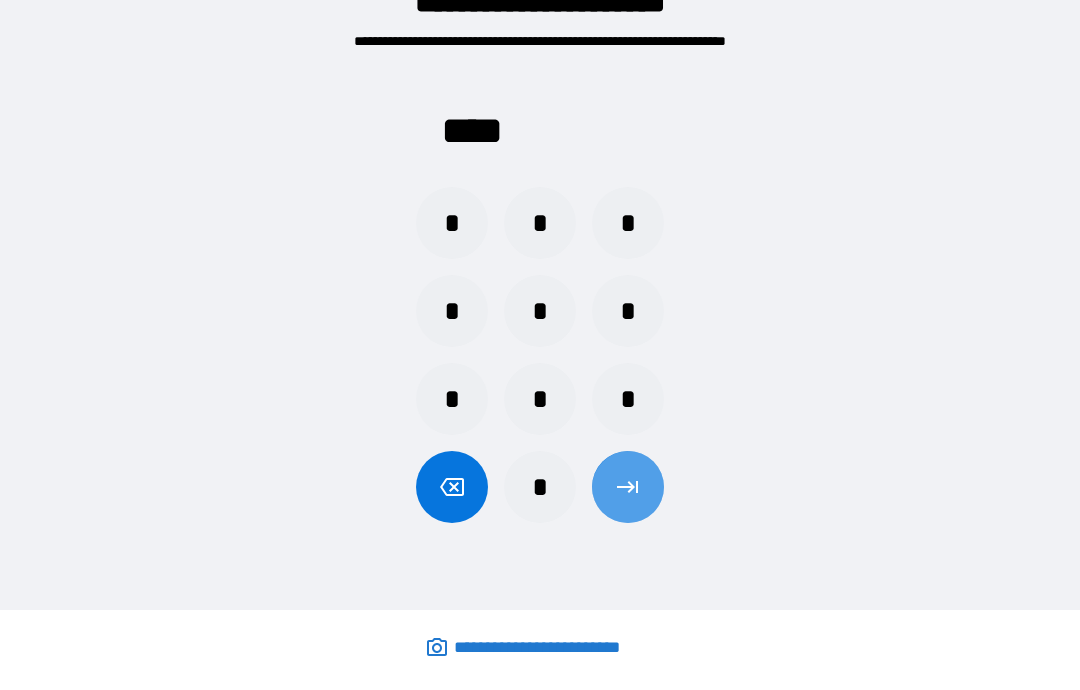 click 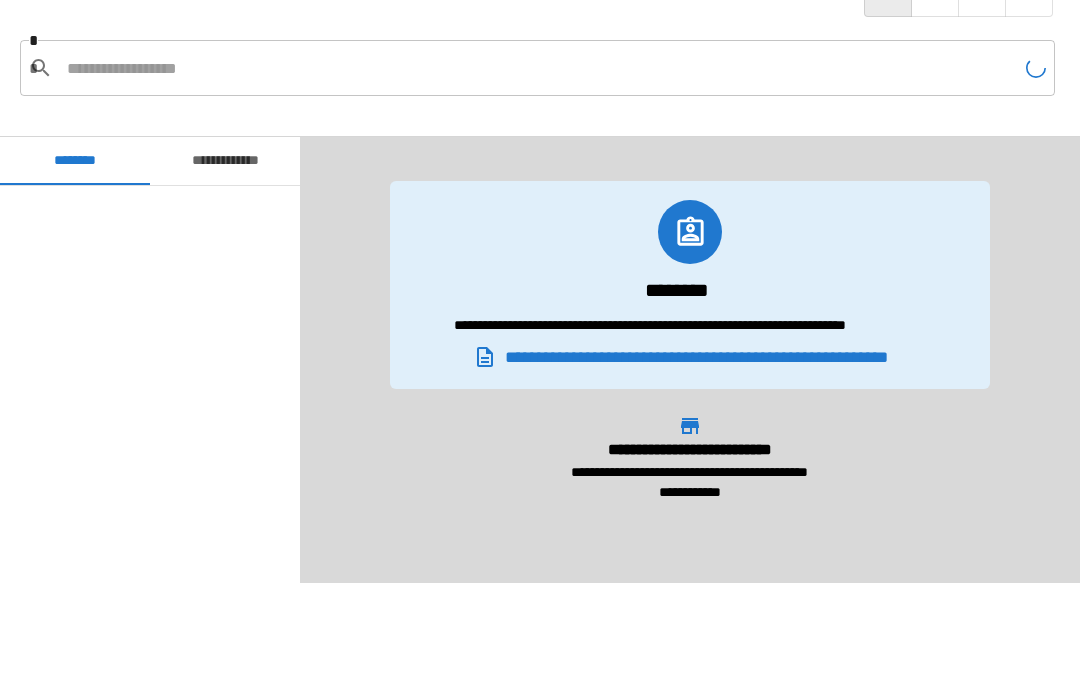 scroll, scrollTop: 180, scrollLeft: 0, axis: vertical 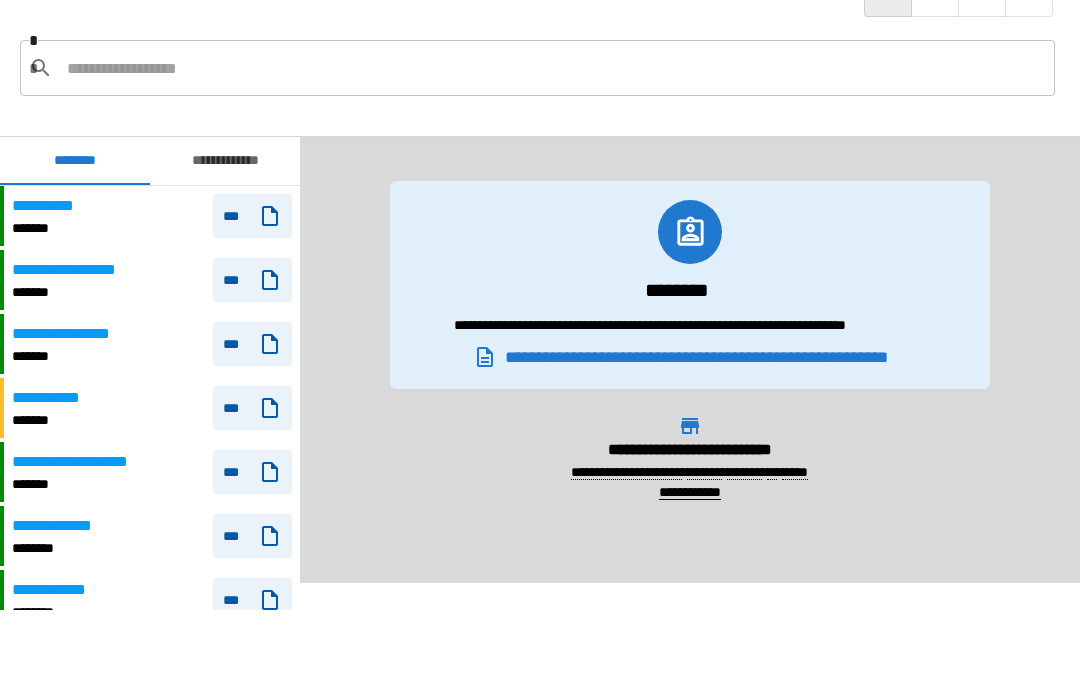 click on "**********" at bounding box center (225, 161) 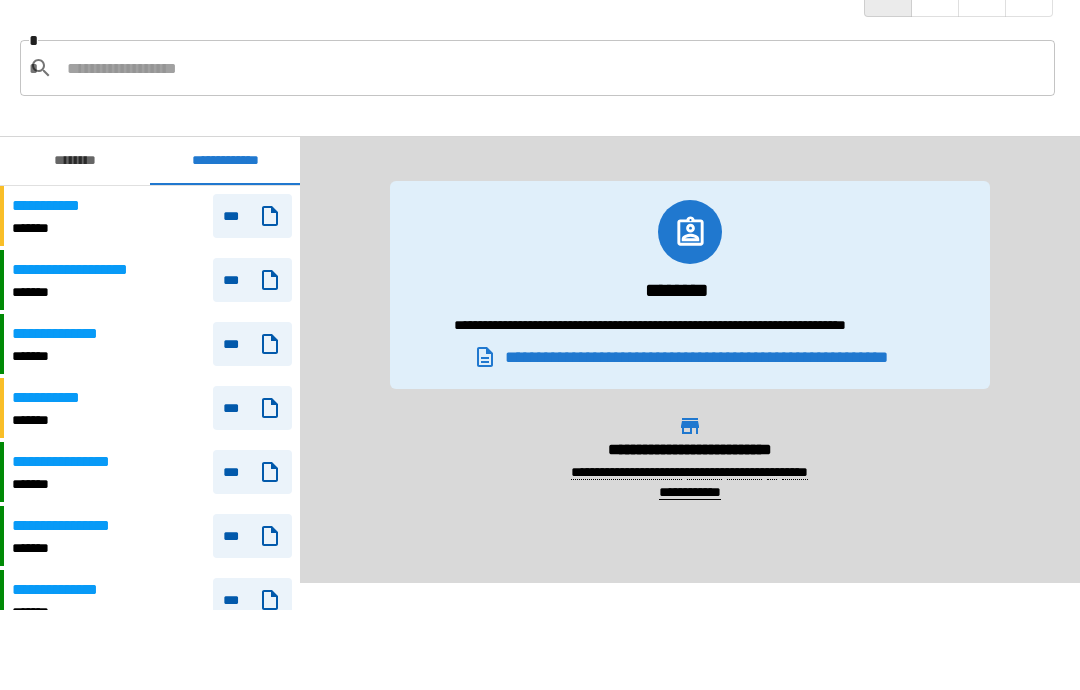 scroll, scrollTop: 0, scrollLeft: 0, axis: both 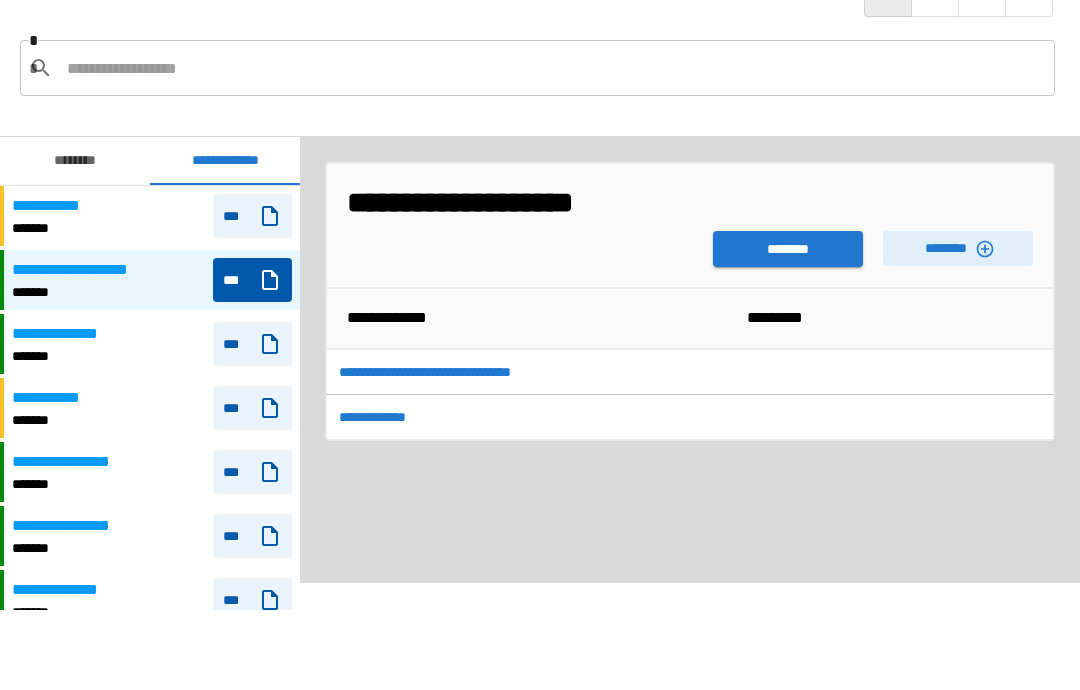 click on "********" at bounding box center [788, 249] 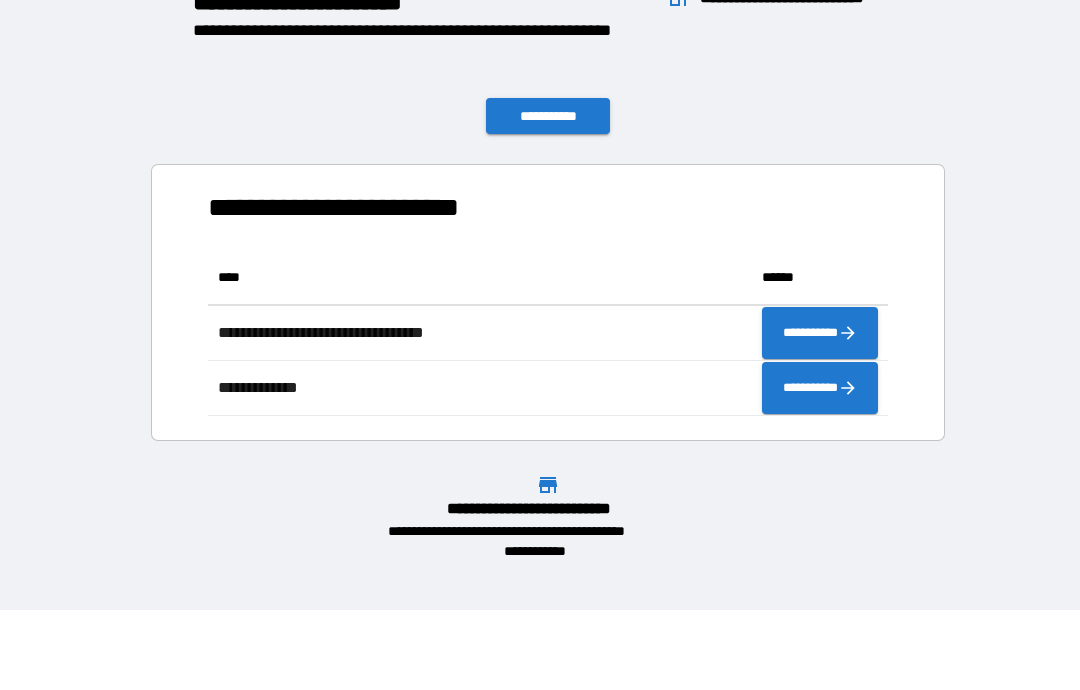 scroll, scrollTop: 1, scrollLeft: 1, axis: both 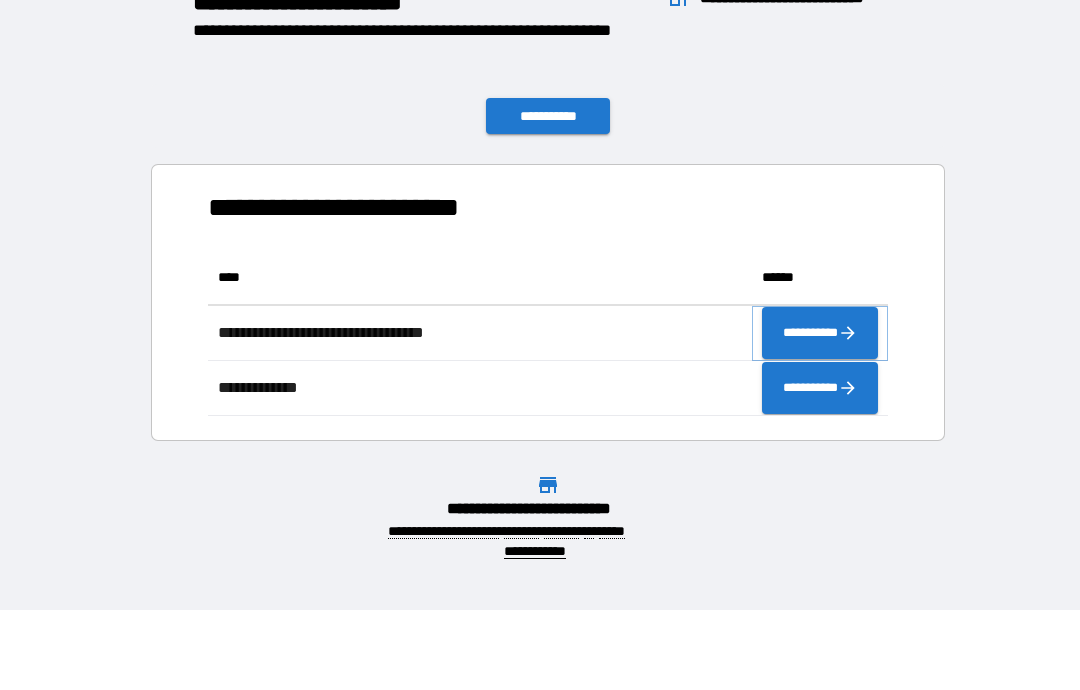 click on "**********" at bounding box center [820, 333] 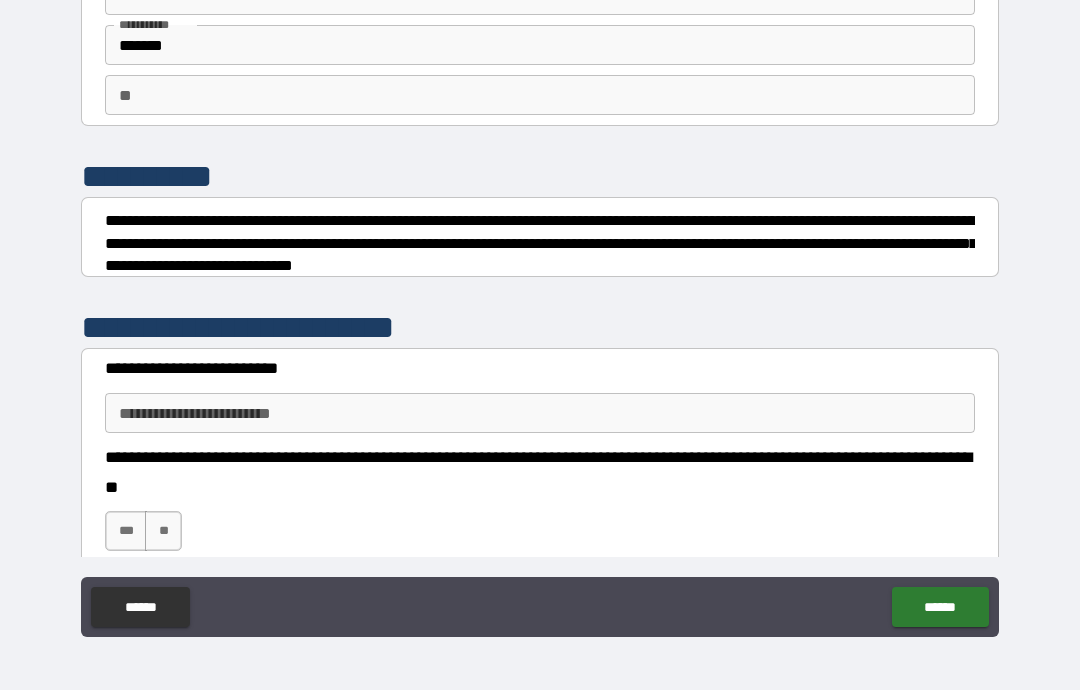 scroll, scrollTop: 113, scrollLeft: 0, axis: vertical 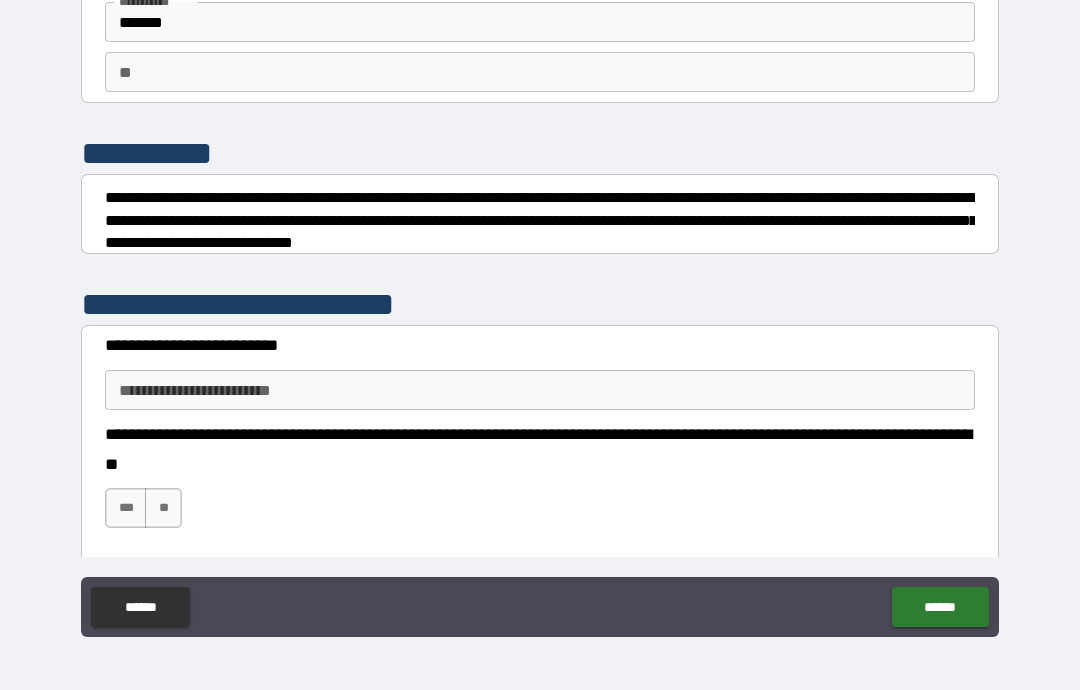 click on "**********" at bounding box center (540, 390) 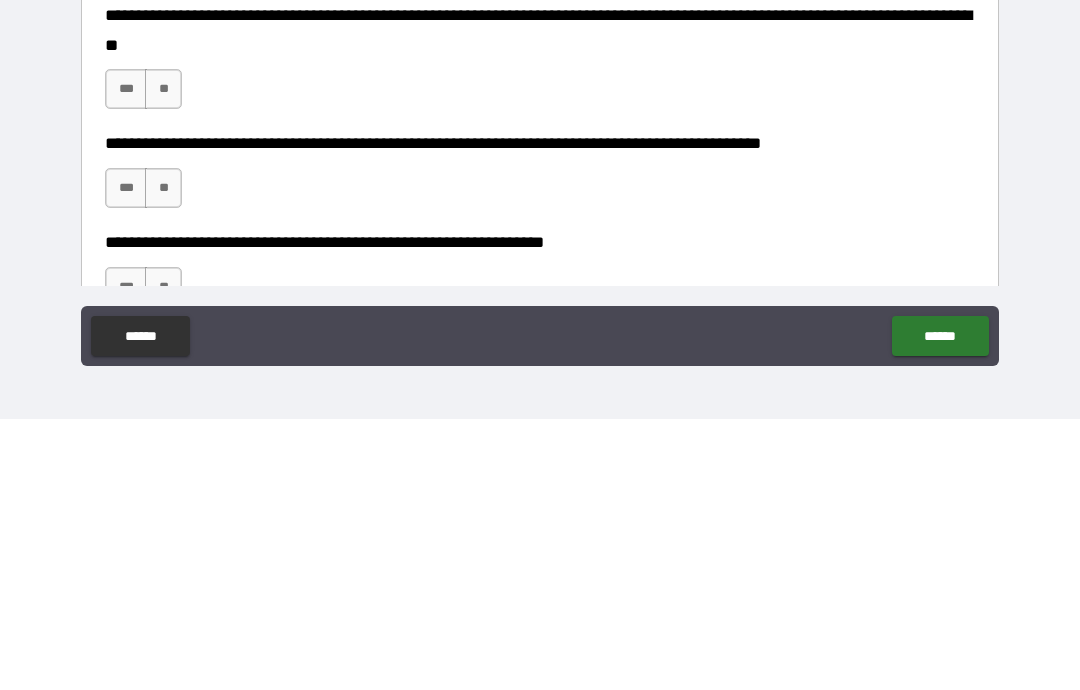 scroll, scrollTop: 266, scrollLeft: 0, axis: vertical 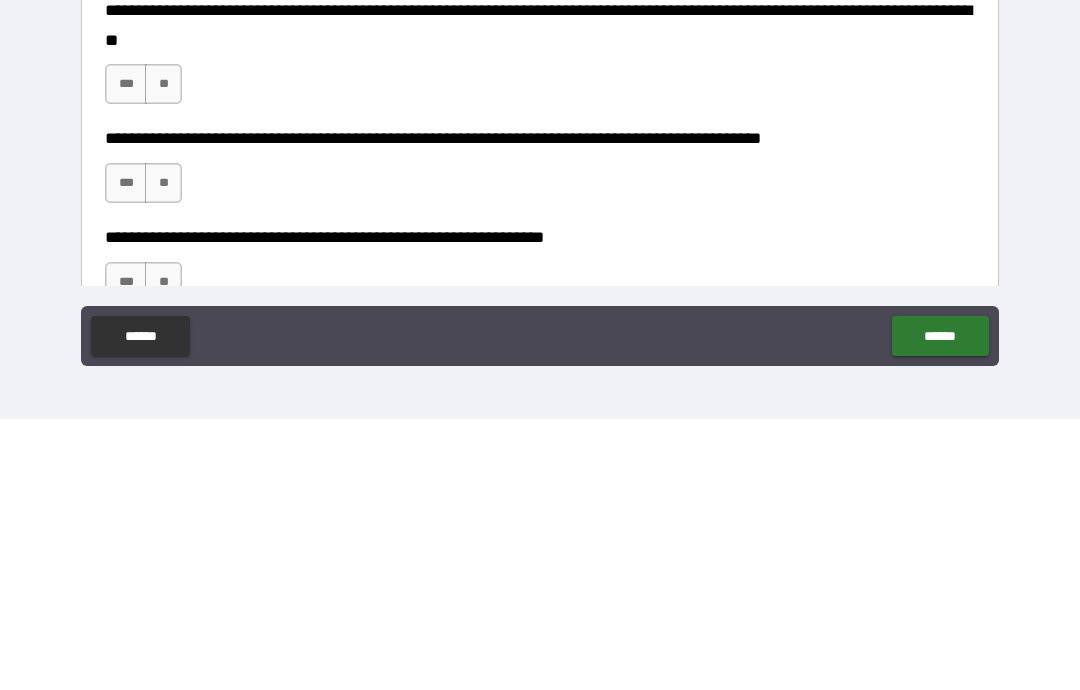 click on "***" at bounding box center [126, 355] 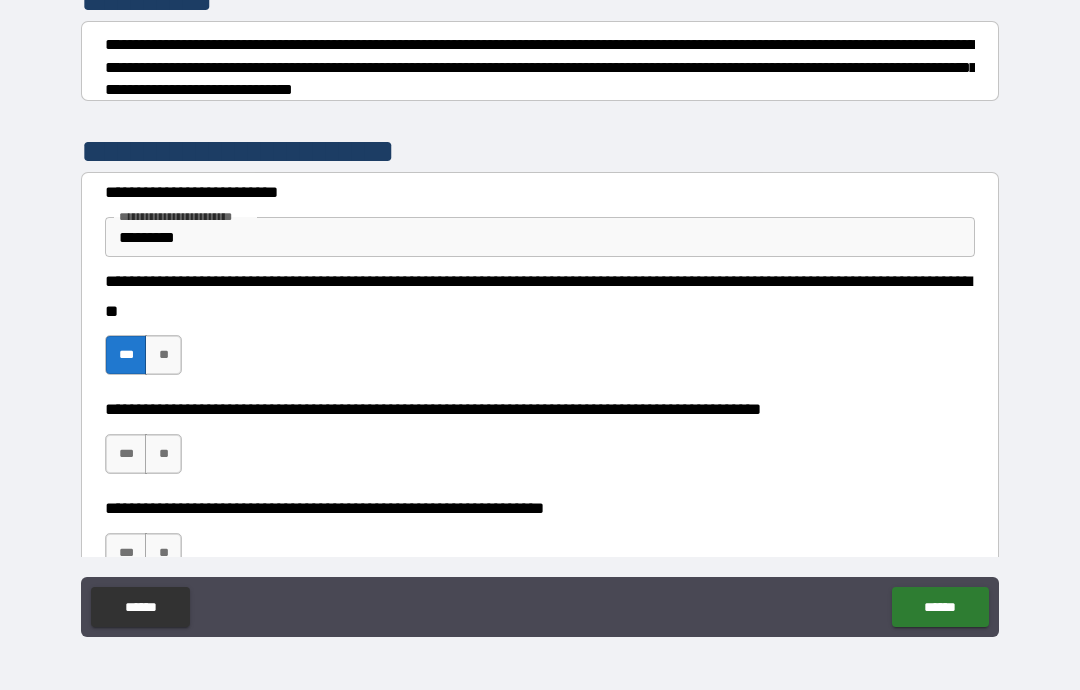 click on "***" at bounding box center (126, 454) 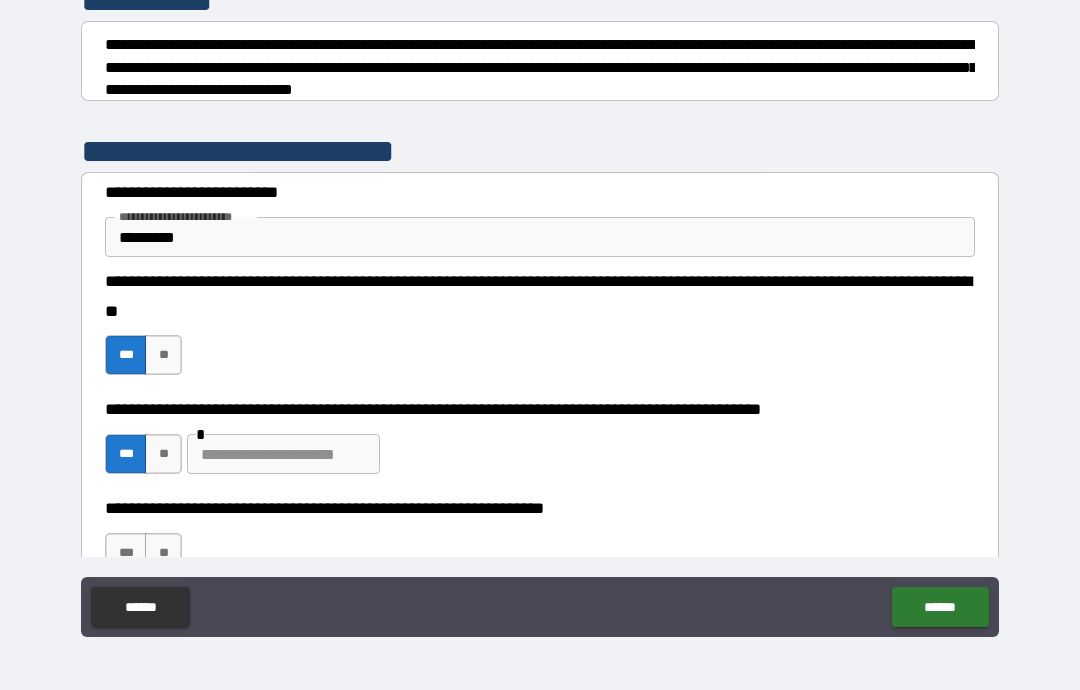click on "**" at bounding box center [163, 454] 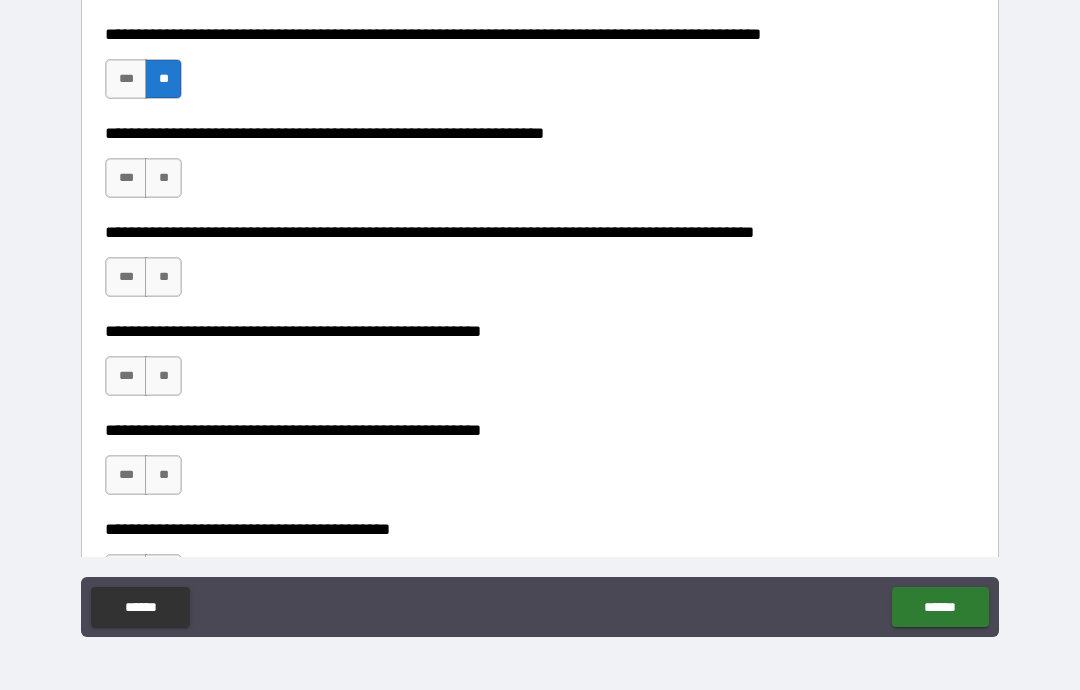 scroll, scrollTop: 652, scrollLeft: 0, axis: vertical 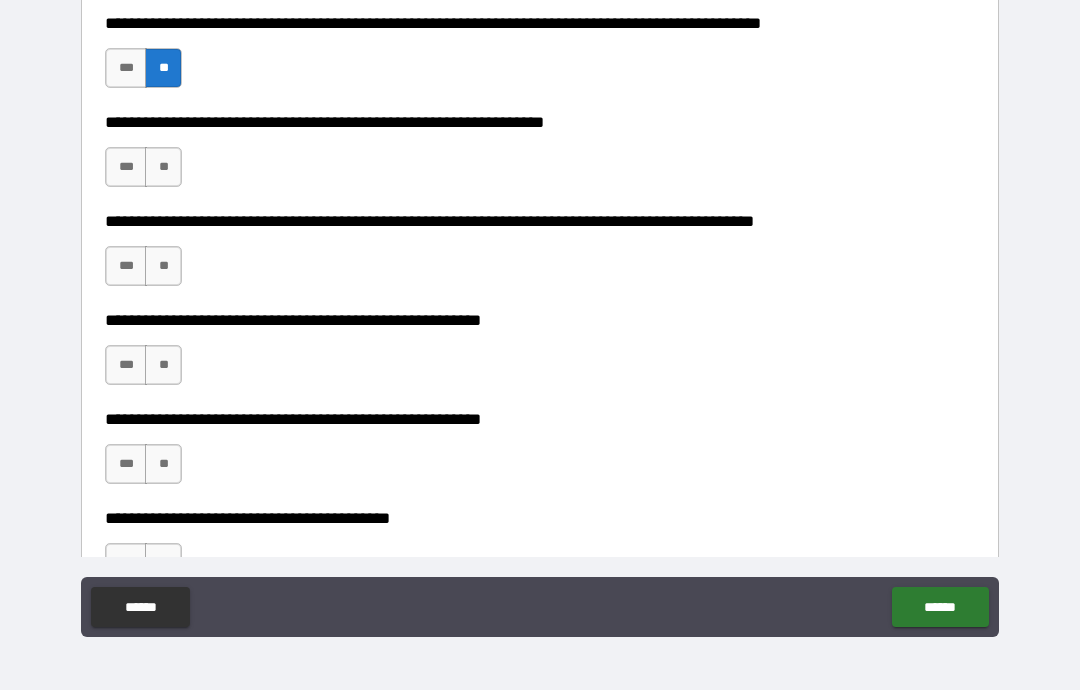click on "**" at bounding box center [163, 167] 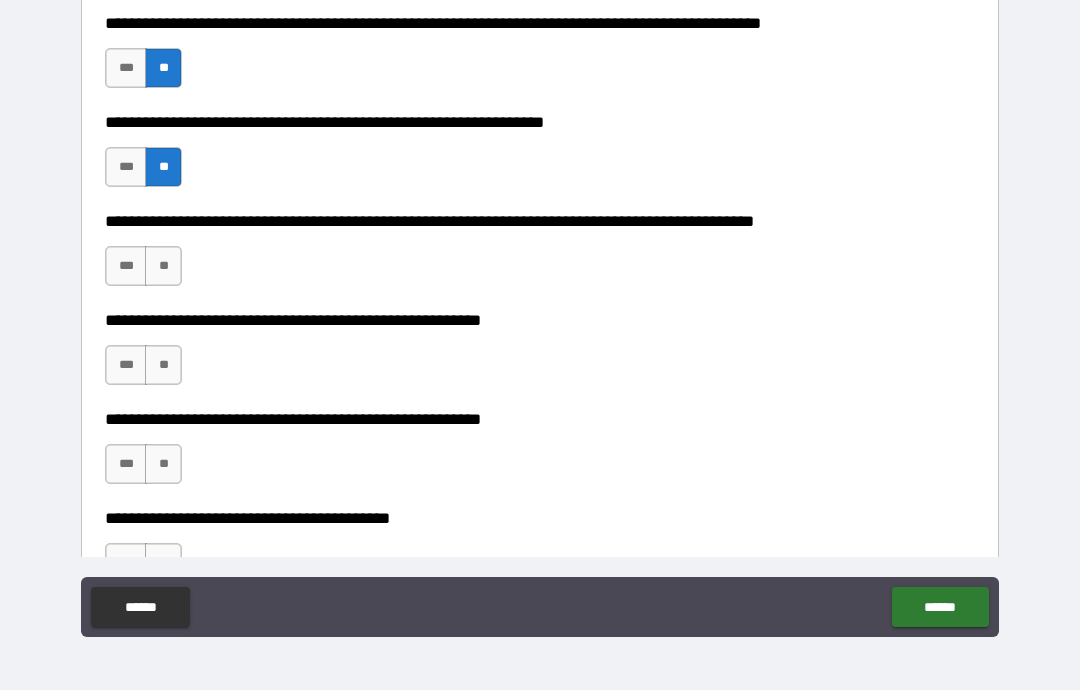 click on "**" at bounding box center [163, 266] 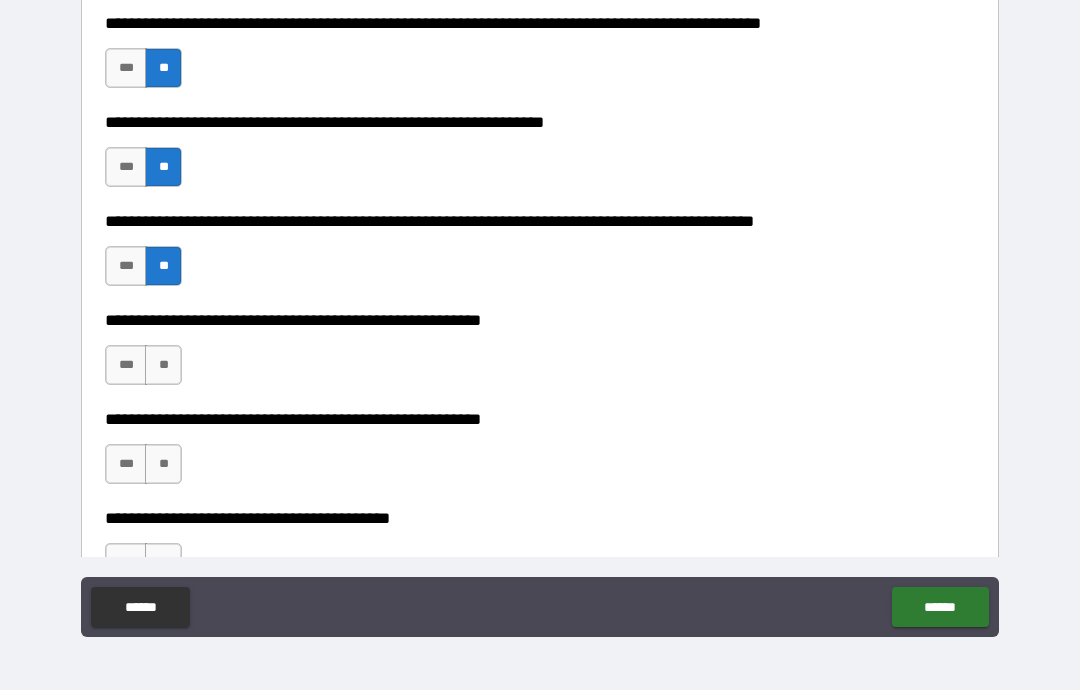 click on "**" at bounding box center [163, 464] 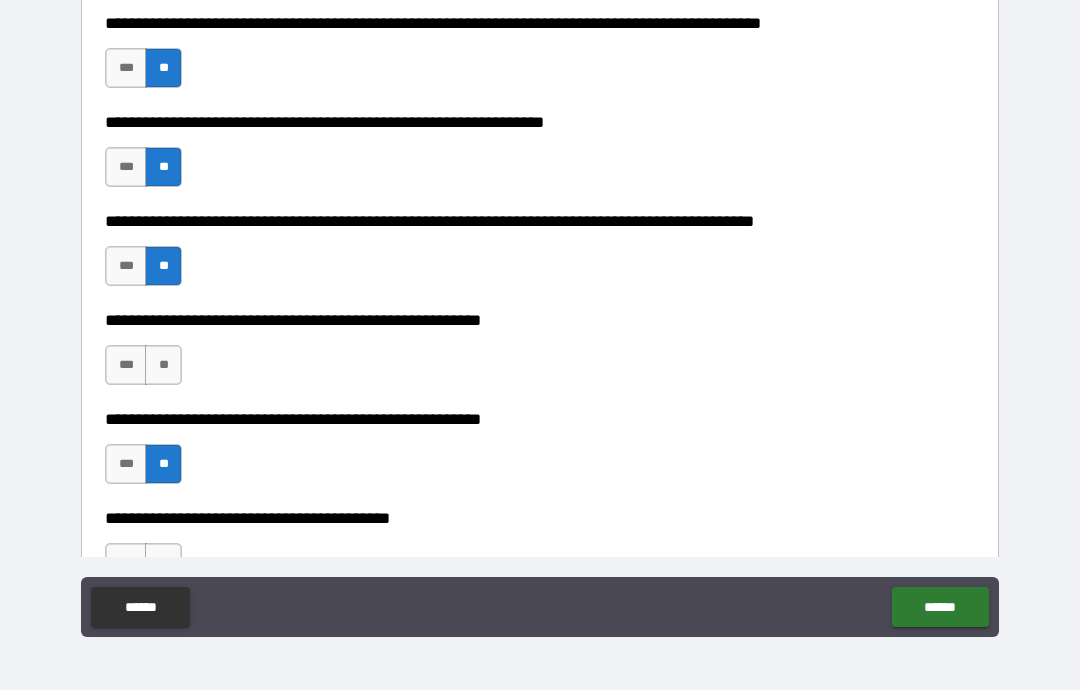 click on "**" at bounding box center (163, 365) 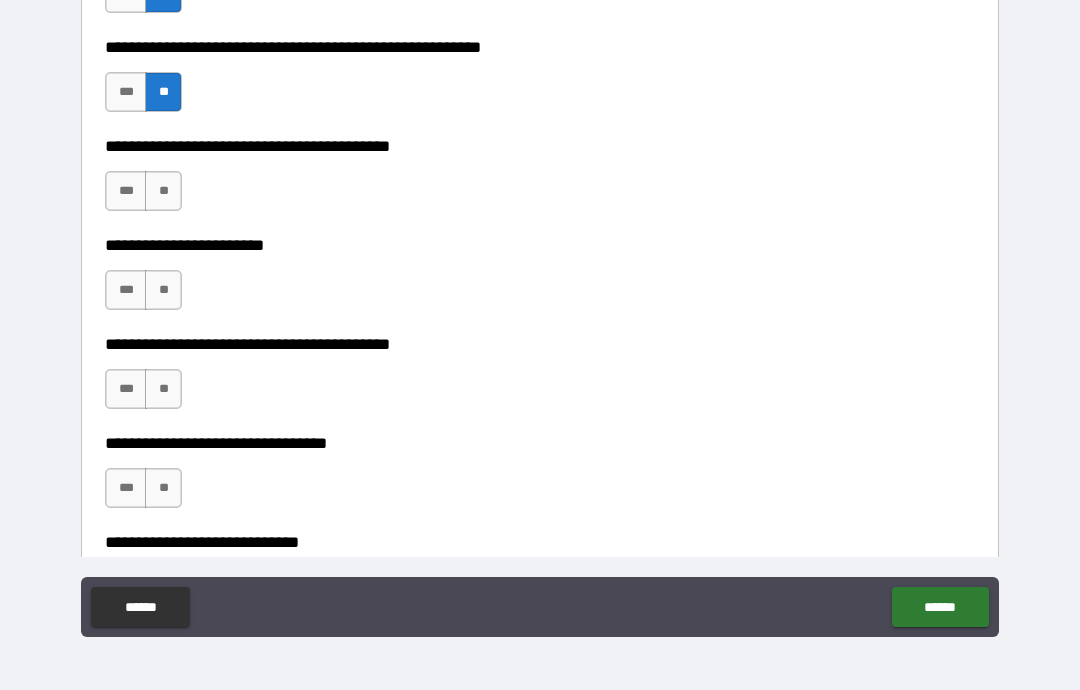 scroll, scrollTop: 1042, scrollLeft: 0, axis: vertical 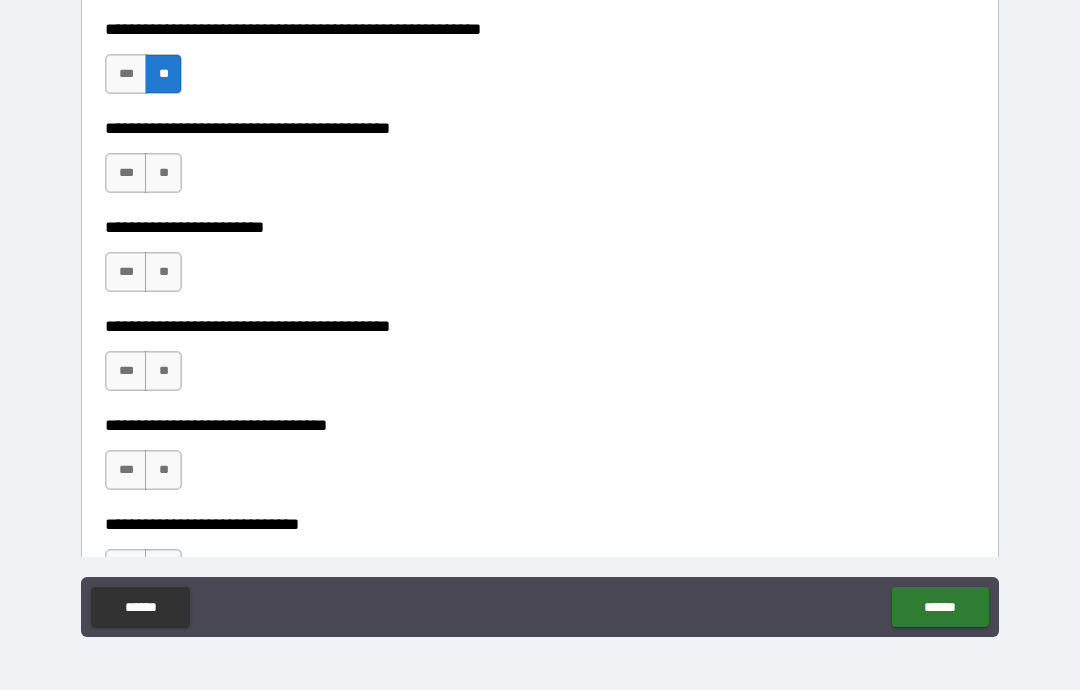click on "***" at bounding box center (126, 173) 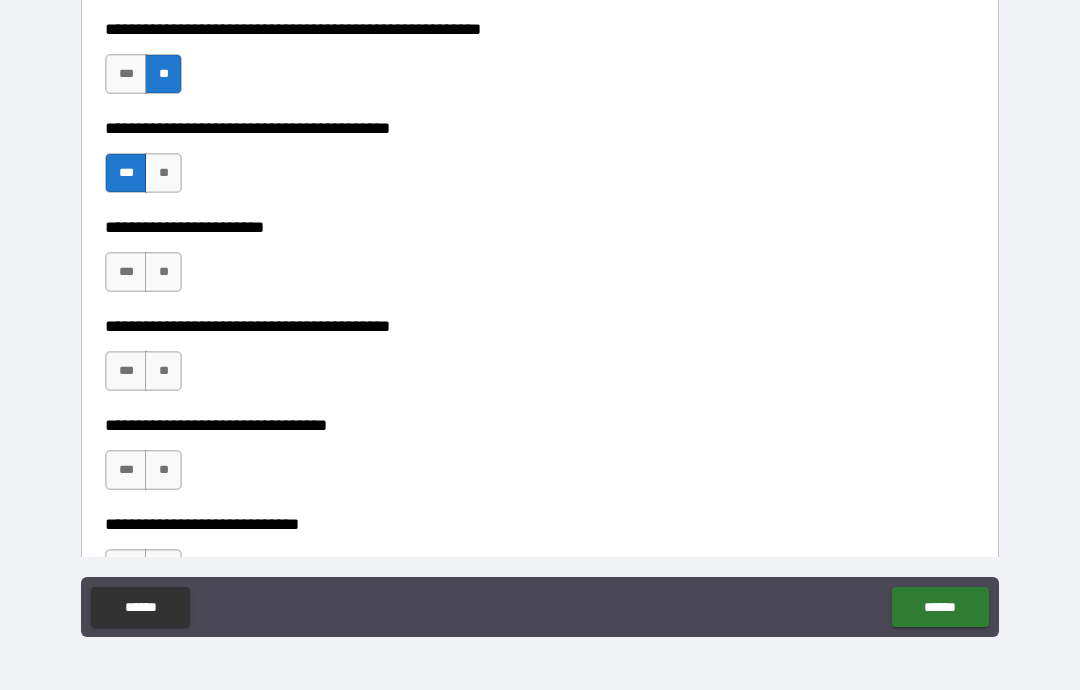 click on "**" at bounding box center (163, 272) 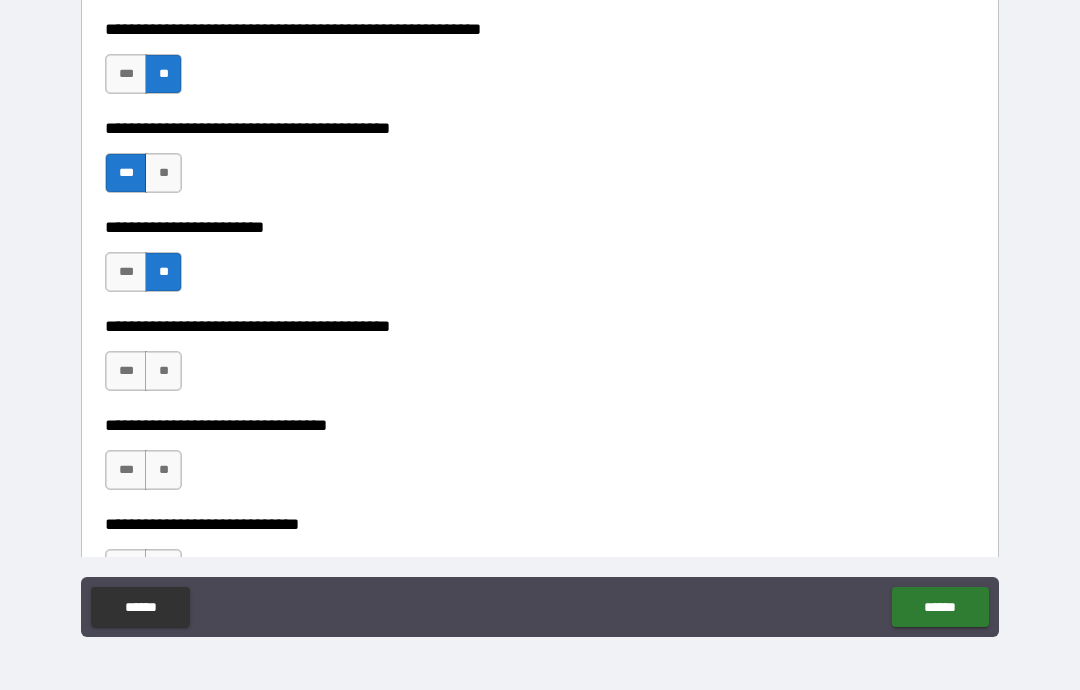 click on "**" at bounding box center (163, 371) 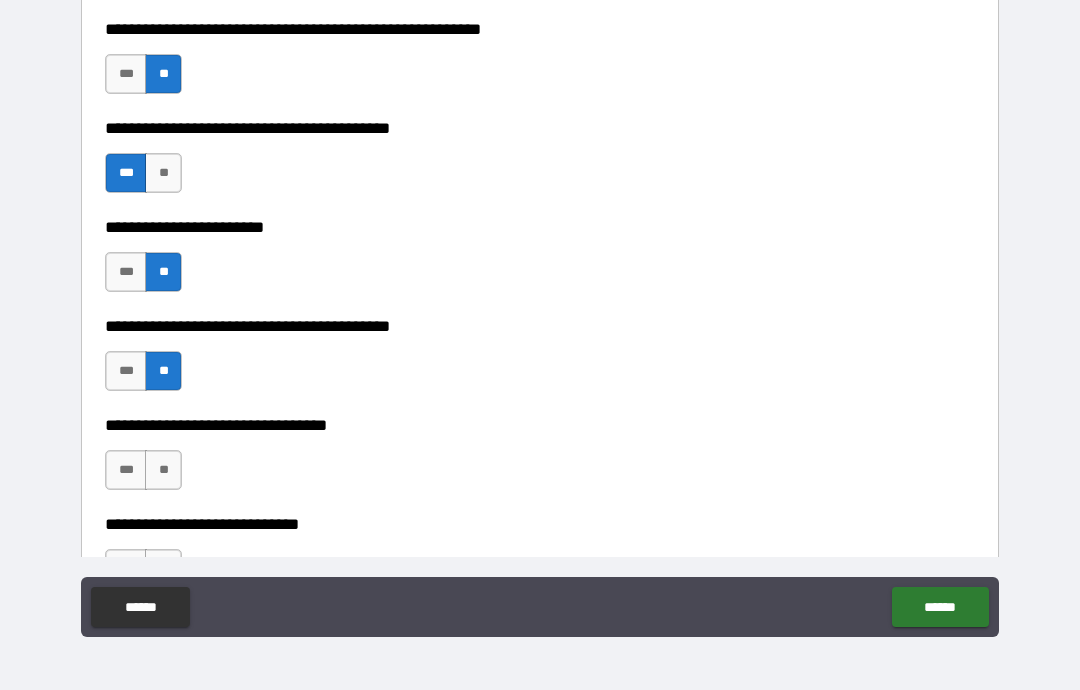 click on "**" at bounding box center (163, 470) 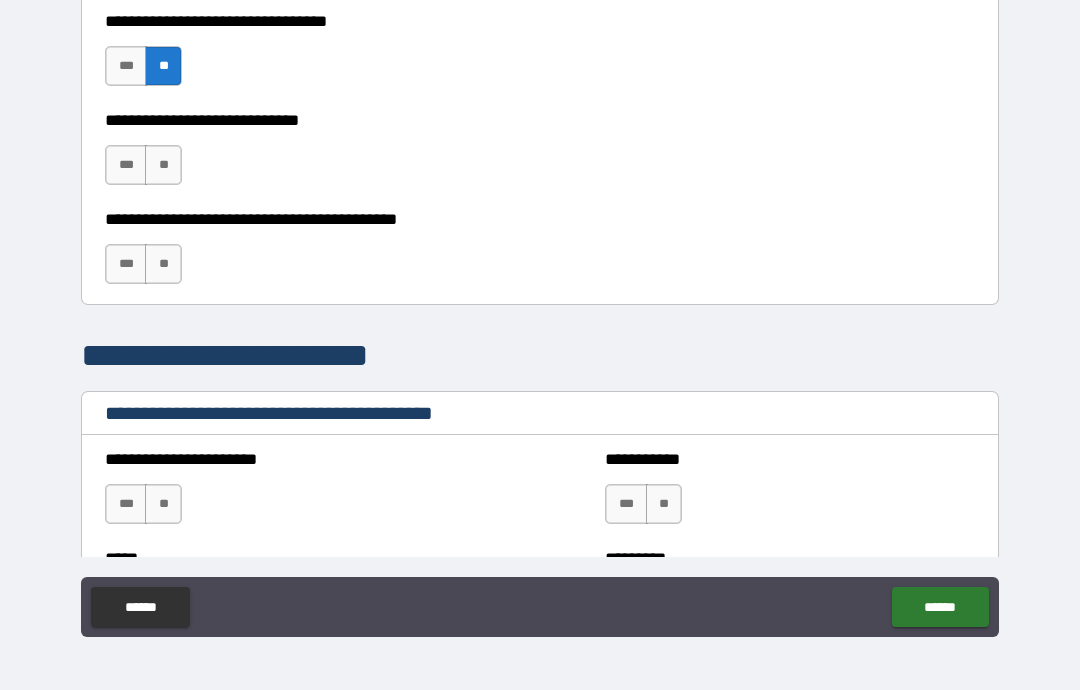 scroll, scrollTop: 1478, scrollLeft: 0, axis: vertical 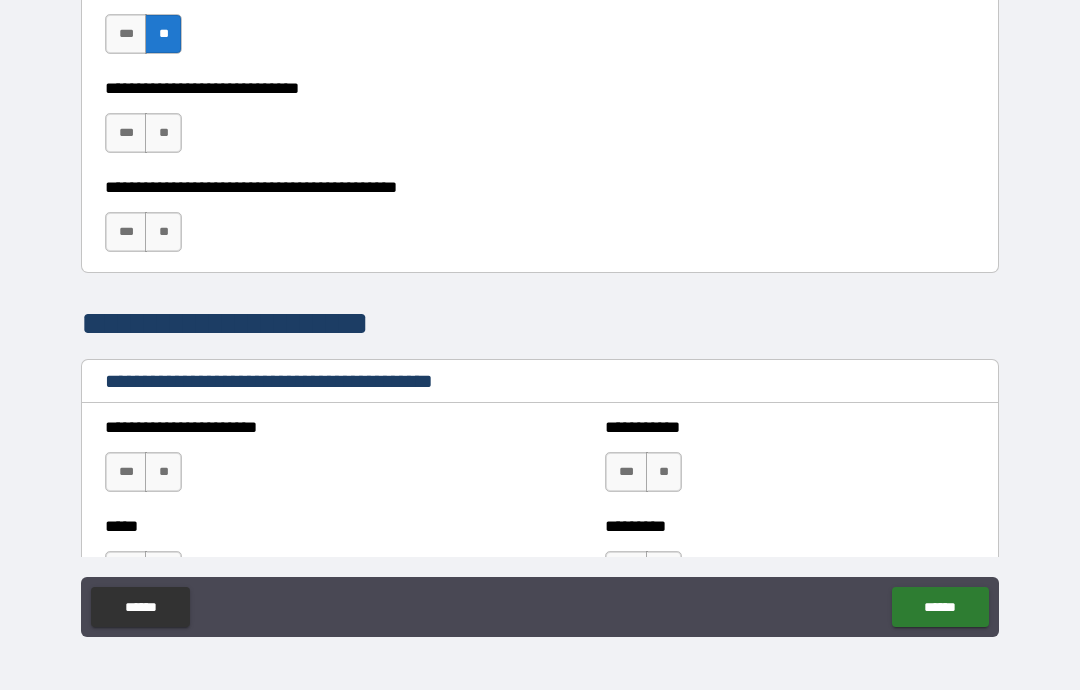 click on "**" at bounding box center [163, 133] 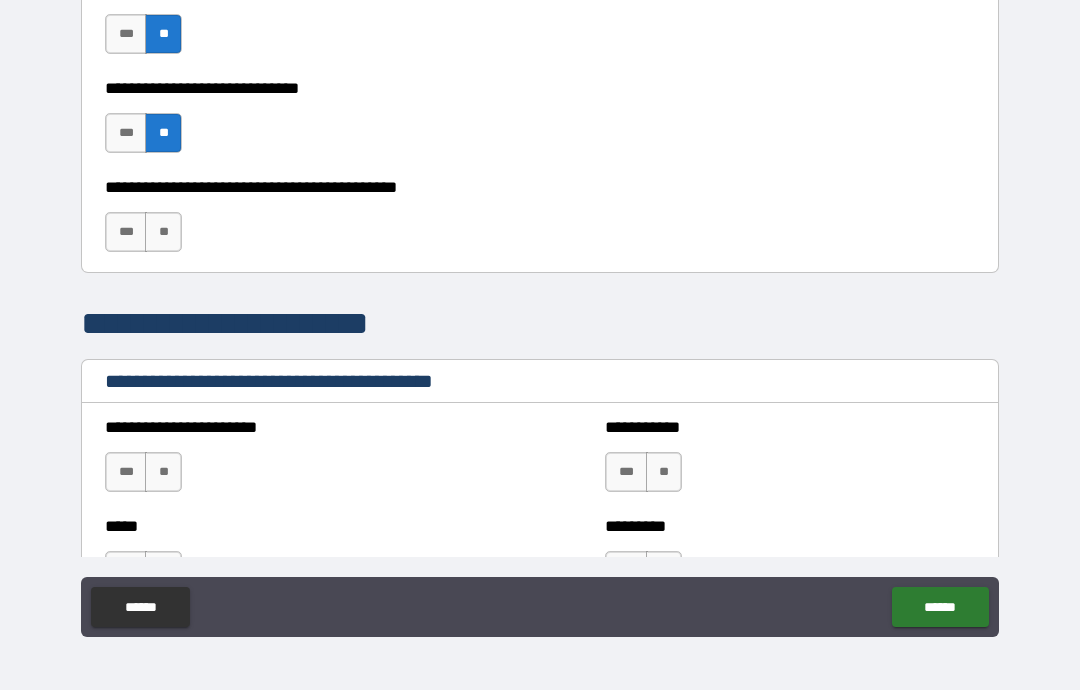 click on "**" at bounding box center [163, 232] 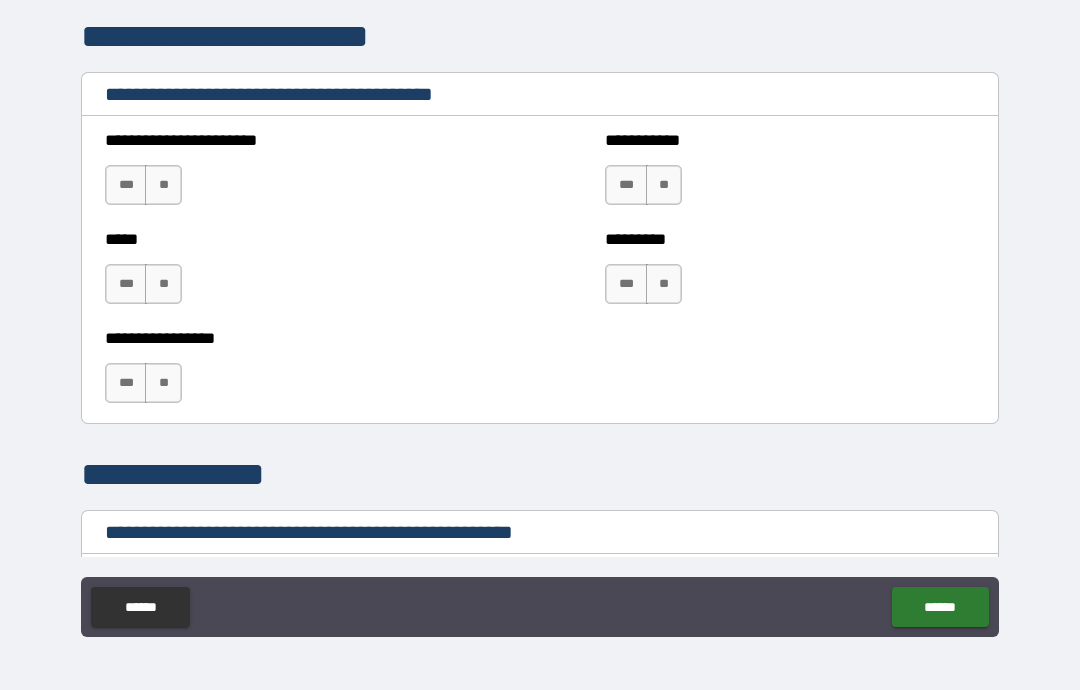 scroll, scrollTop: 1769, scrollLeft: 0, axis: vertical 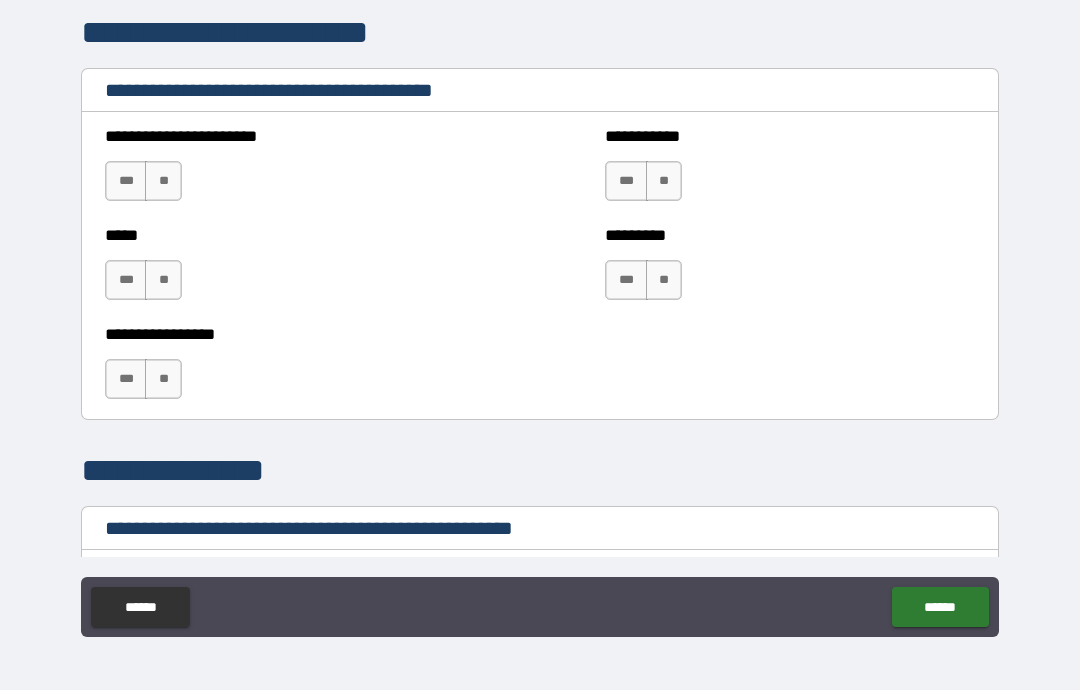 click on "**" at bounding box center (163, 181) 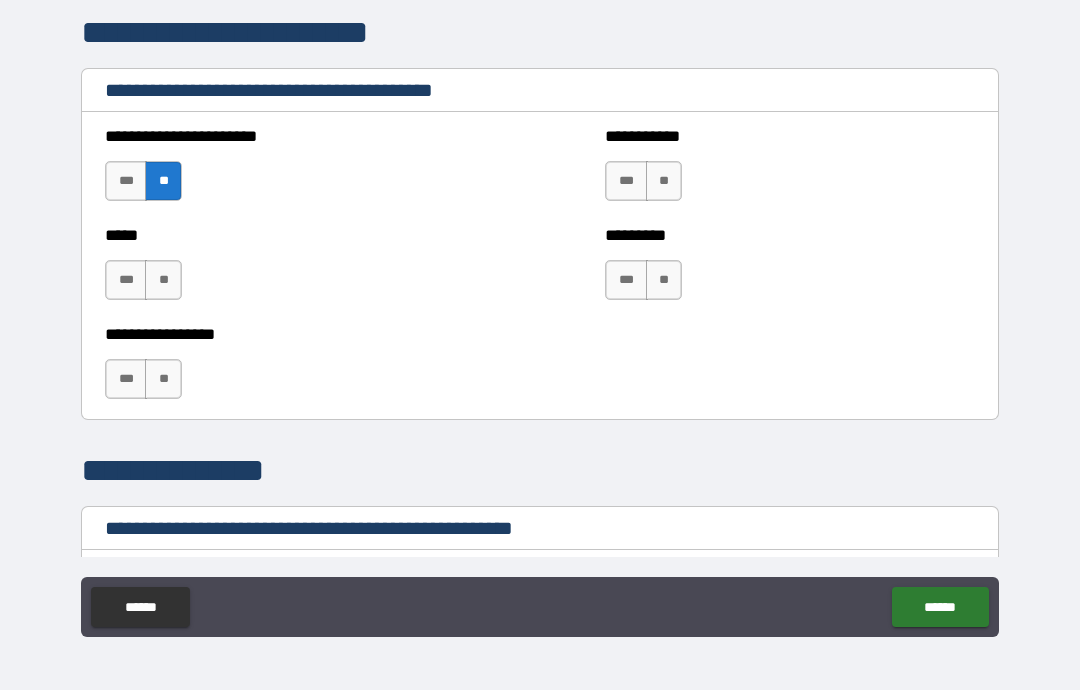 click on "**" at bounding box center (163, 280) 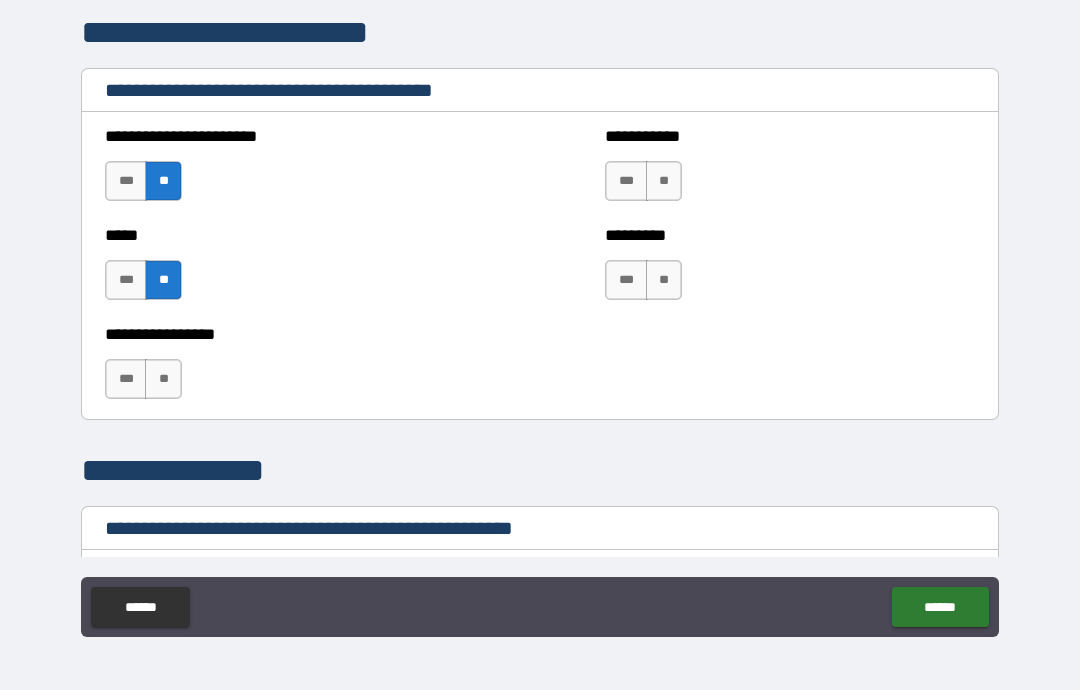 click on "**" at bounding box center (163, 379) 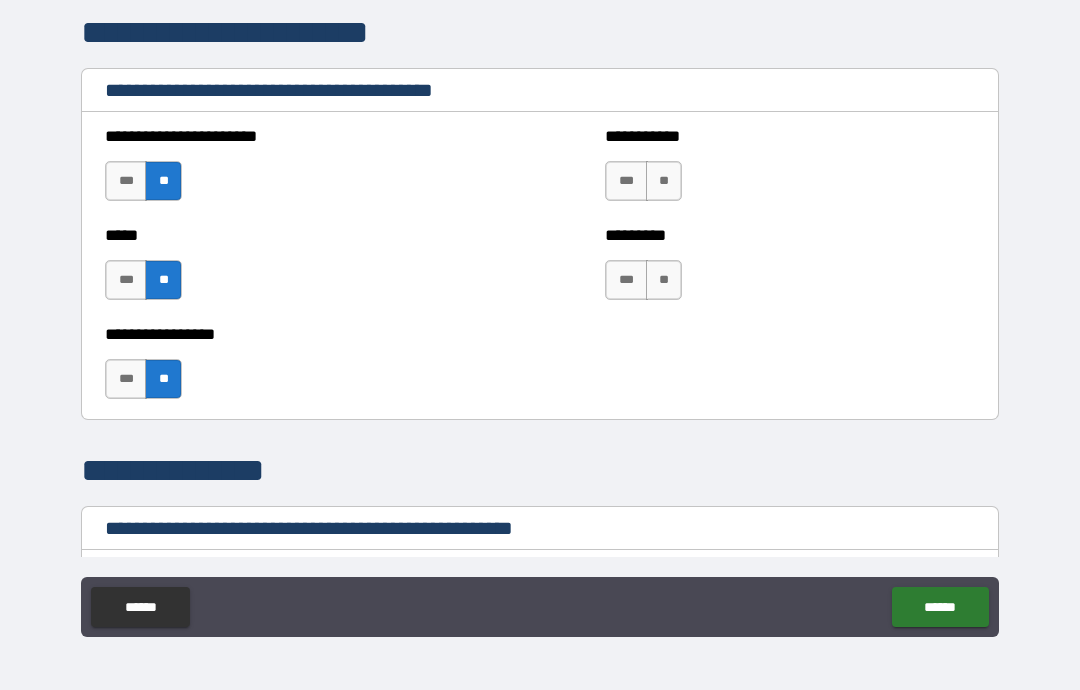 click on "**" at bounding box center [664, 181] 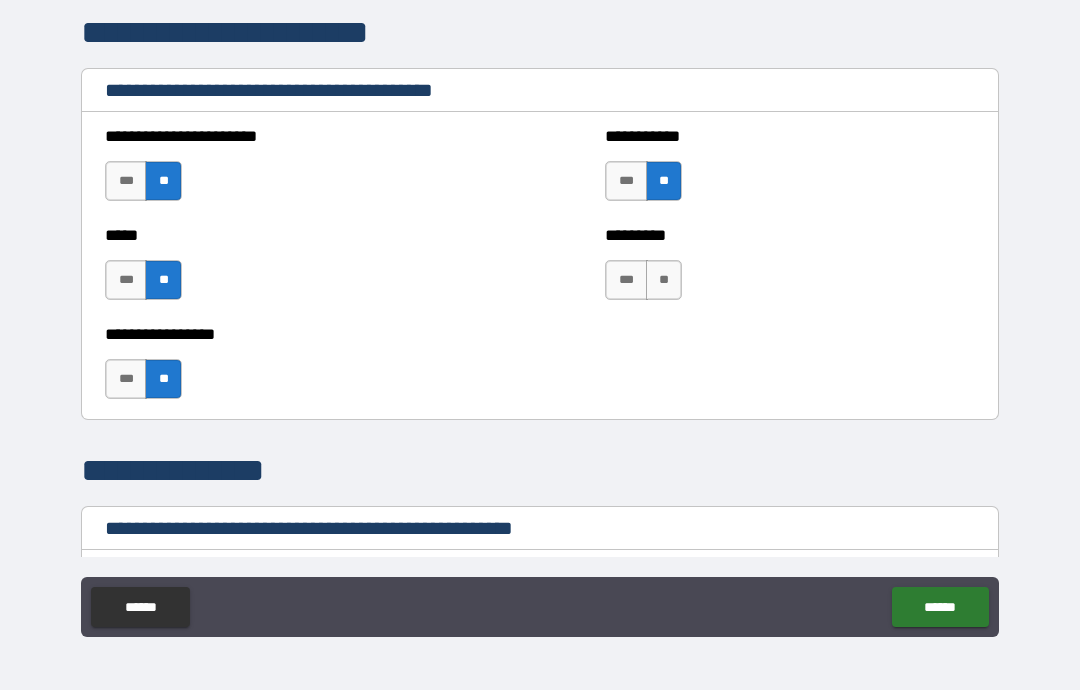 click on "**" at bounding box center [664, 280] 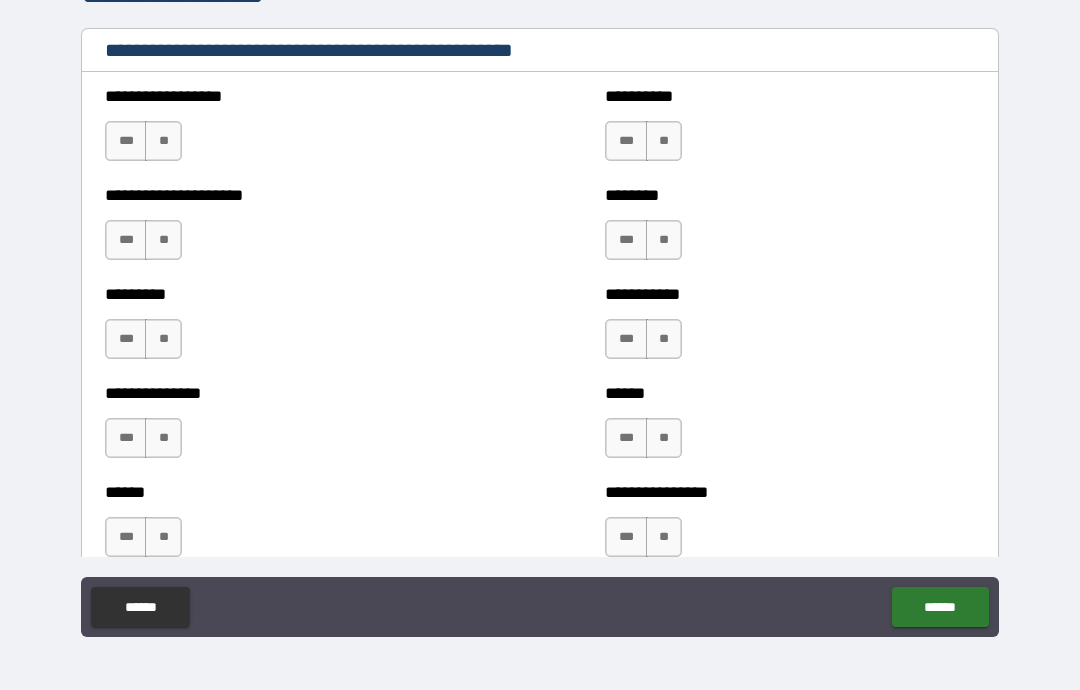 scroll, scrollTop: 2248, scrollLeft: 0, axis: vertical 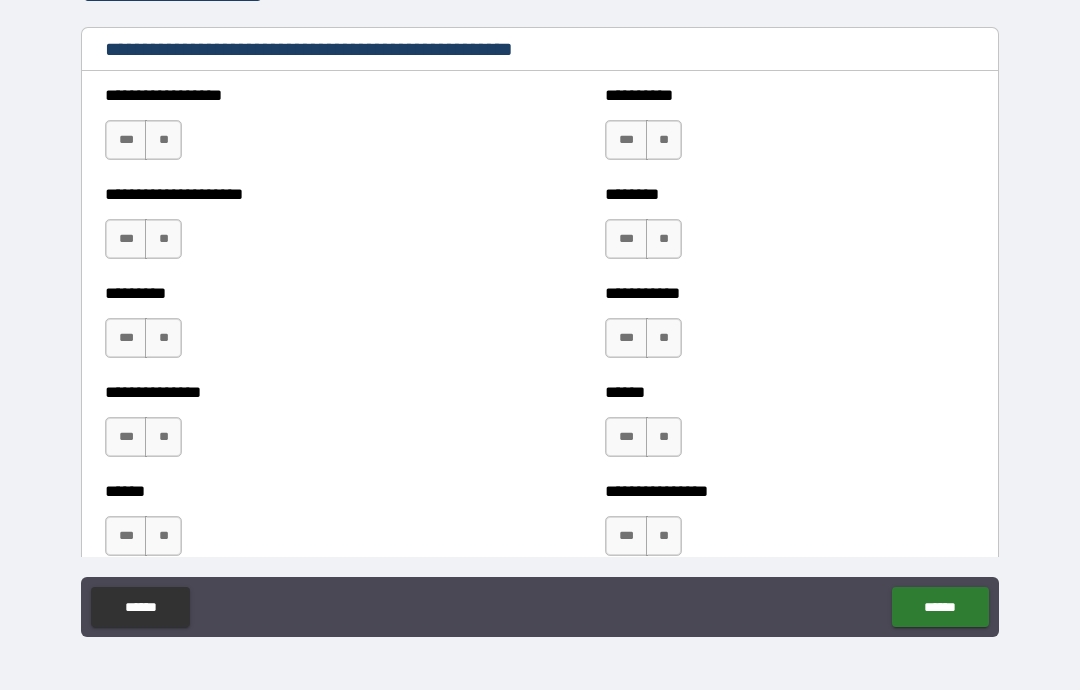 click on "**" at bounding box center (163, 140) 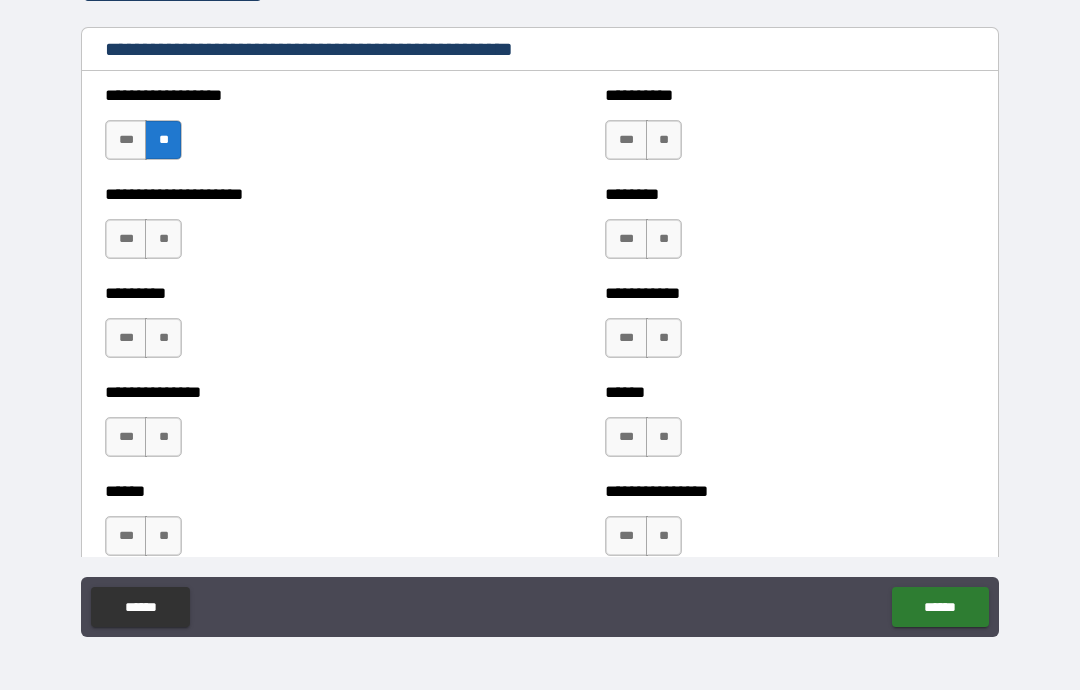 click on "****** *** **" at bounding box center (290, 526) 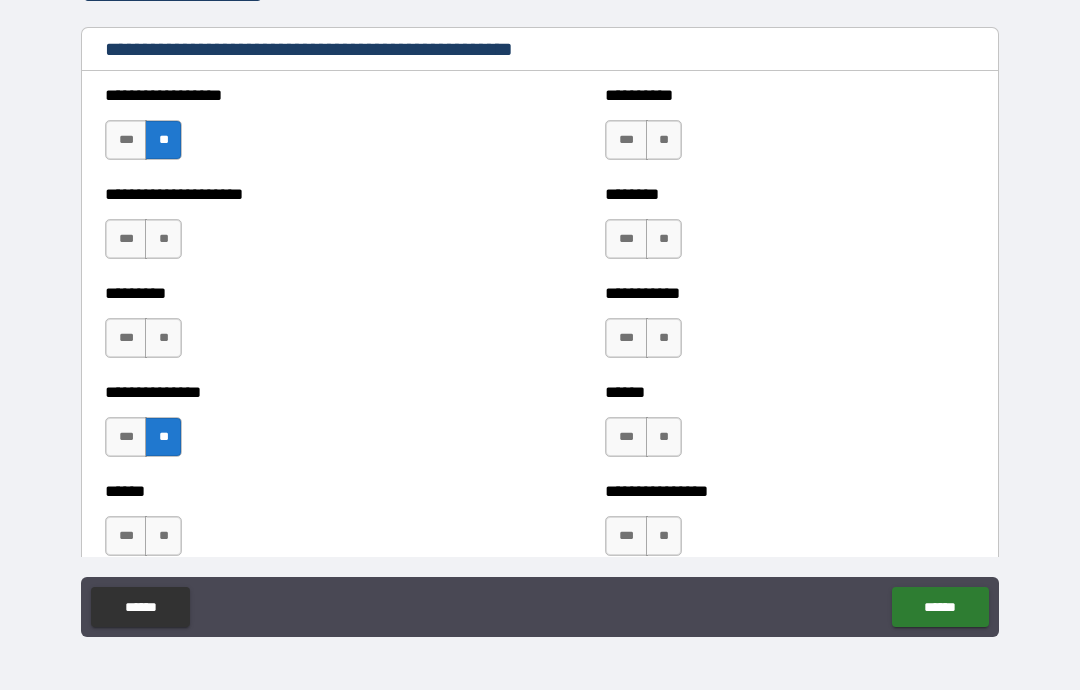 click on "**" at bounding box center (163, 338) 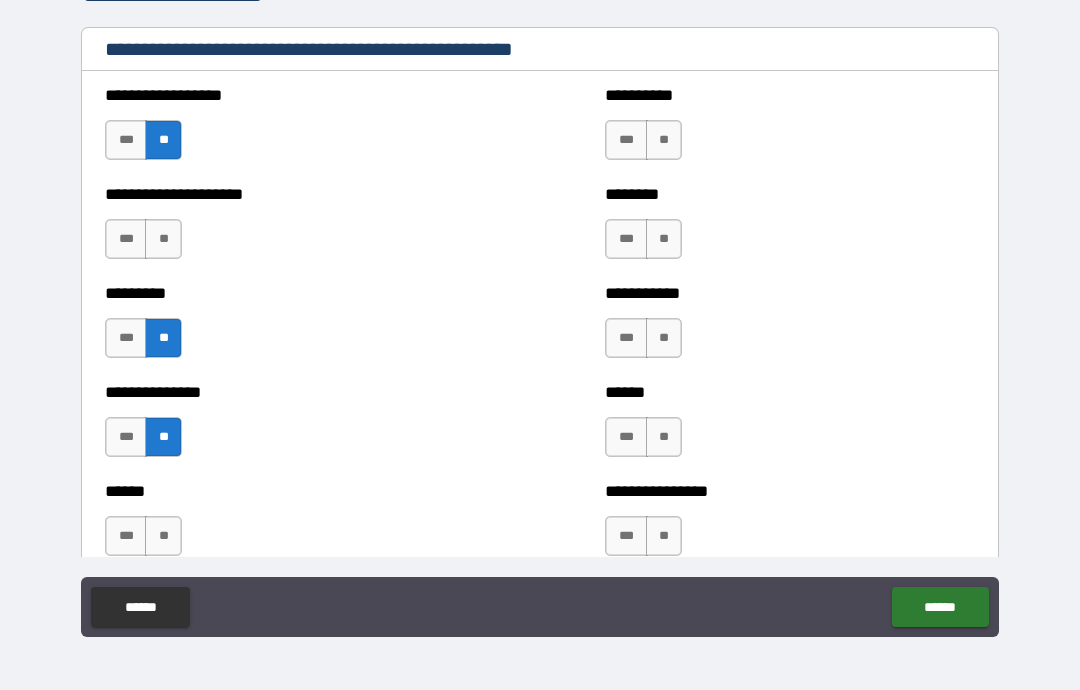 click on "**" at bounding box center [163, 239] 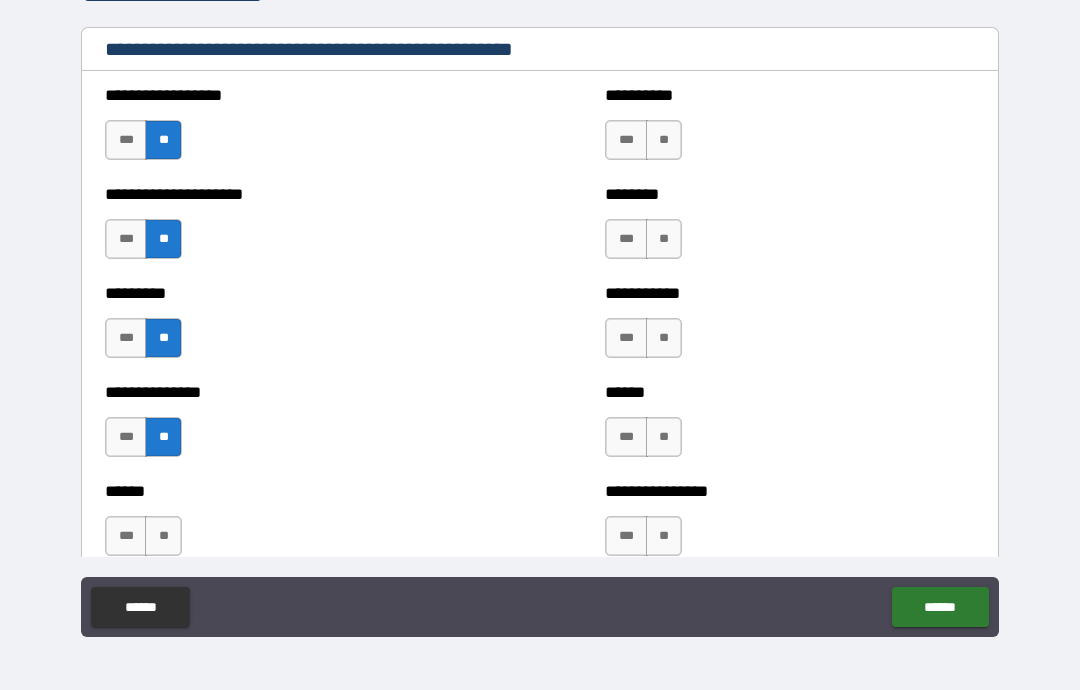 click on "**" at bounding box center (163, 536) 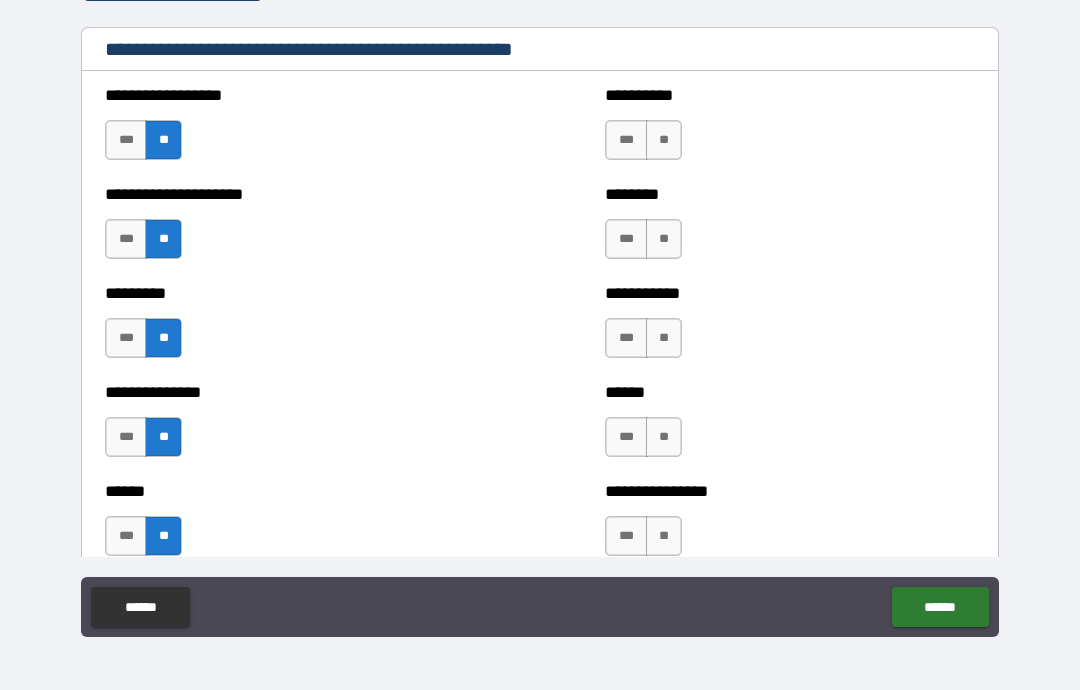 click on "**" at bounding box center [664, 140] 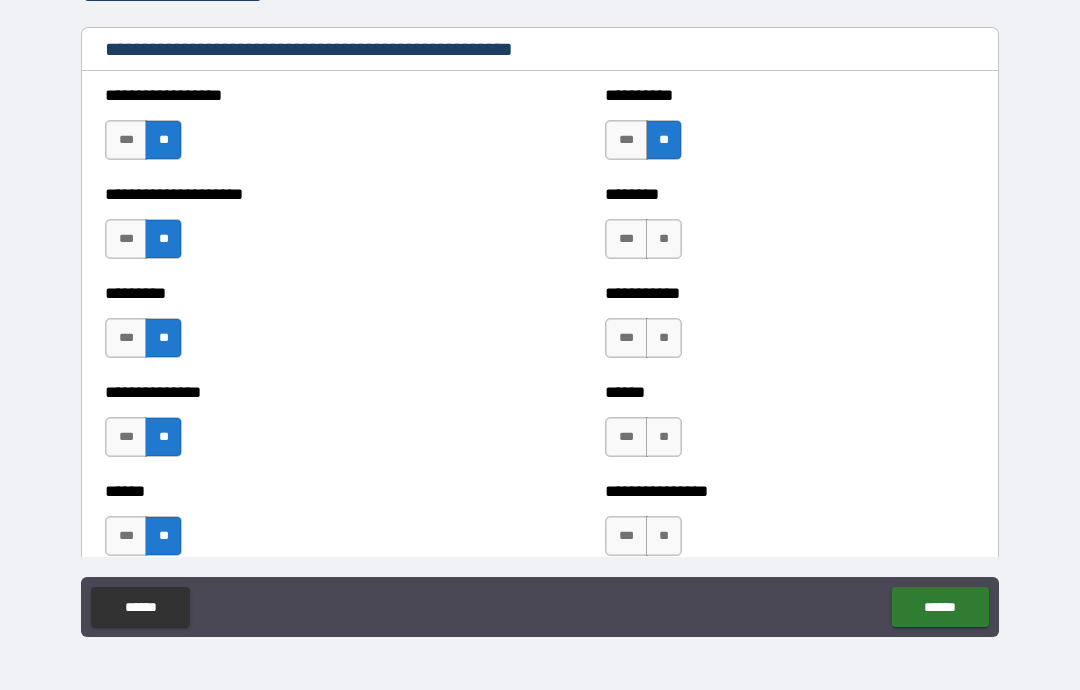 click on "**" at bounding box center [664, 239] 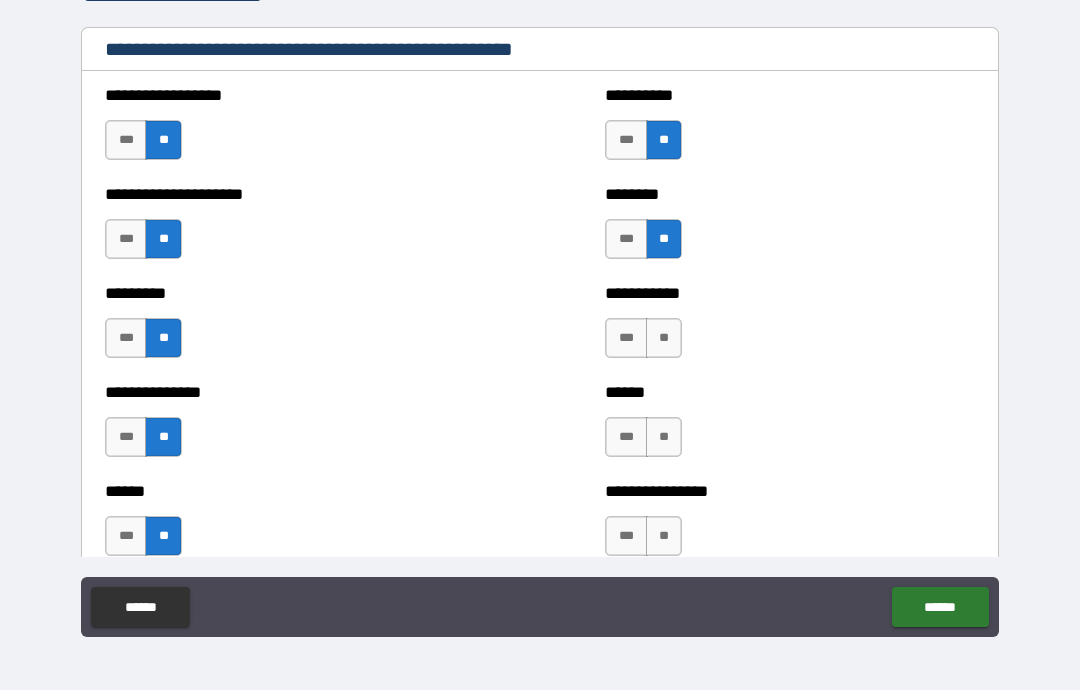 click on "**" at bounding box center [664, 338] 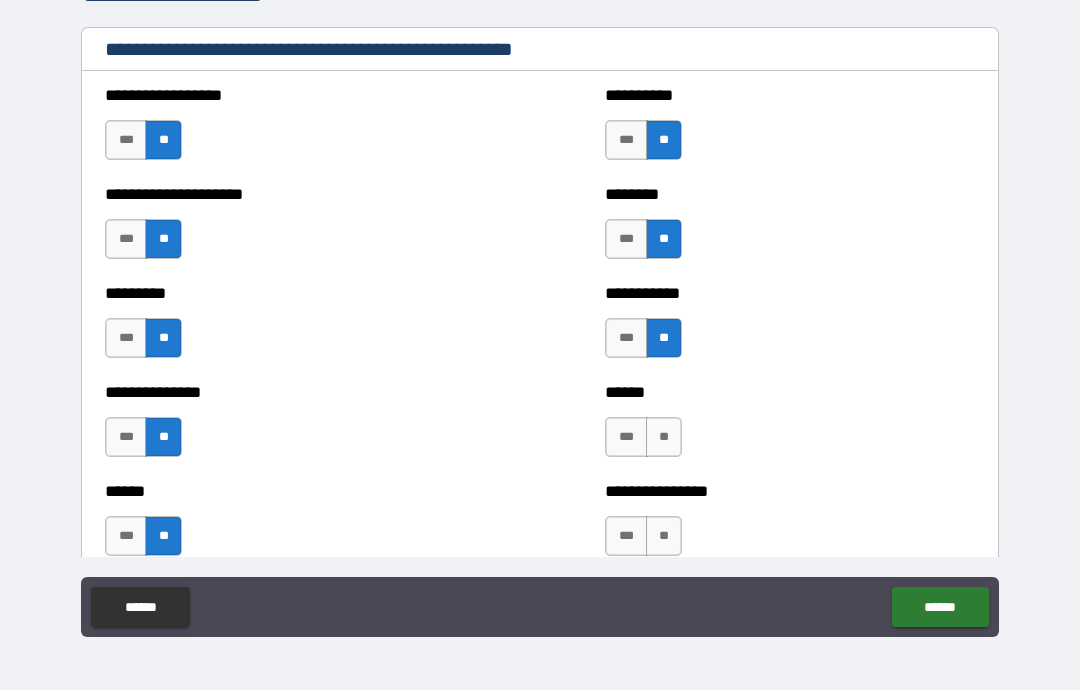 click on "**" at bounding box center (664, 437) 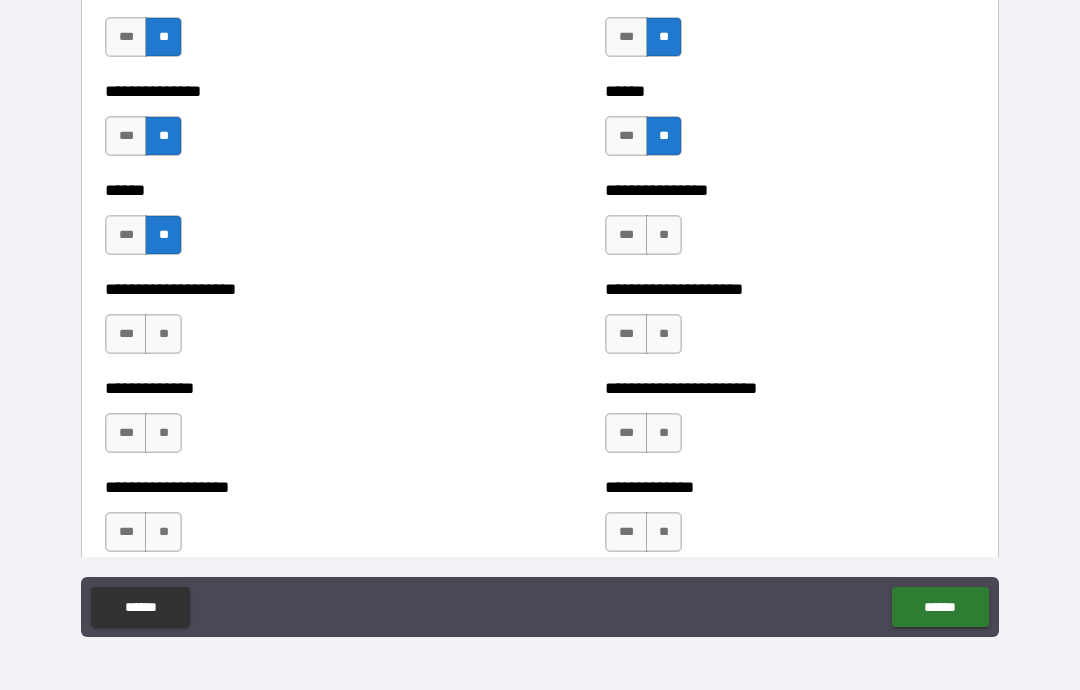 scroll, scrollTop: 2555, scrollLeft: 0, axis: vertical 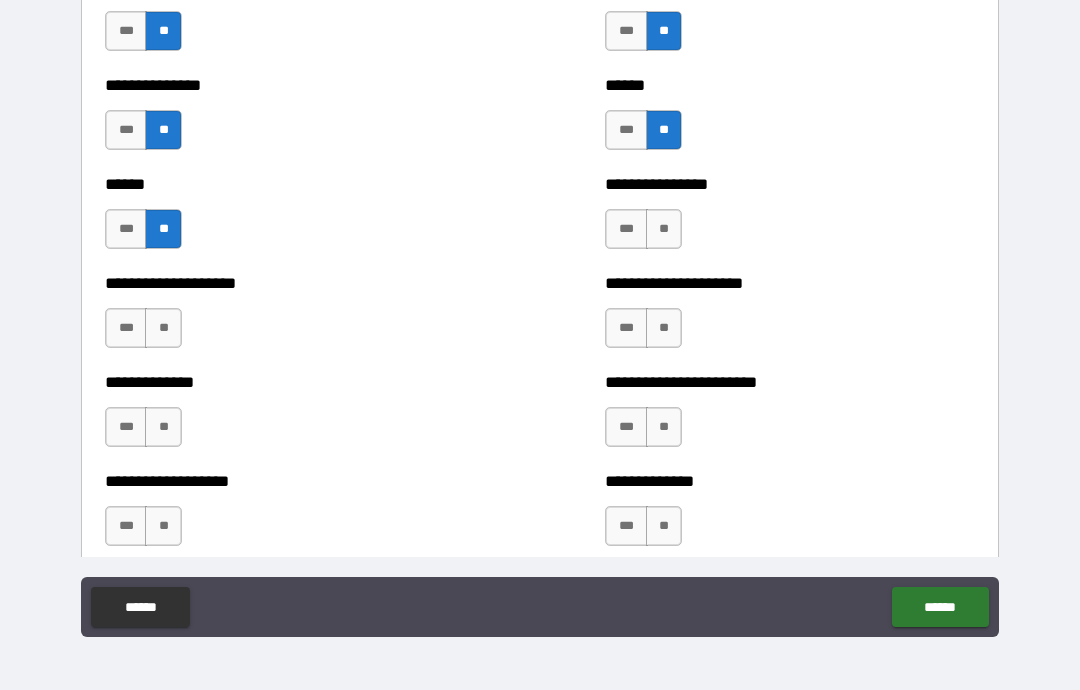 click on "**" at bounding box center [163, 328] 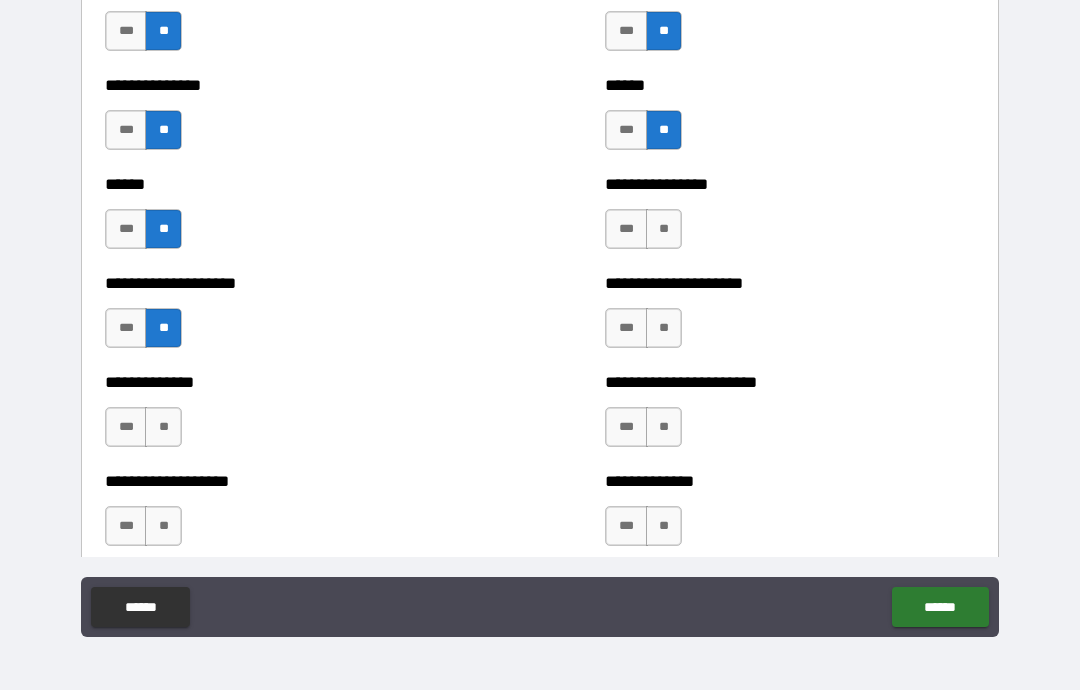 click on "**" at bounding box center [163, 427] 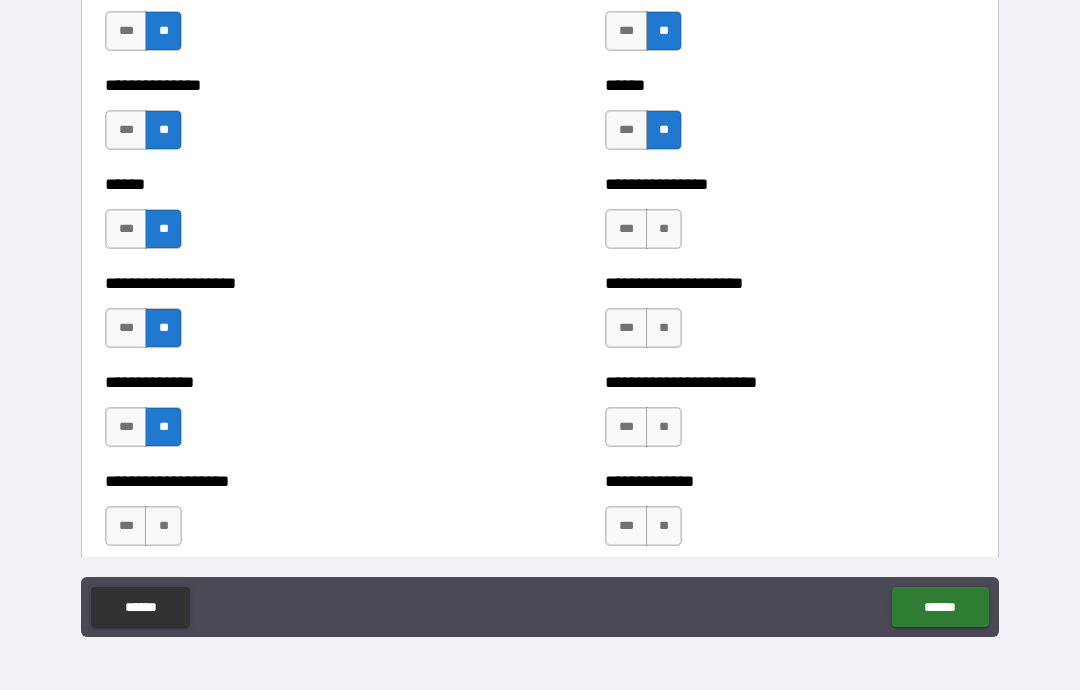 click on "**" at bounding box center [163, 526] 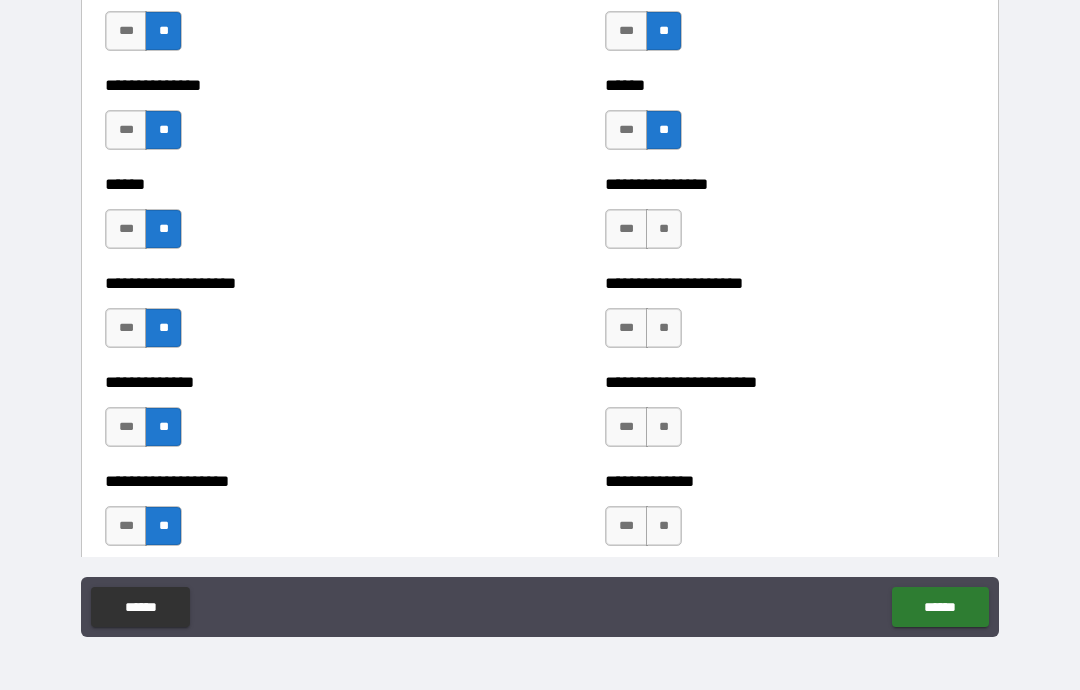 click on "**" at bounding box center (664, 328) 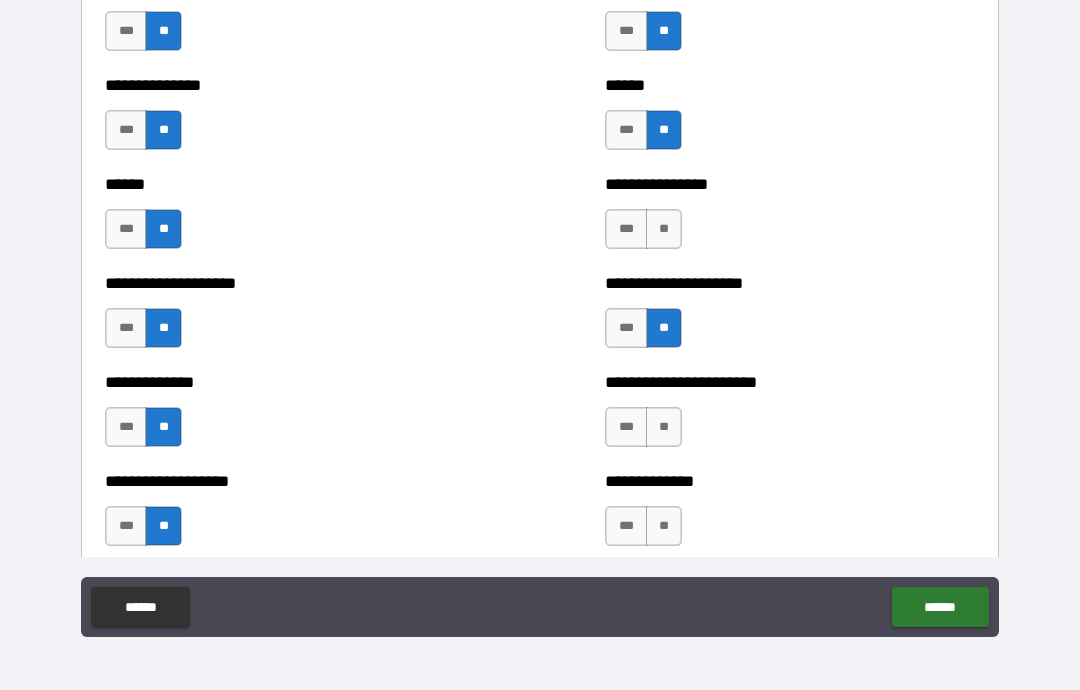 click on "**" at bounding box center (664, 229) 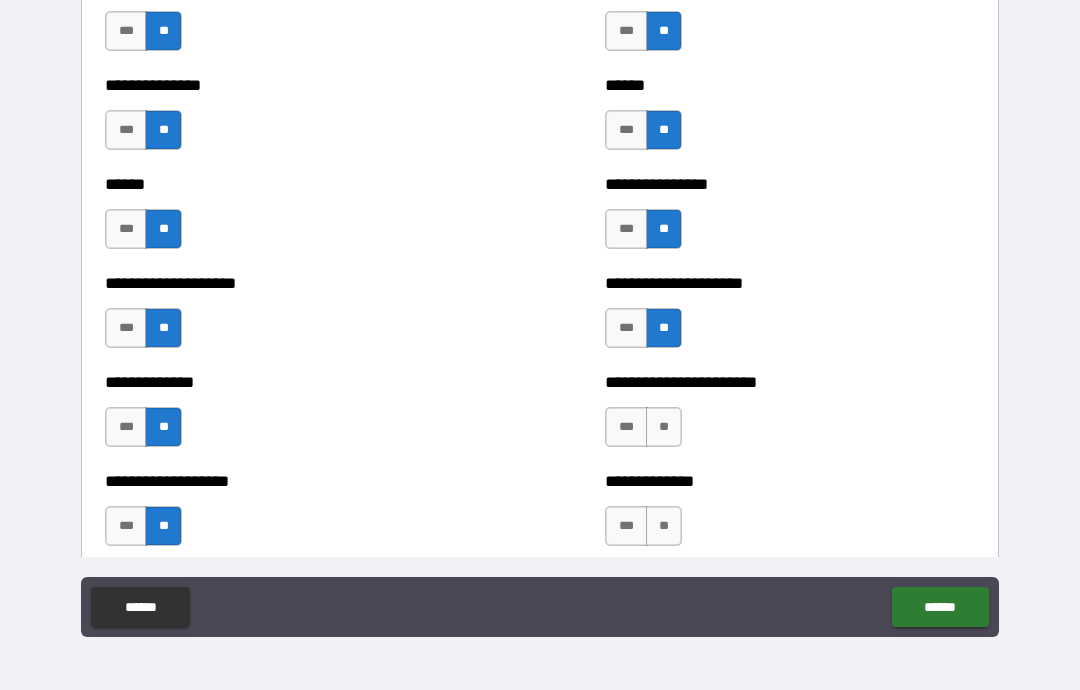 click on "**" at bounding box center [664, 427] 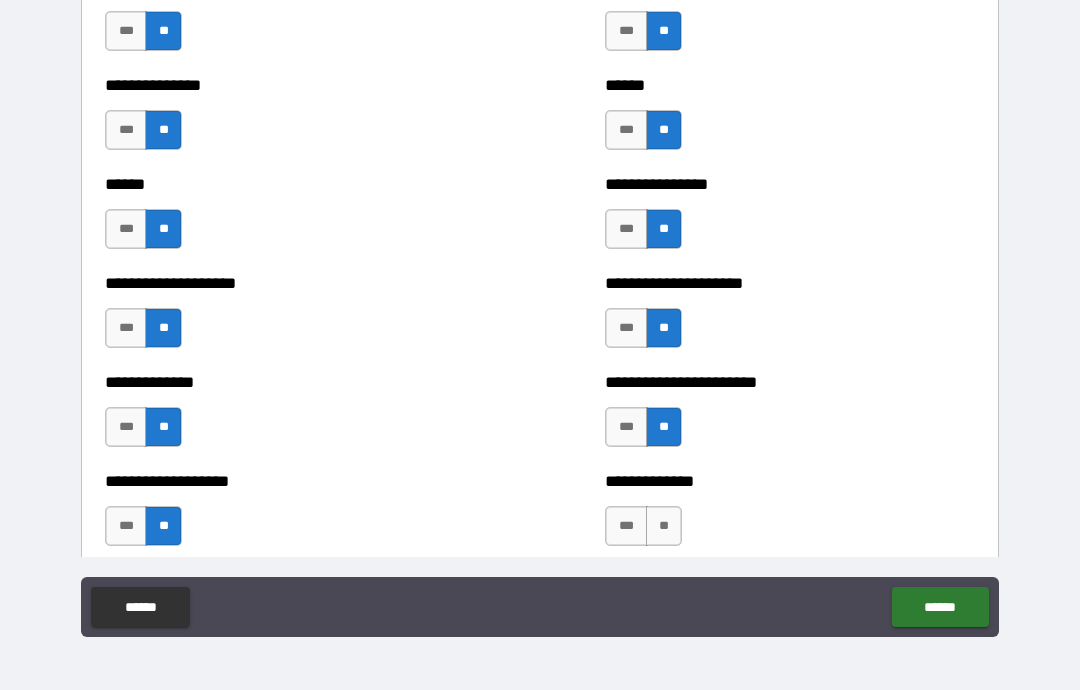 click on "**" at bounding box center [664, 526] 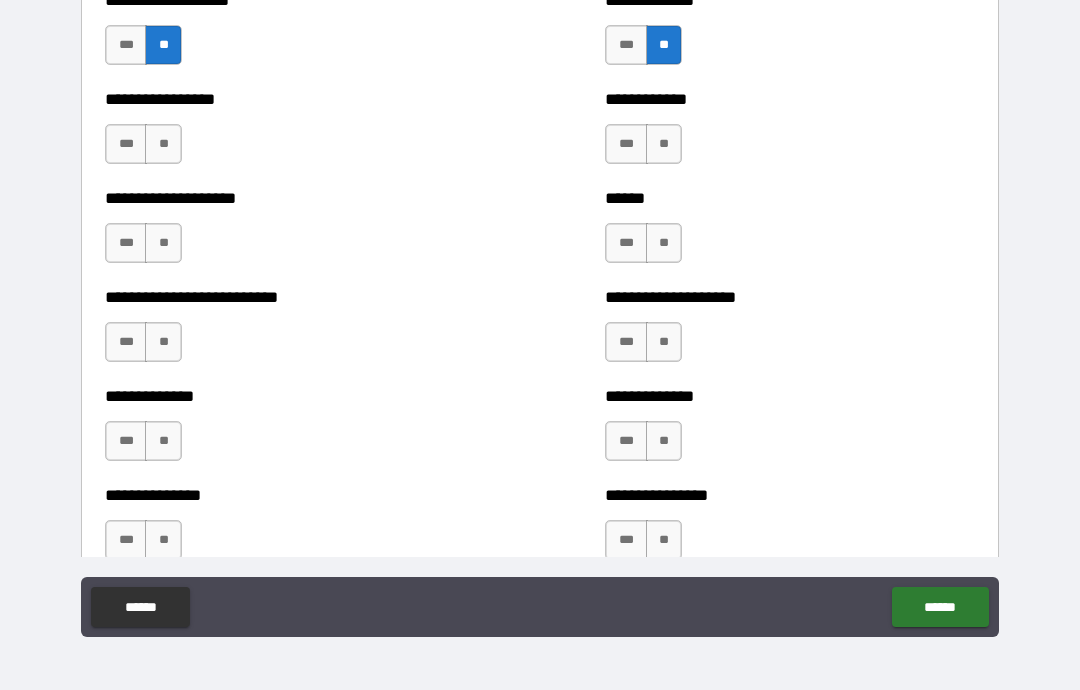 scroll, scrollTop: 3035, scrollLeft: 0, axis: vertical 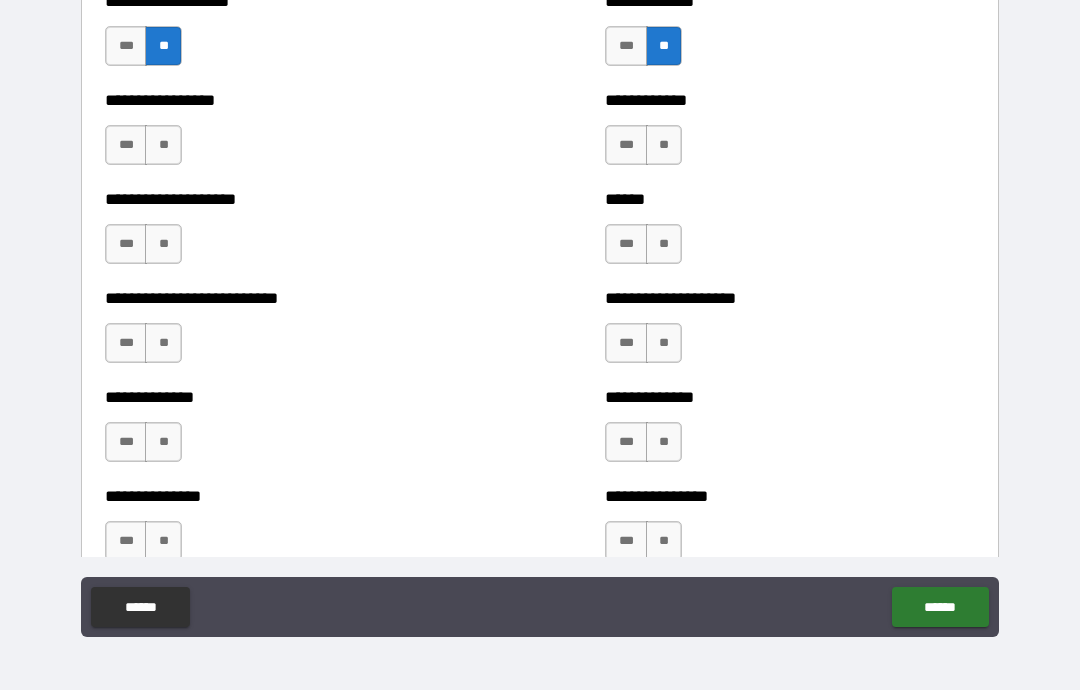 click on "**" at bounding box center [163, 145] 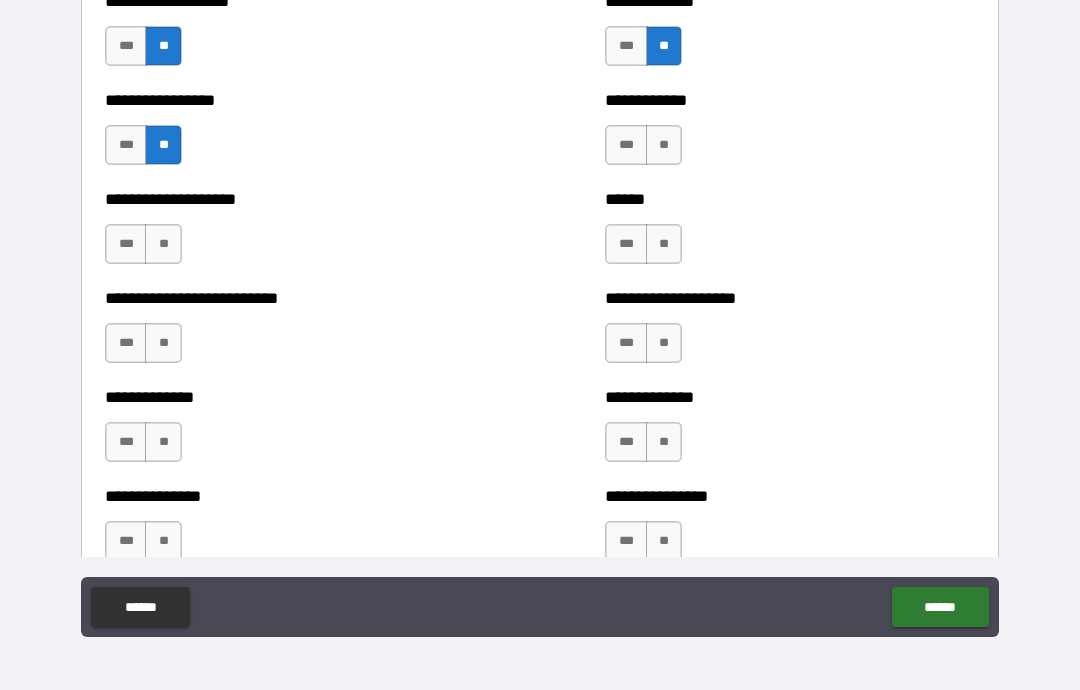 click on "**" at bounding box center [163, 244] 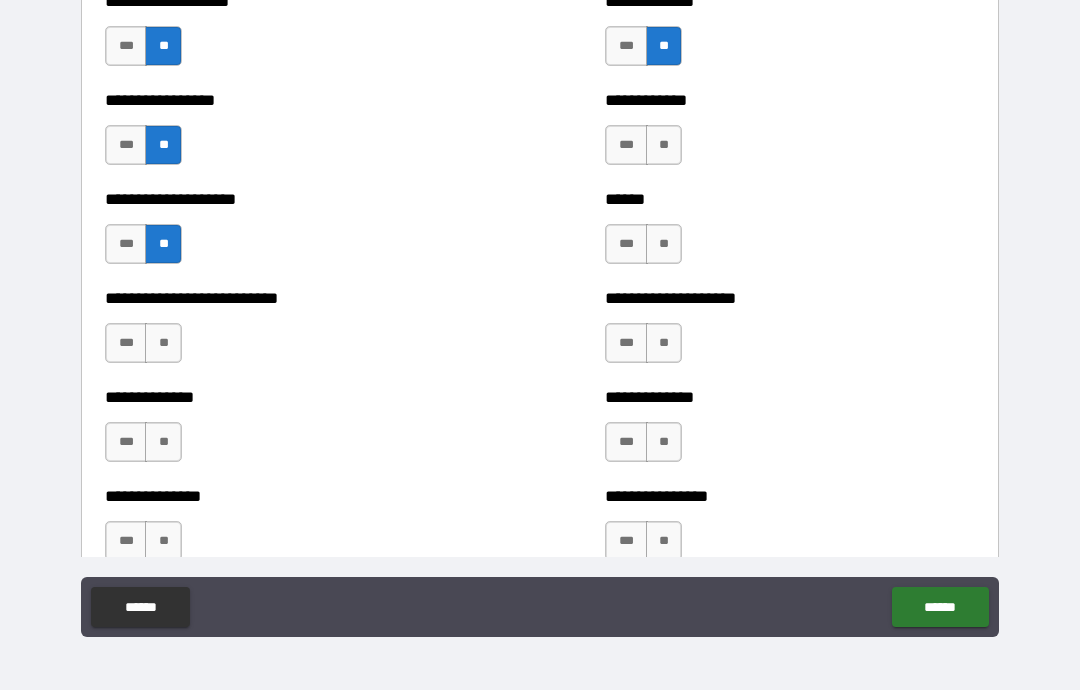 click on "**" at bounding box center [163, 343] 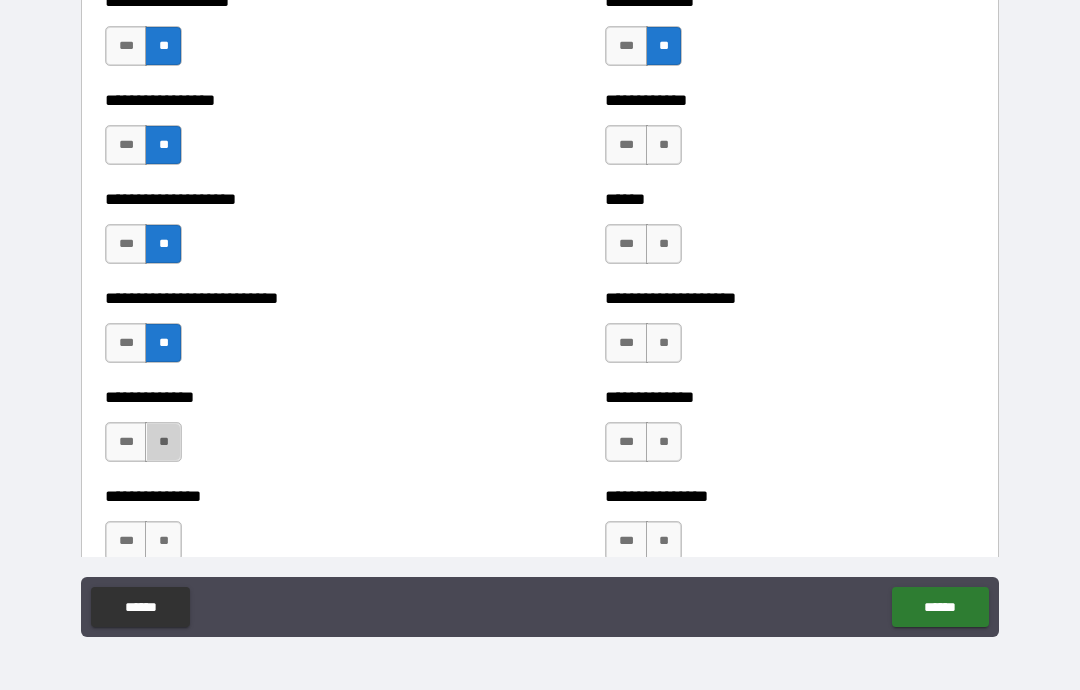 click on "**" at bounding box center [163, 442] 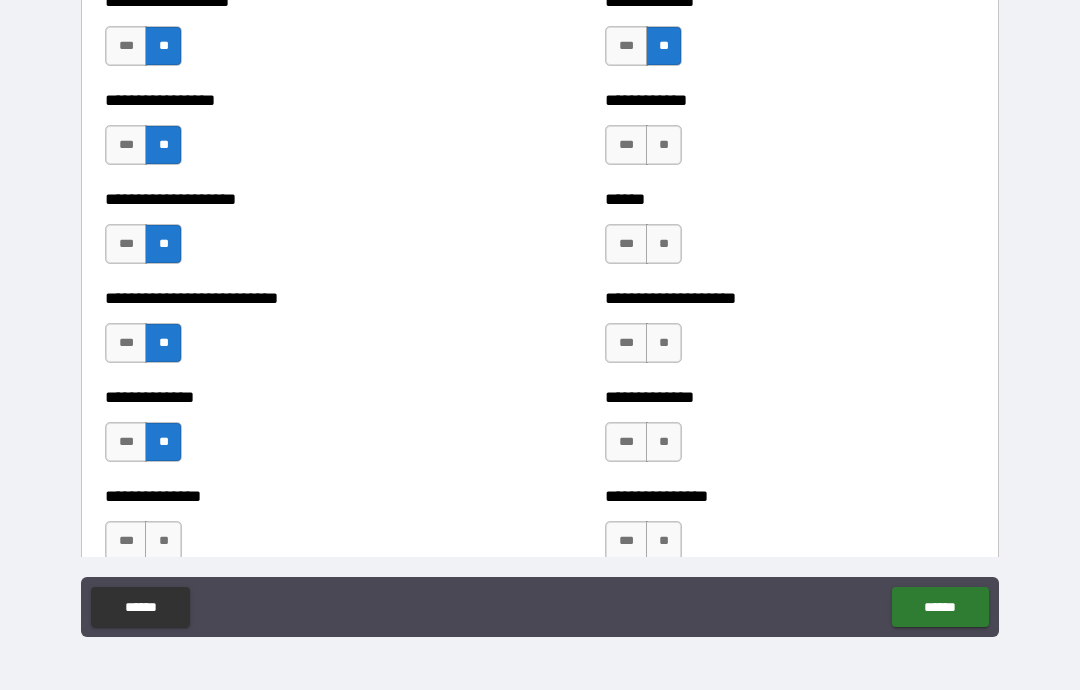 click on "**" at bounding box center (664, 442) 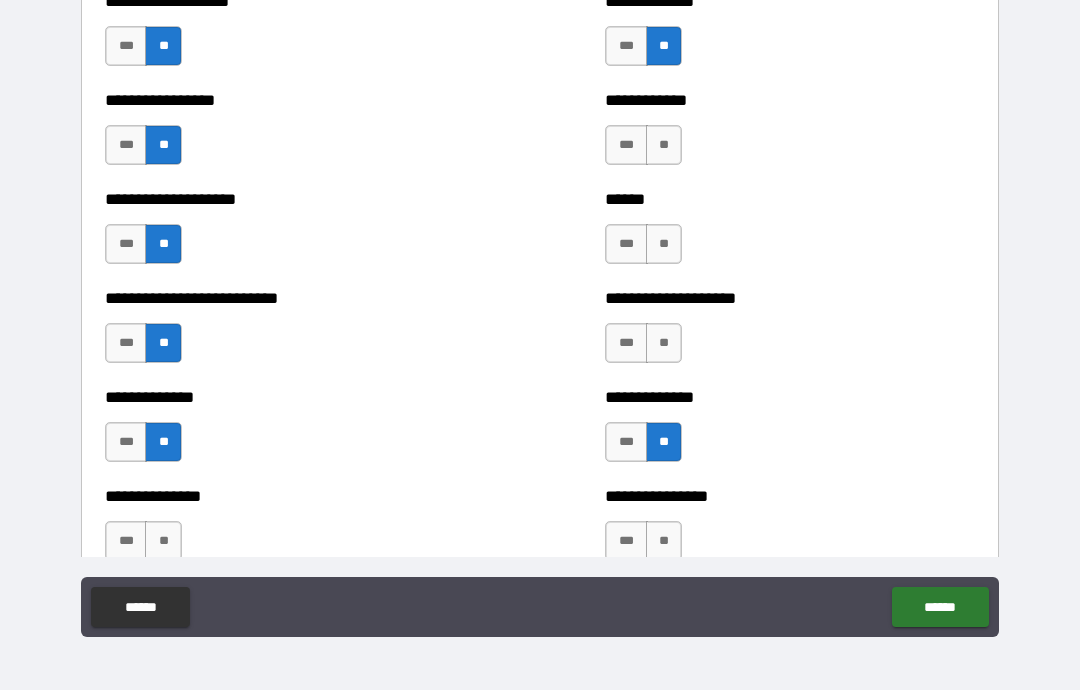 click on "**" at bounding box center (664, 343) 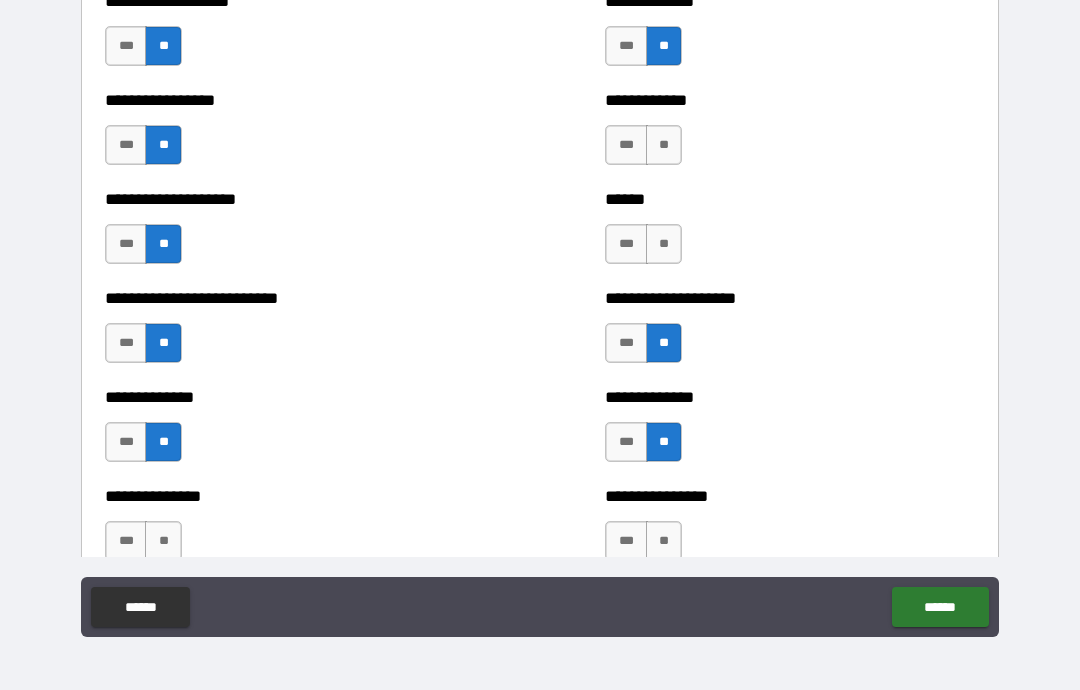 click on "***" at bounding box center (626, 343) 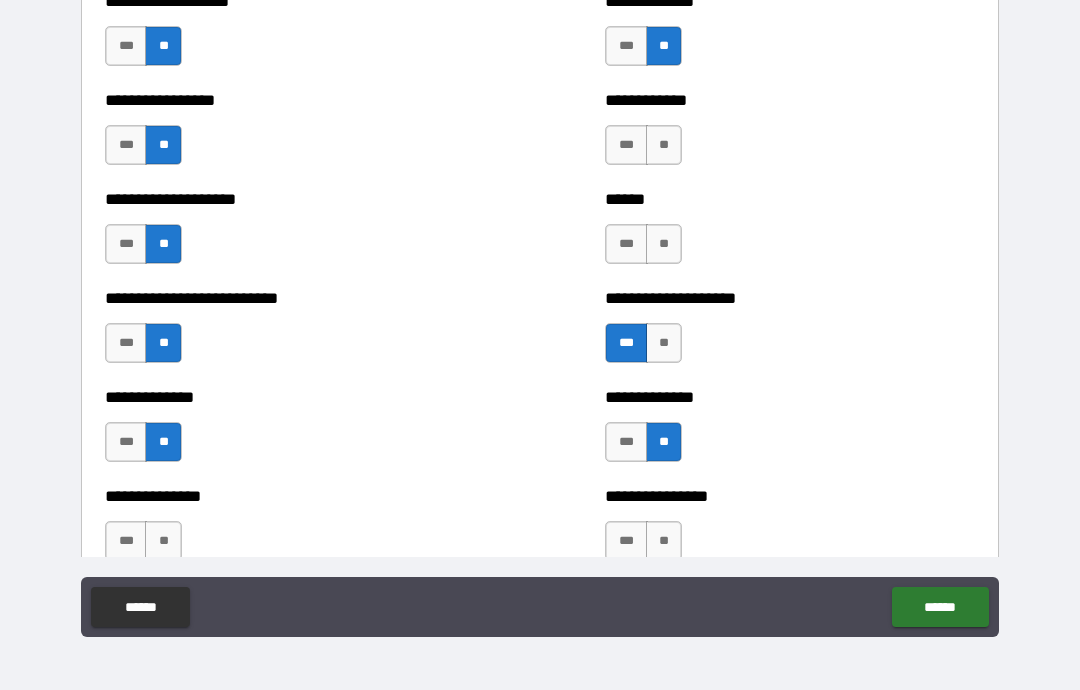 click on "**" at bounding box center [664, 244] 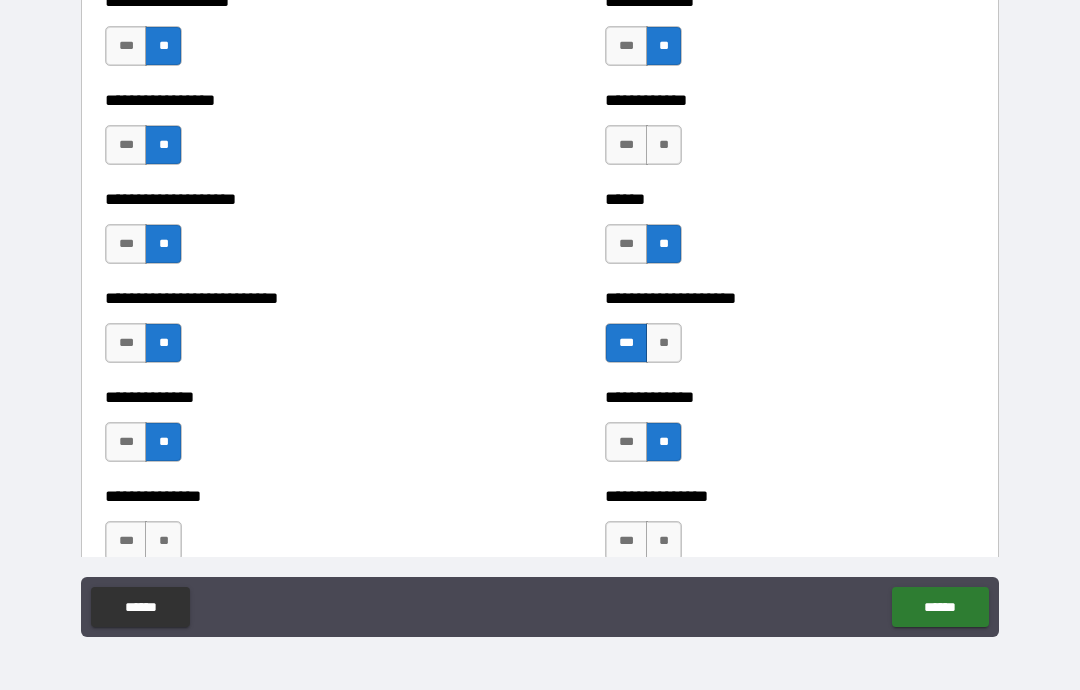 click on "**" at bounding box center (664, 145) 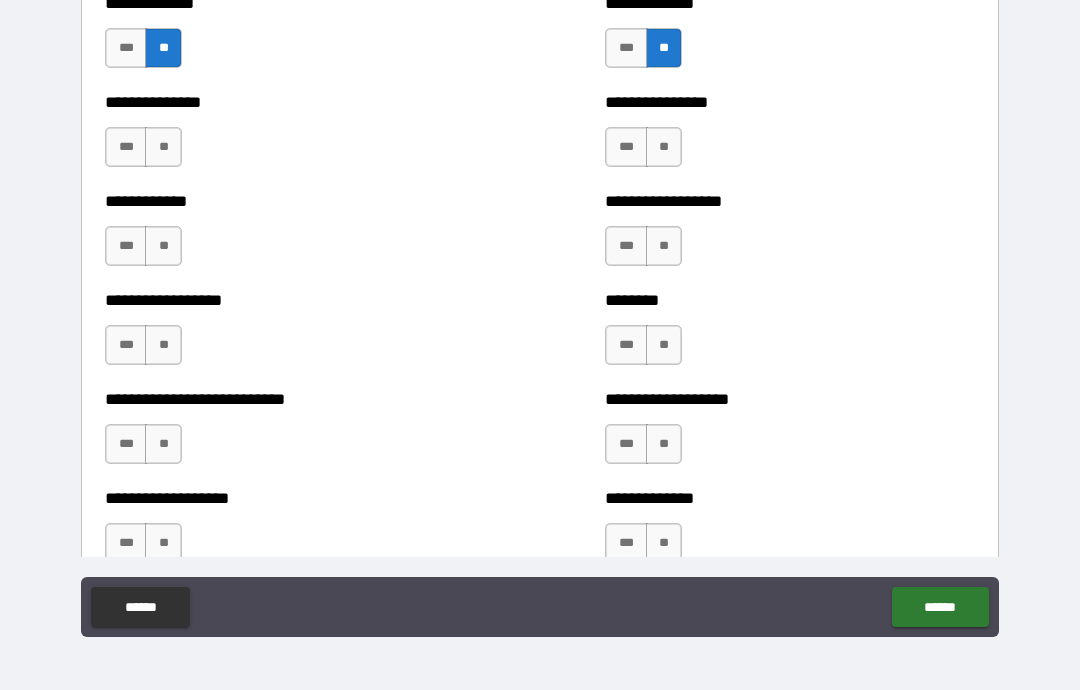 scroll, scrollTop: 3430, scrollLeft: 0, axis: vertical 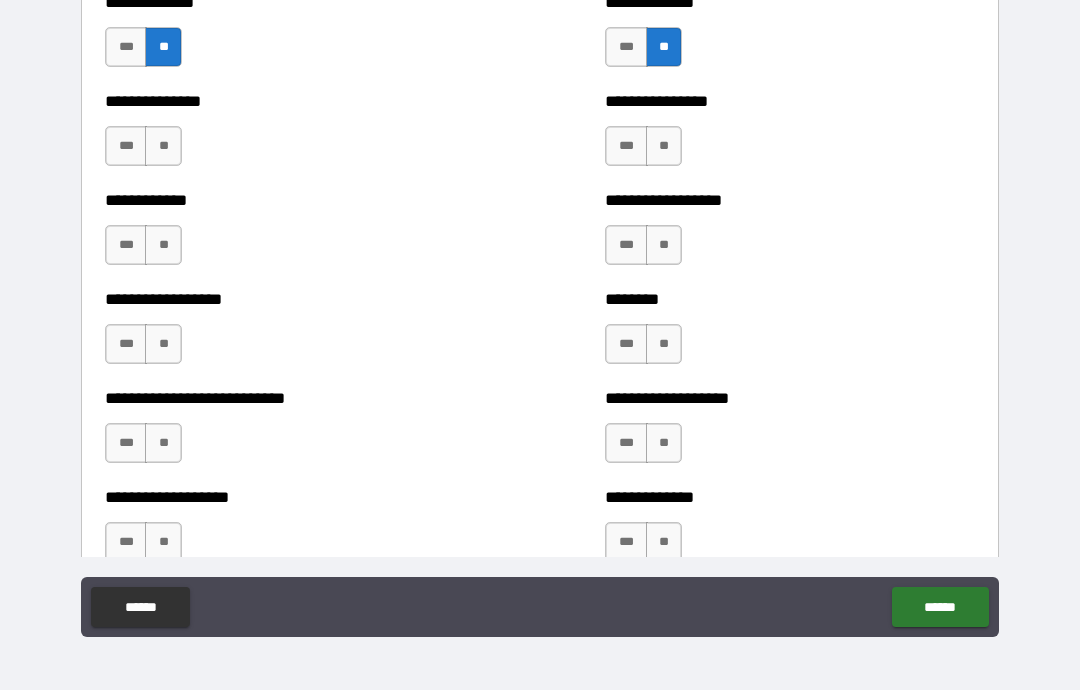 click on "**" at bounding box center (664, 146) 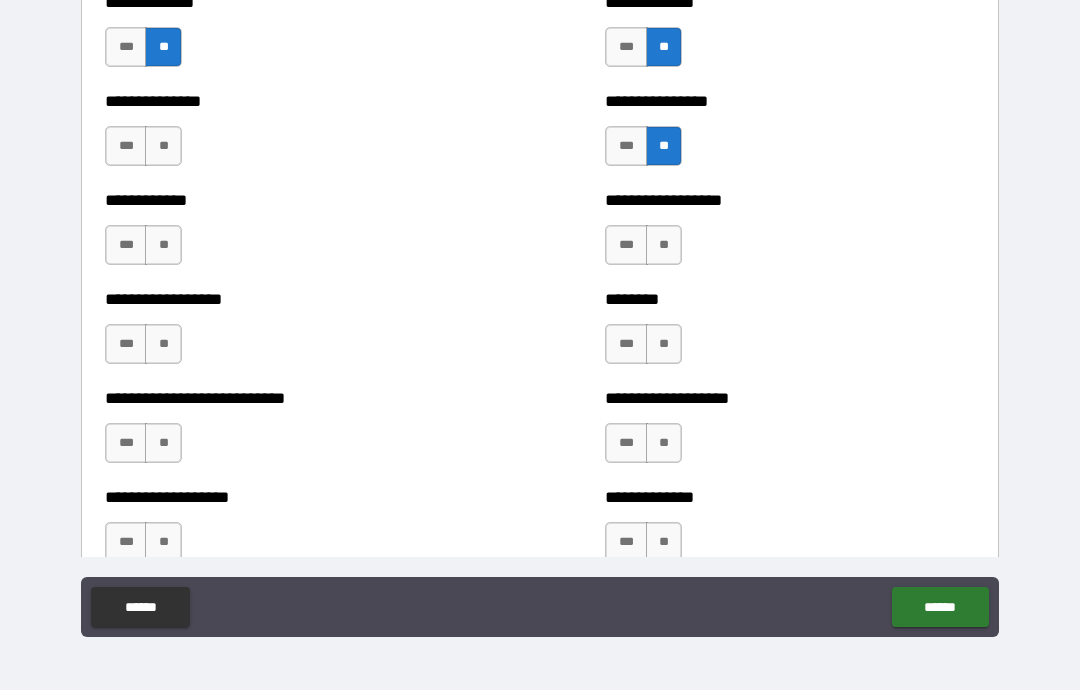 click on "**" at bounding box center (664, 245) 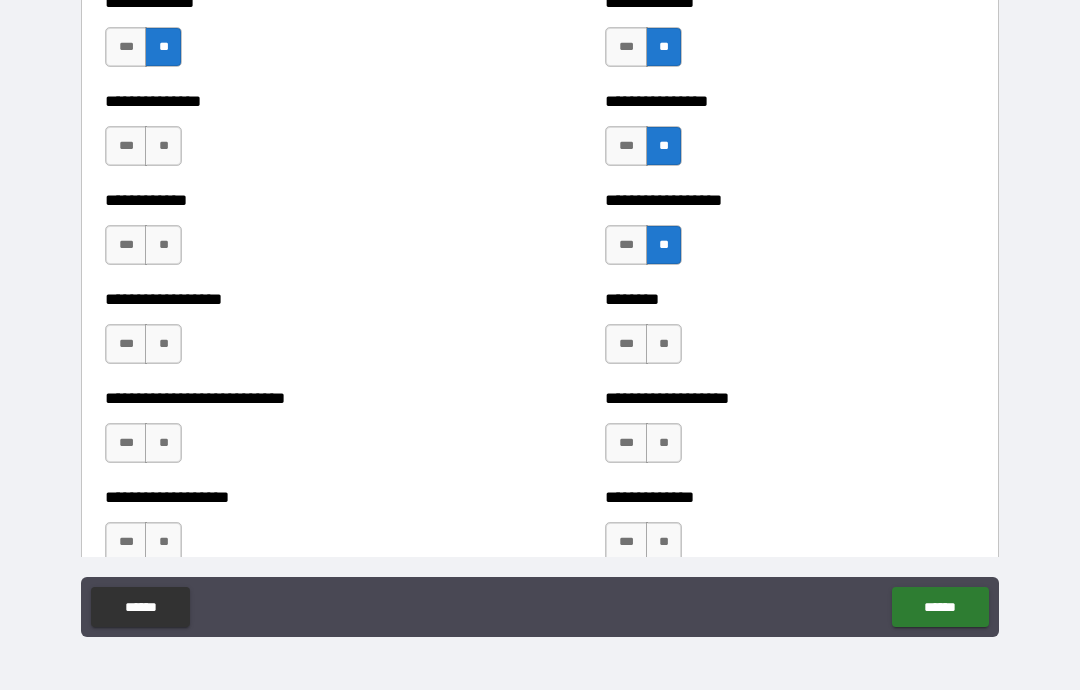 click on "**" at bounding box center (664, 344) 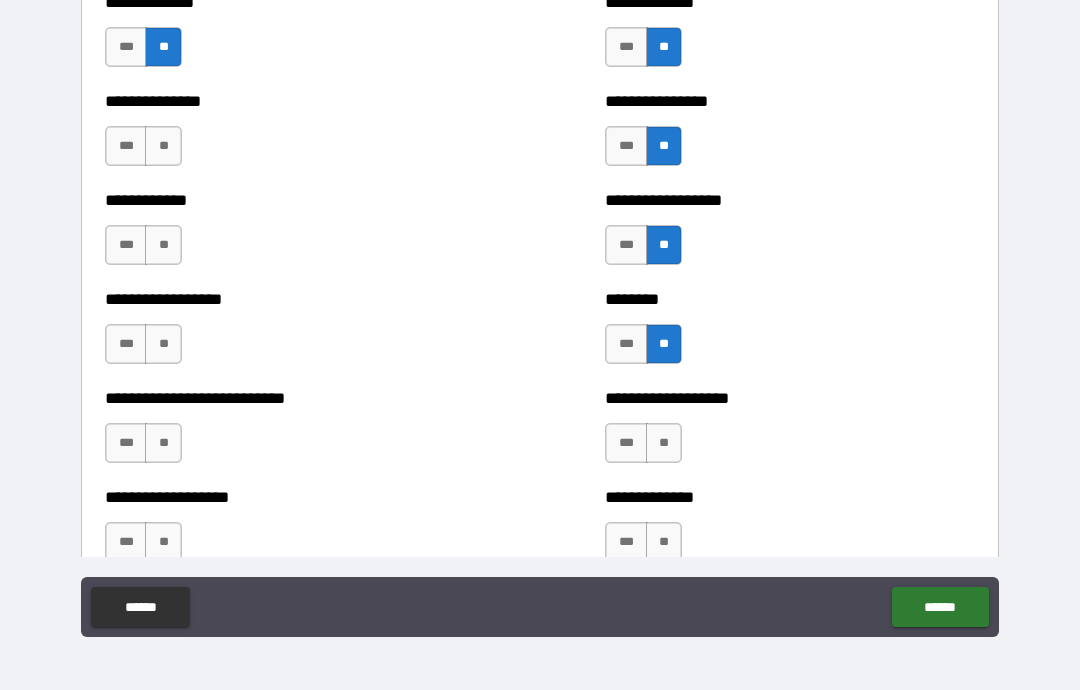 click on "**" at bounding box center [163, 344] 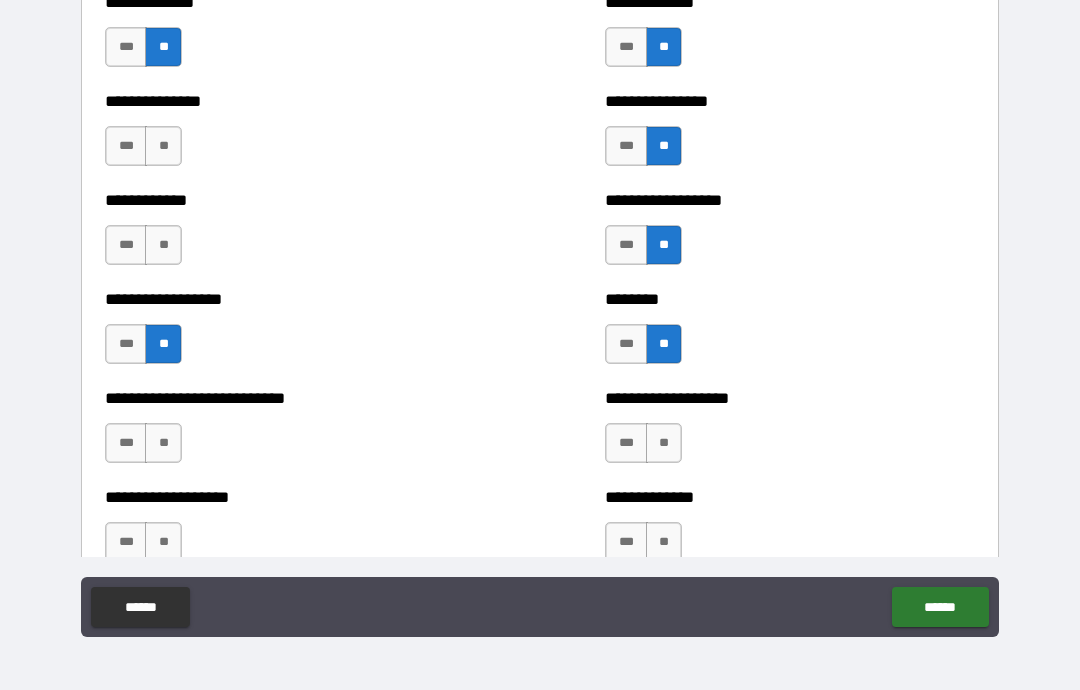 click on "**" at bounding box center [163, 245] 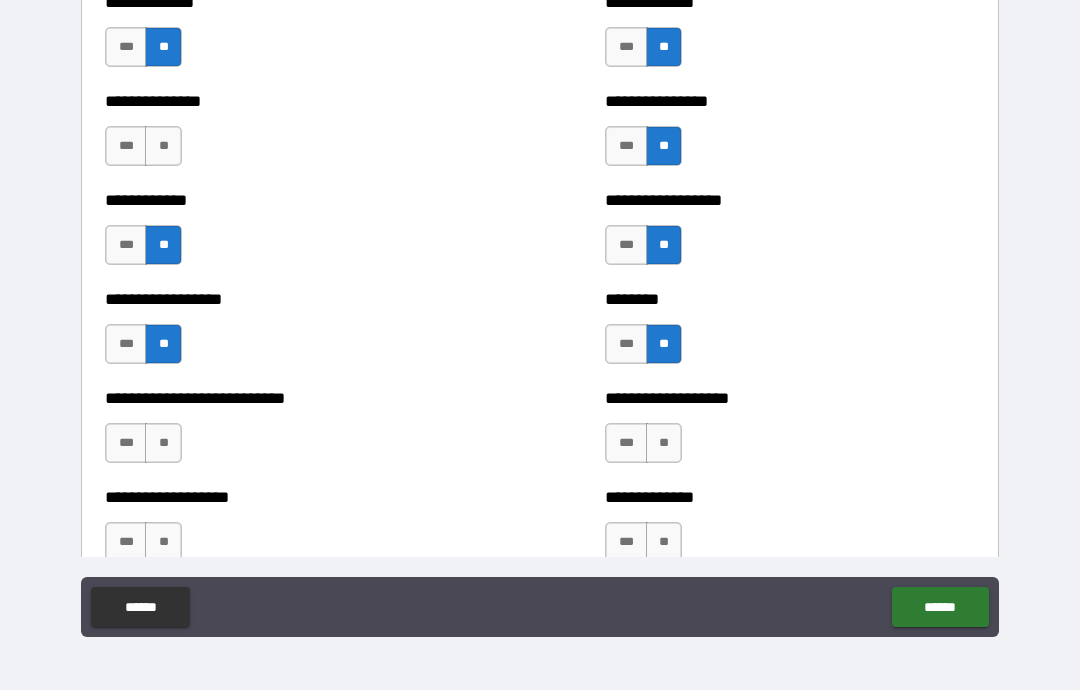 click on "**" at bounding box center [163, 146] 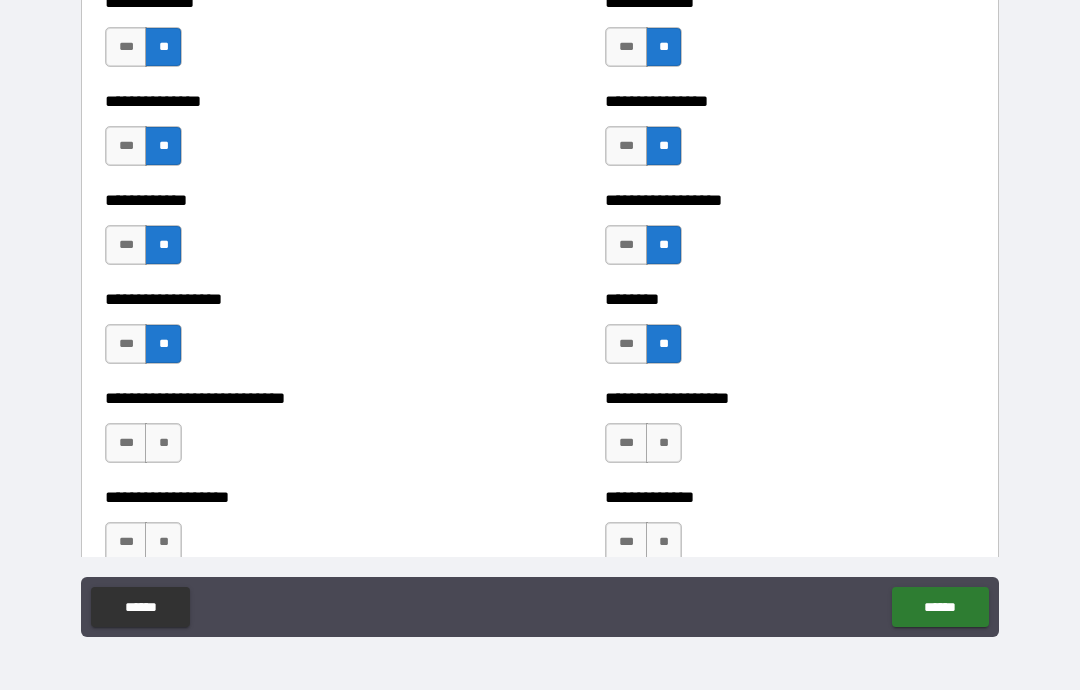 click on "**" at bounding box center [163, 443] 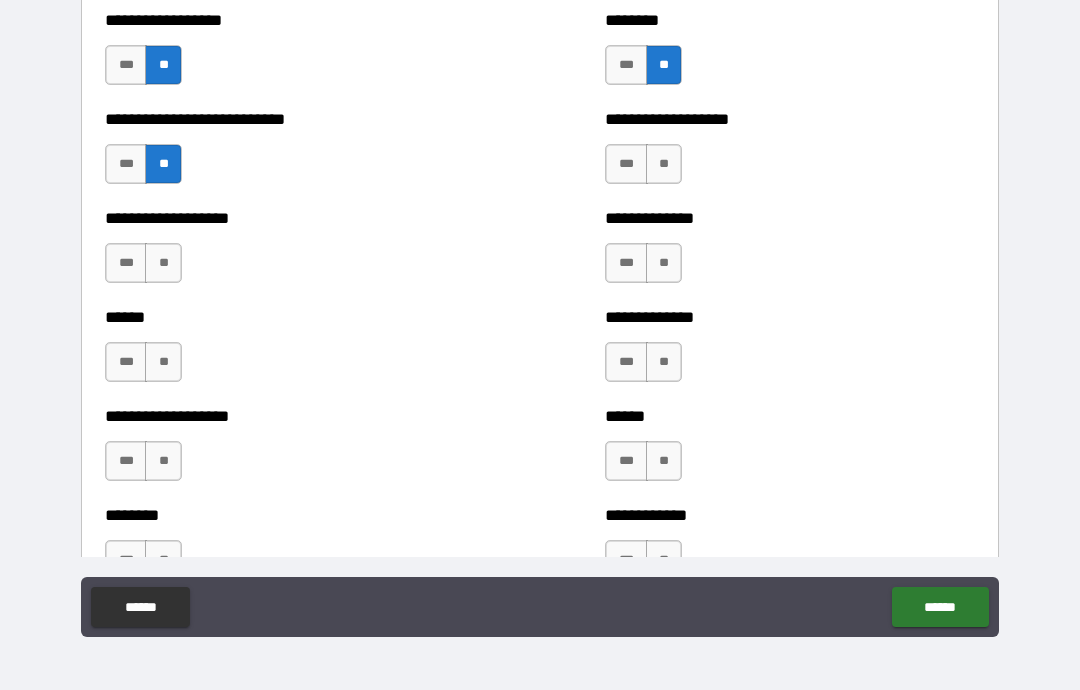scroll, scrollTop: 3710, scrollLeft: 0, axis: vertical 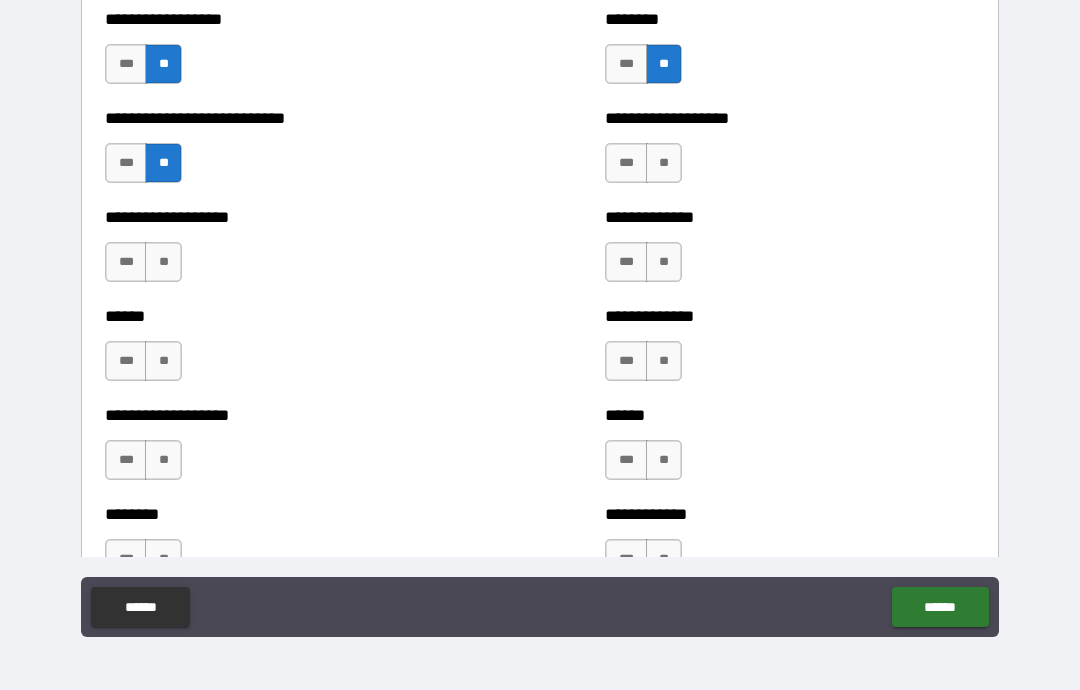 click on "**" at bounding box center [664, 163] 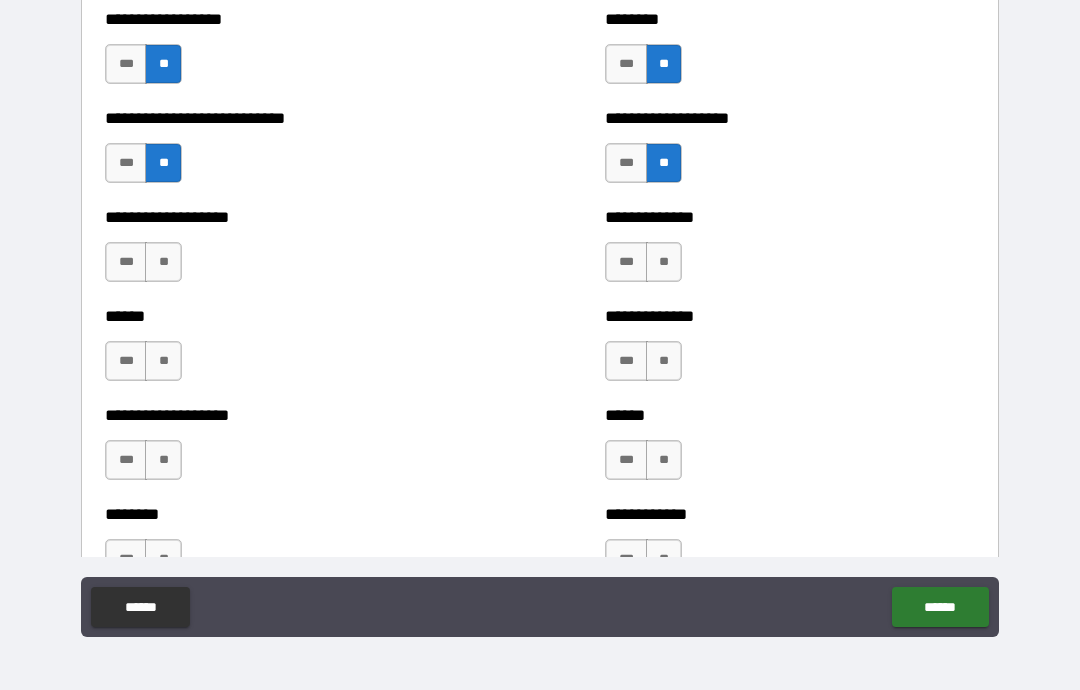 click on "**" at bounding box center (664, 262) 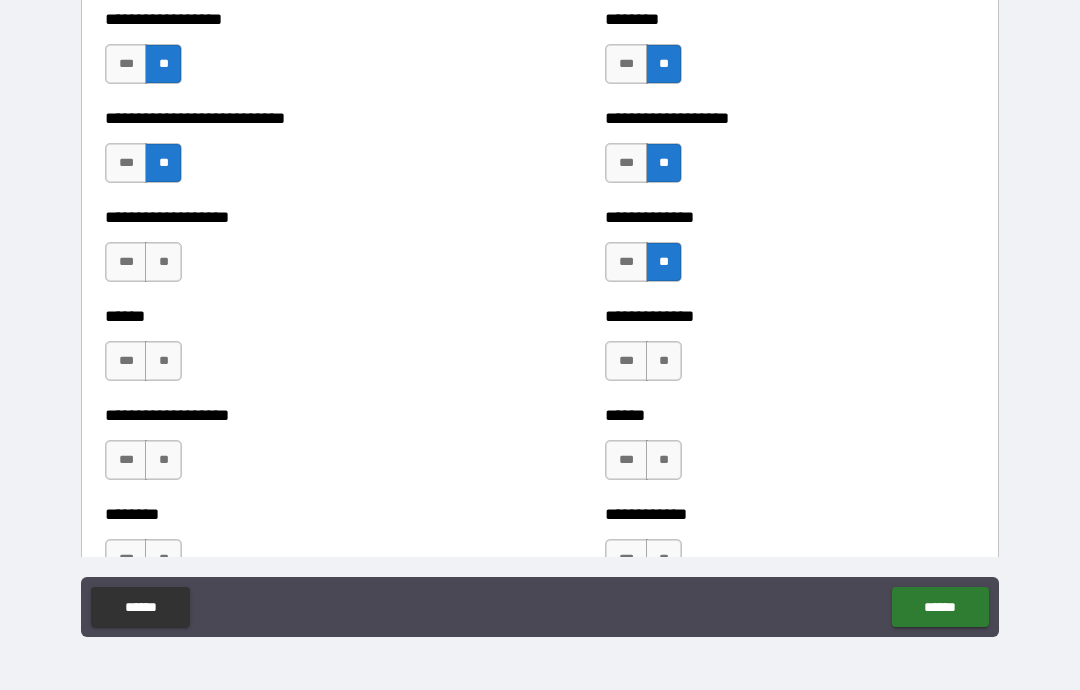 click on "**" at bounding box center (664, 361) 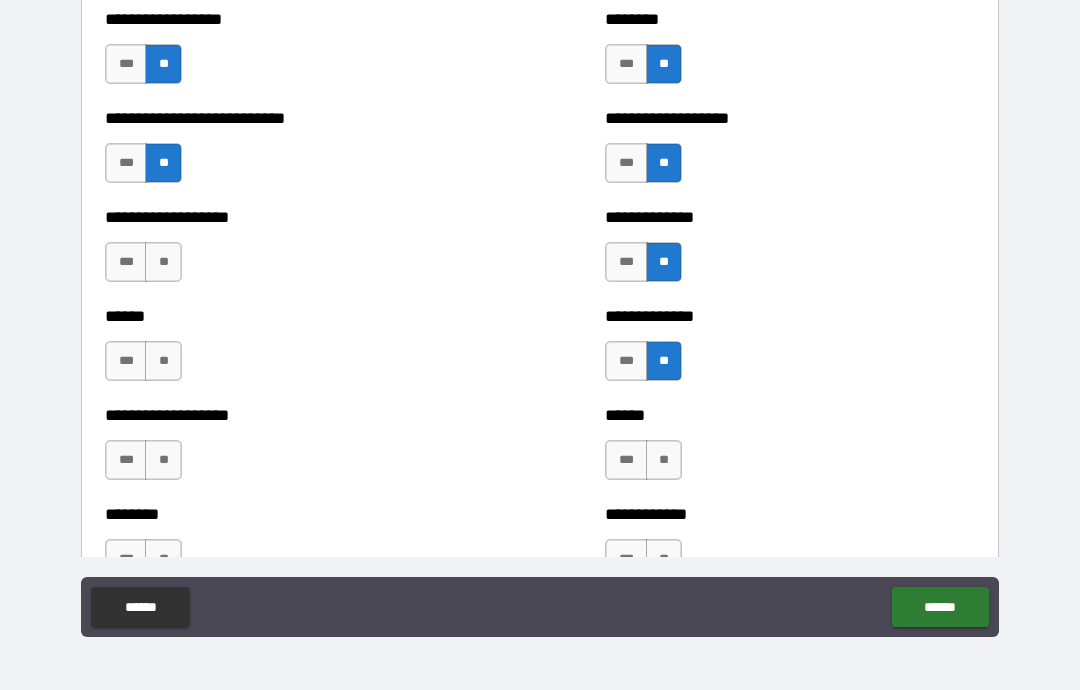 click on "**" at bounding box center [664, 460] 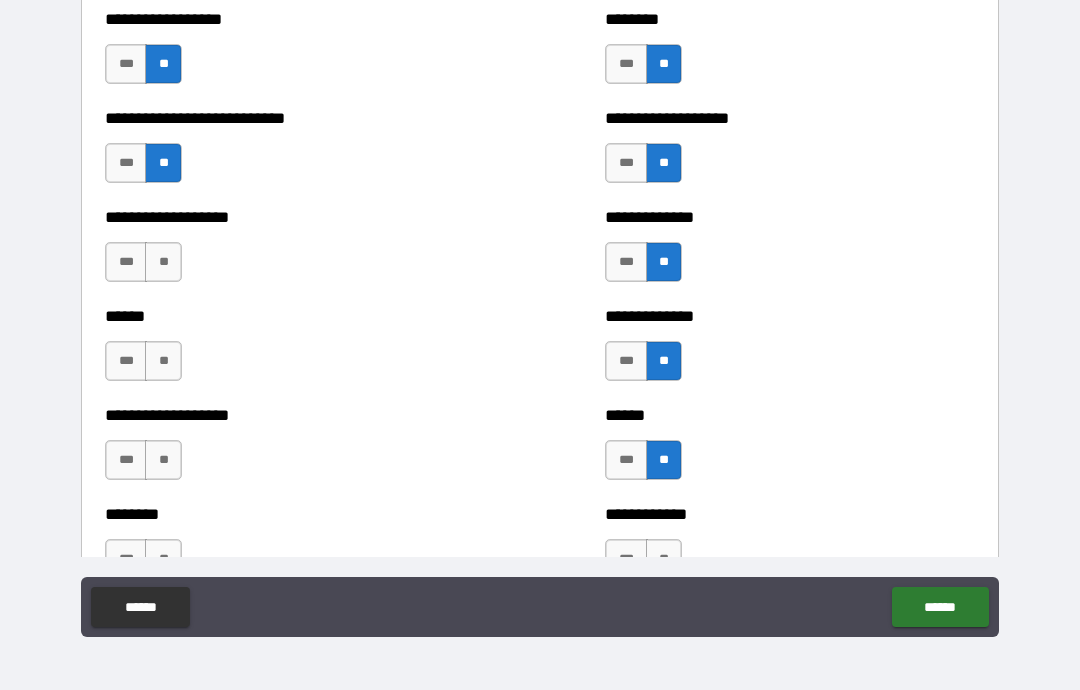 click on "**" at bounding box center [163, 361] 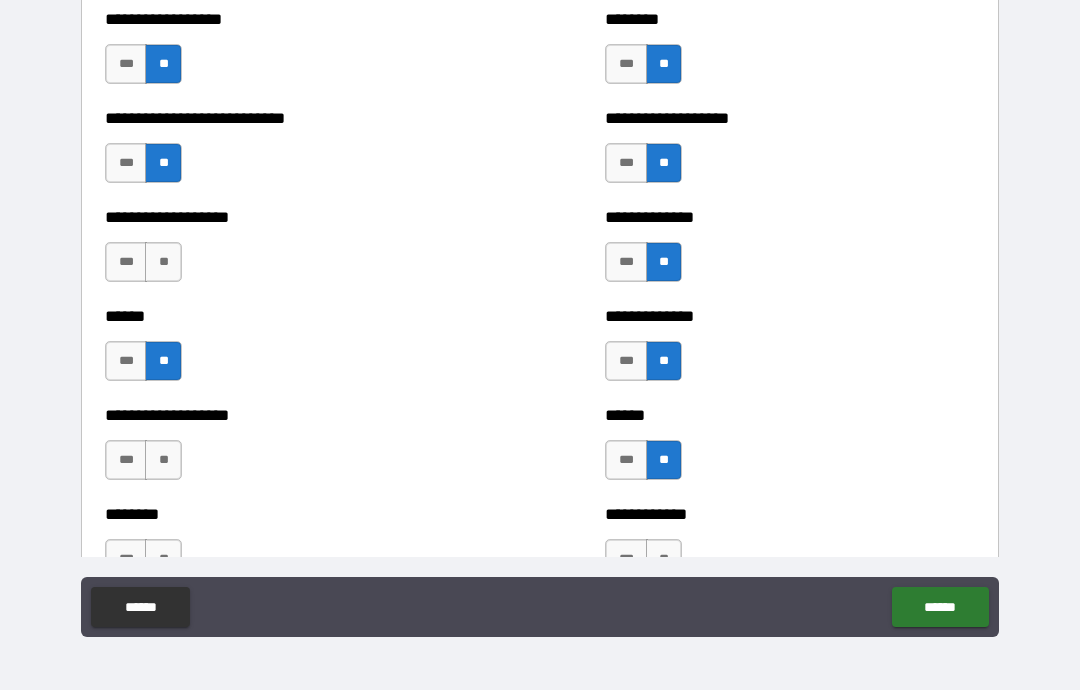 click on "**" at bounding box center [163, 262] 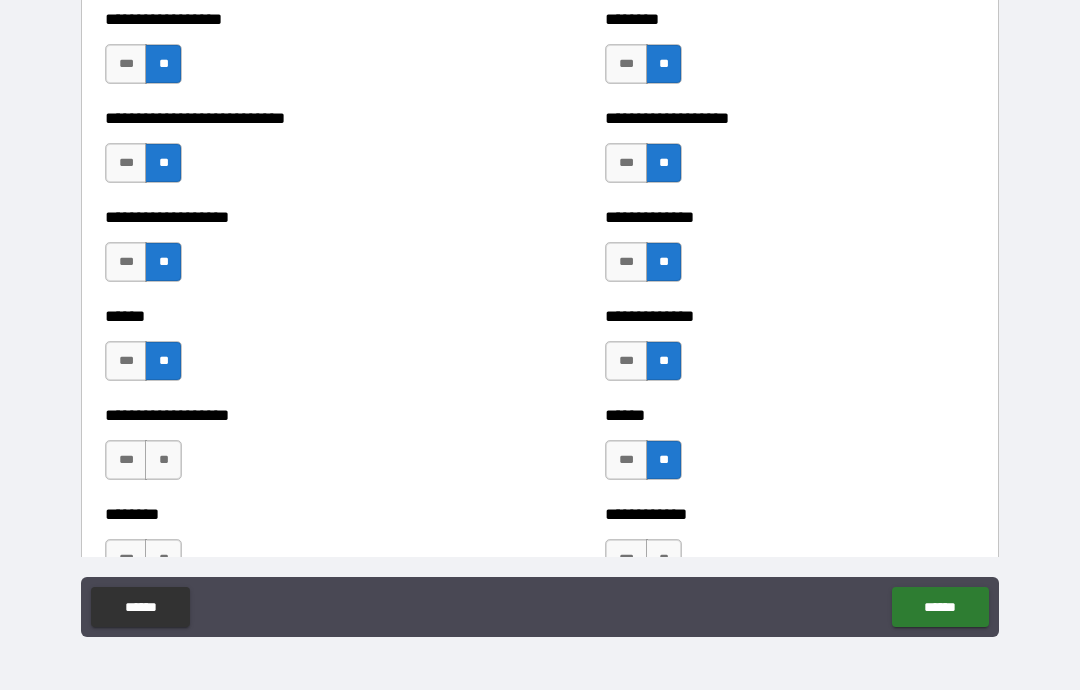 click on "**" at bounding box center (163, 460) 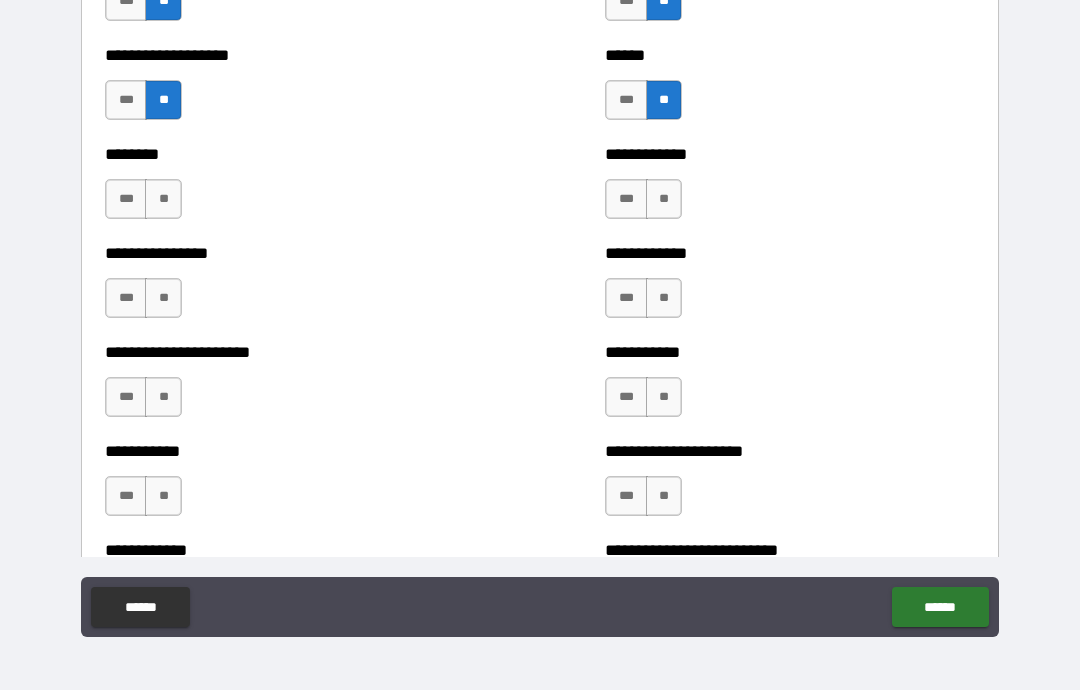 scroll, scrollTop: 4090, scrollLeft: 0, axis: vertical 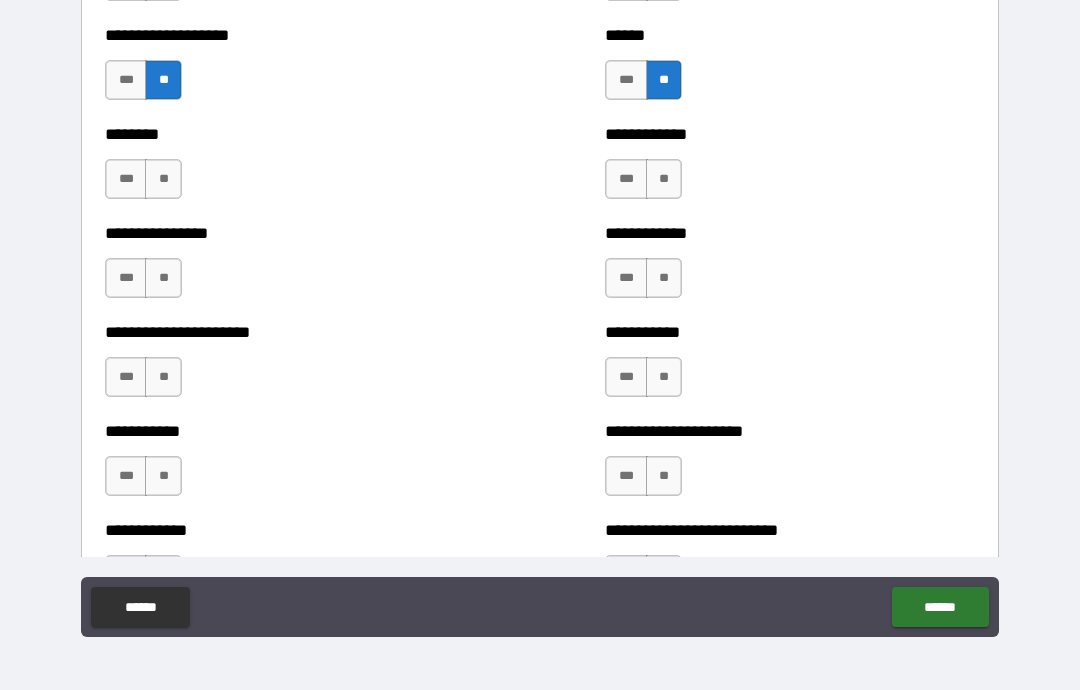 click on "**" at bounding box center (664, 179) 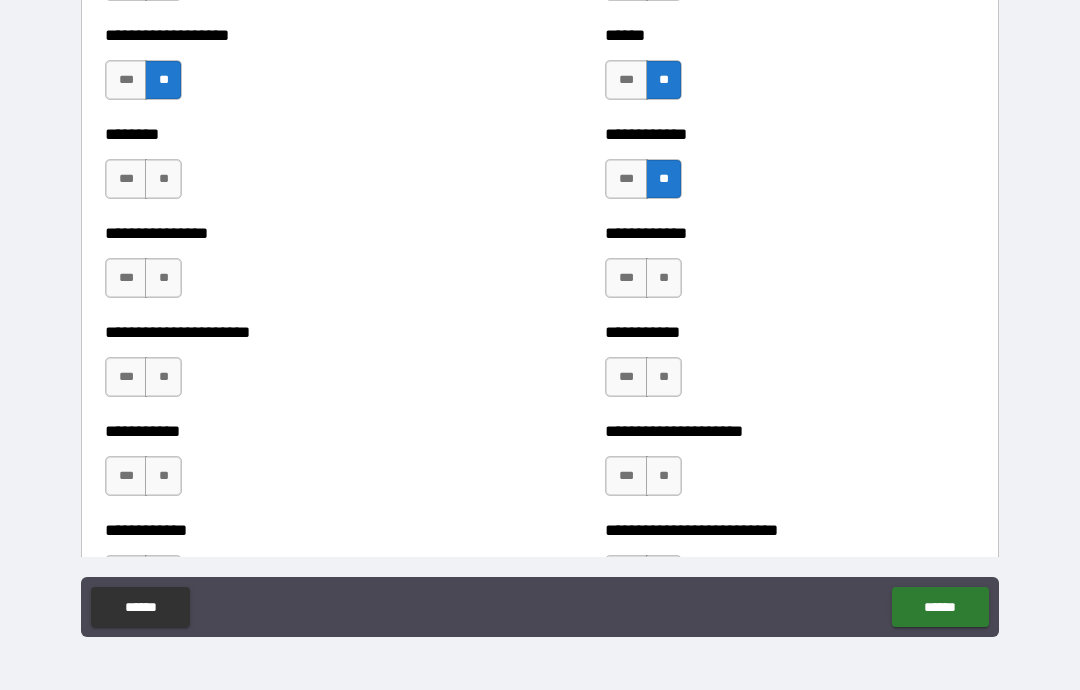 click on "**" at bounding box center (664, 278) 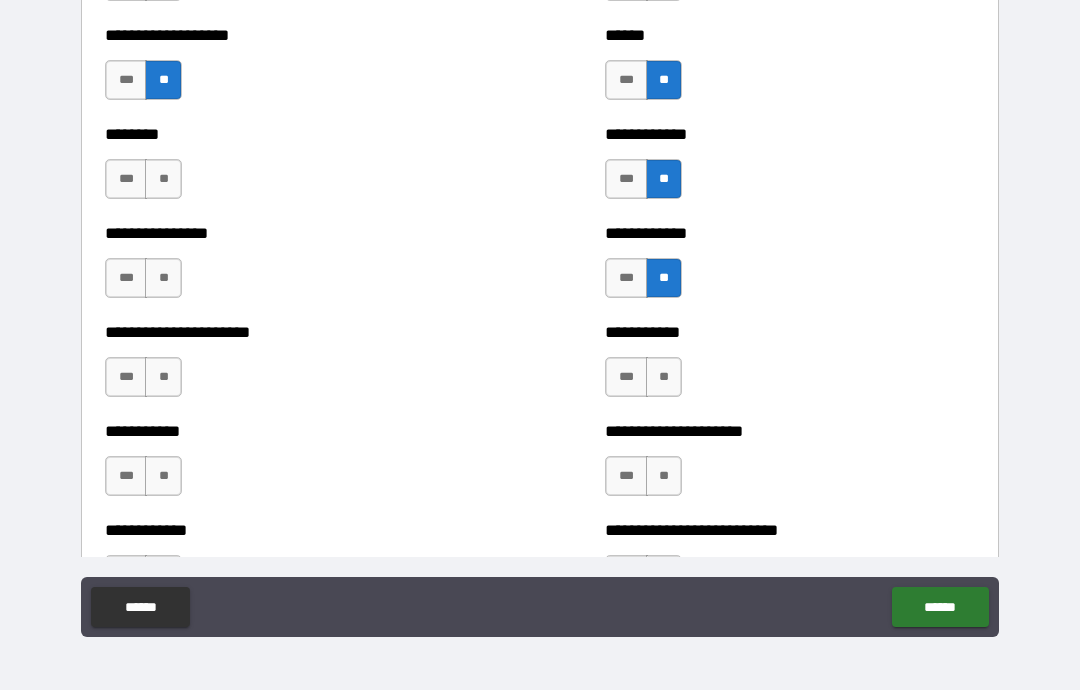 click on "**" at bounding box center (664, 377) 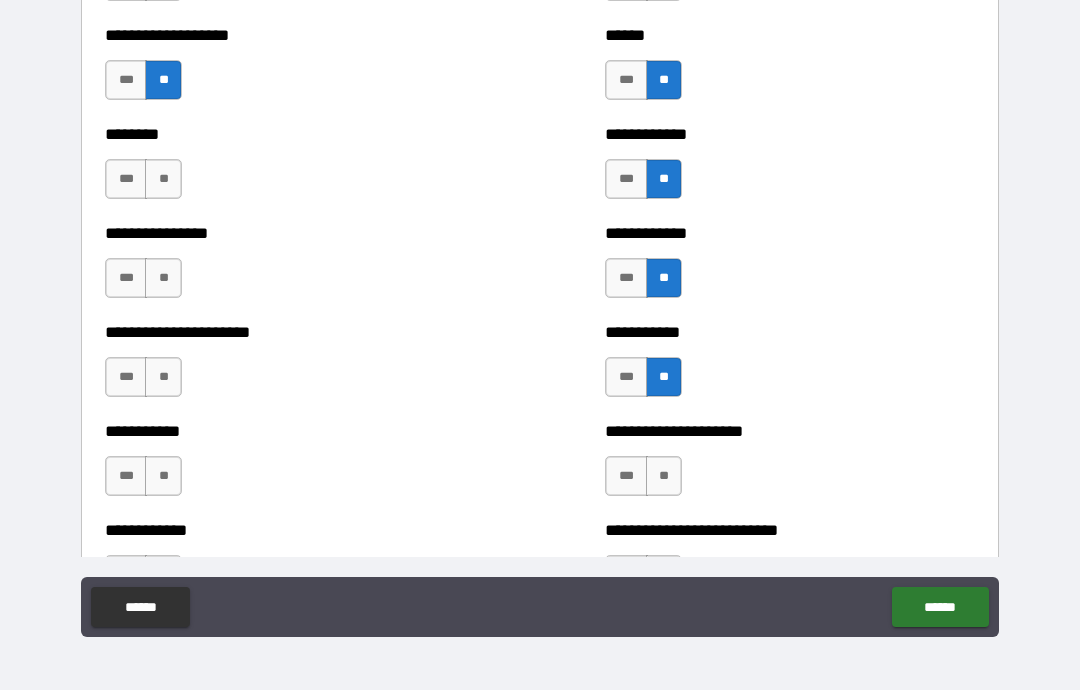 click on "**" at bounding box center [664, 476] 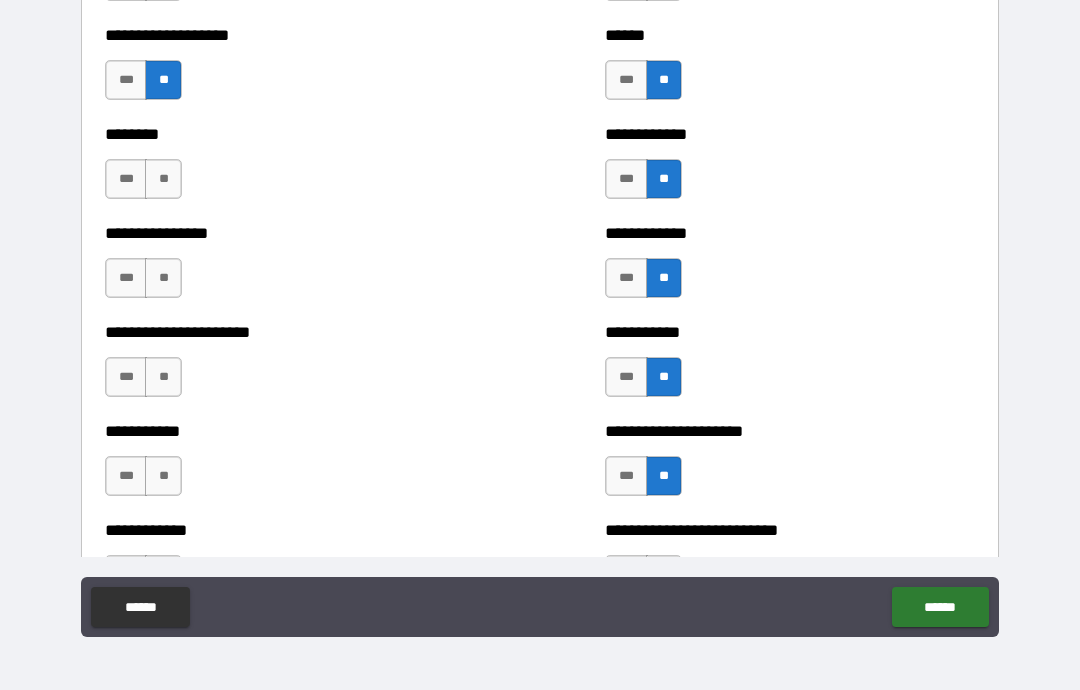 click on "**" at bounding box center (163, 377) 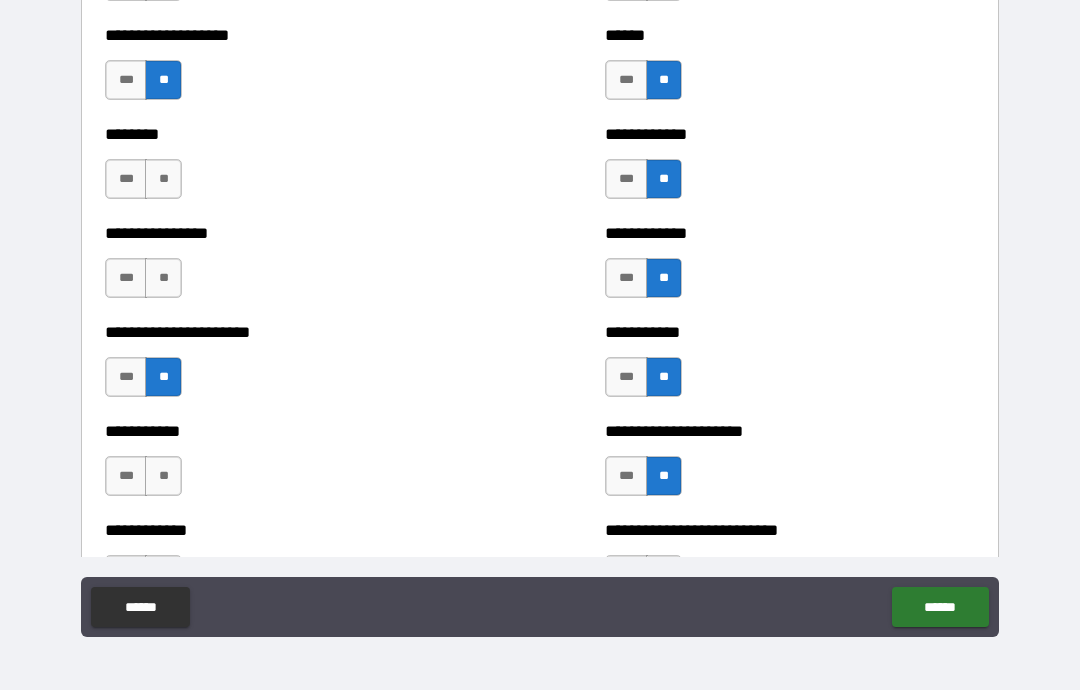 click on "**" at bounding box center [163, 278] 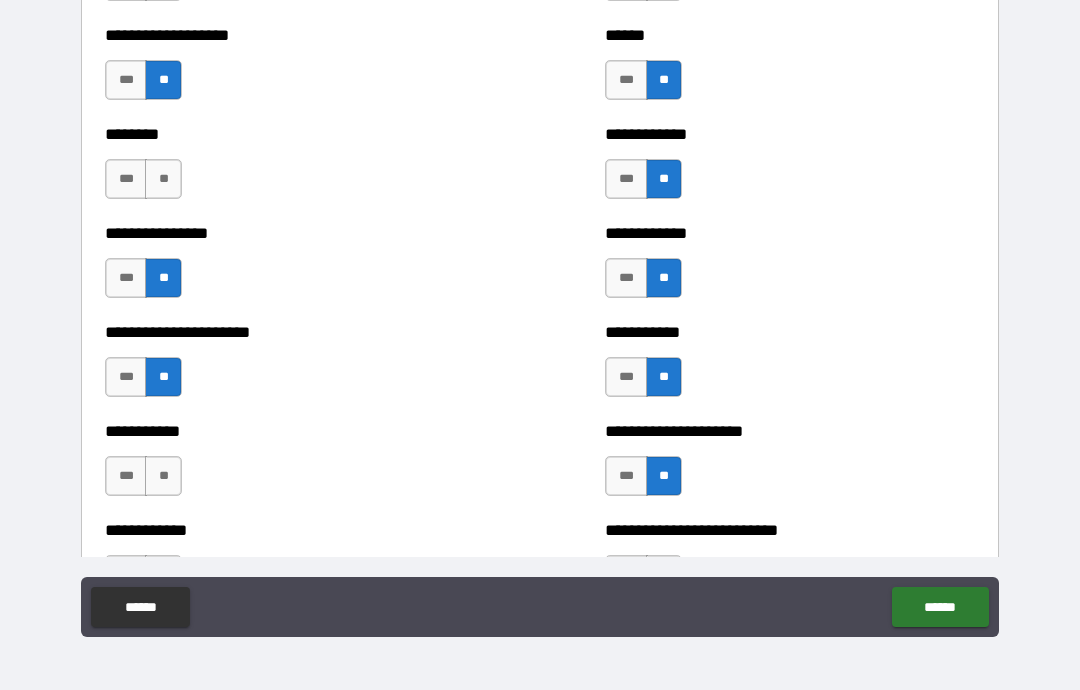 click on "**" at bounding box center [163, 179] 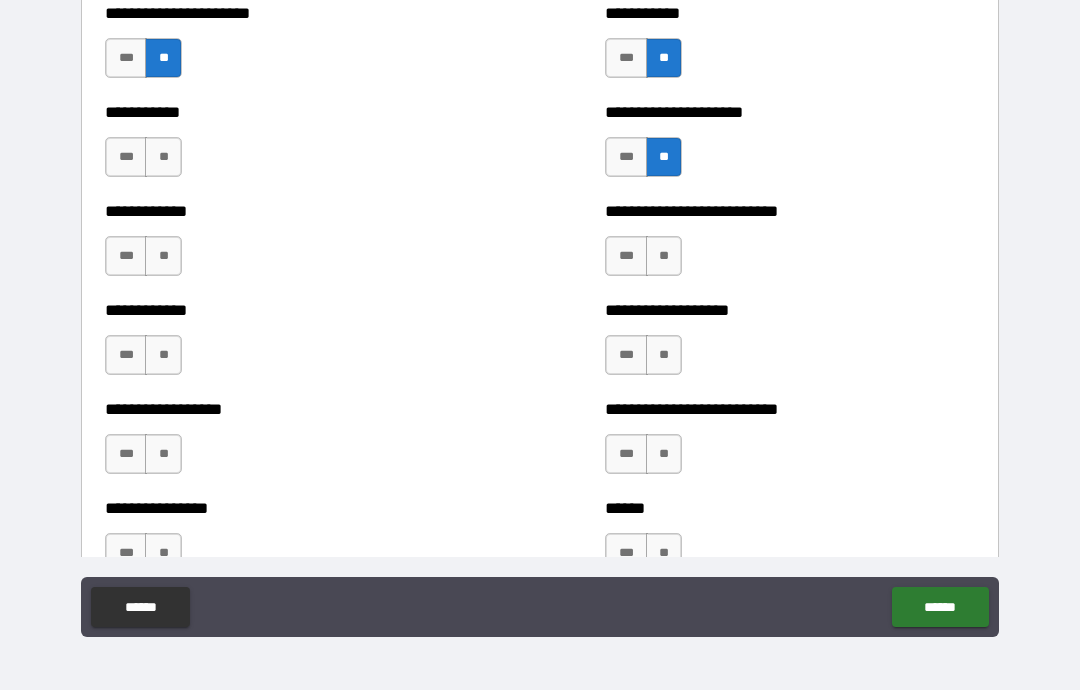 scroll, scrollTop: 4439, scrollLeft: 0, axis: vertical 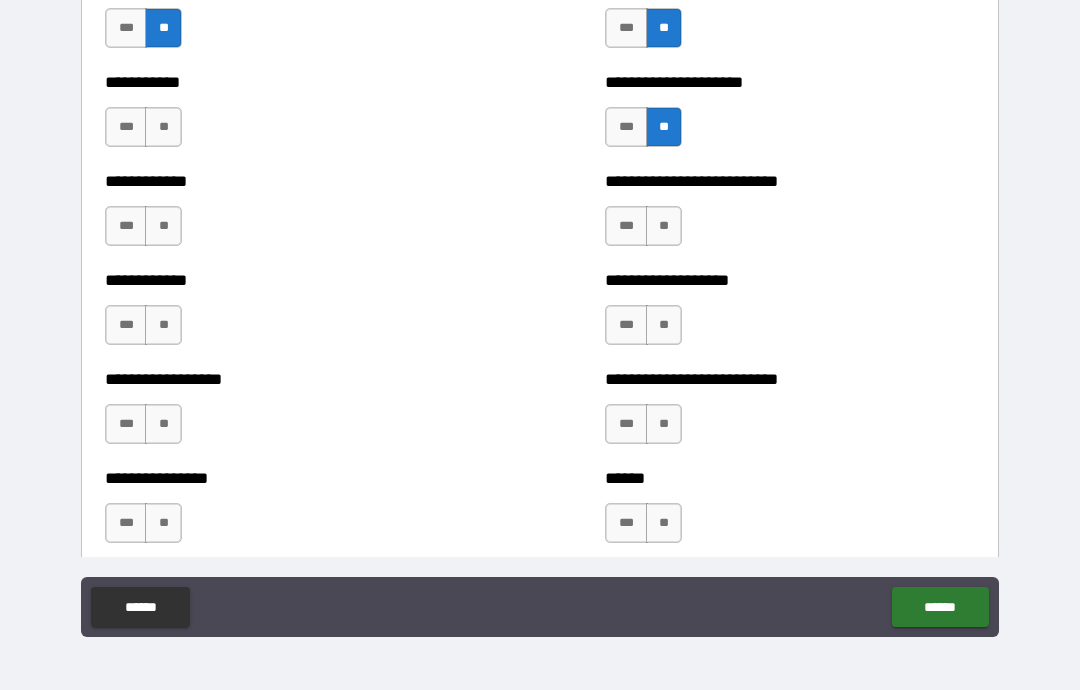 click on "**" at bounding box center [163, 226] 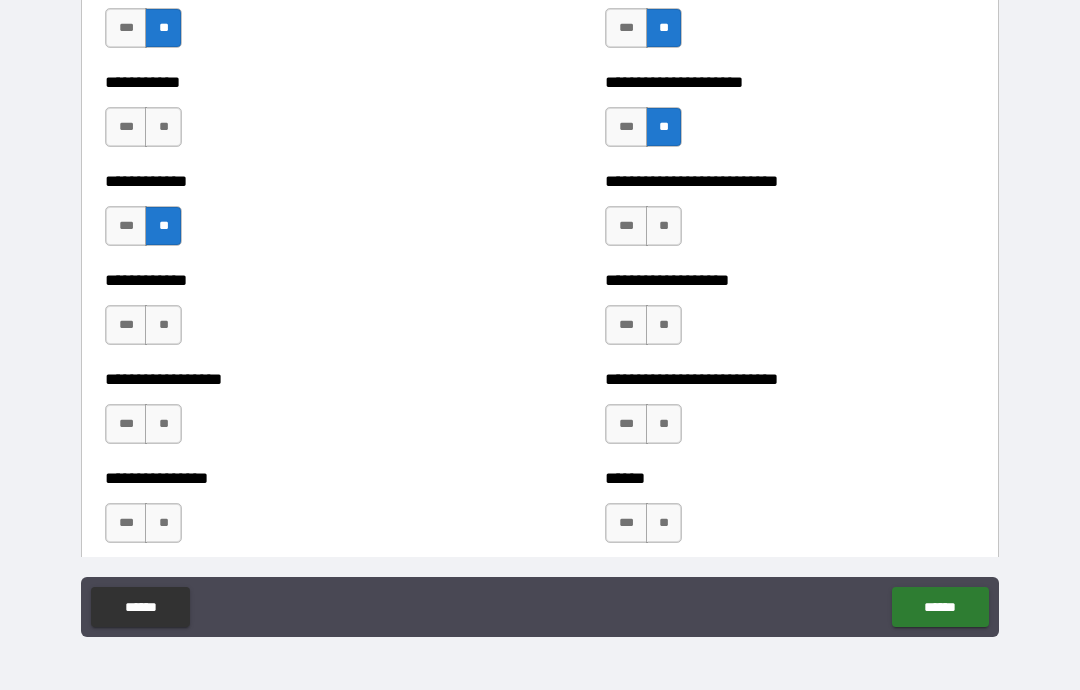 click on "**" at bounding box center (163, 325) 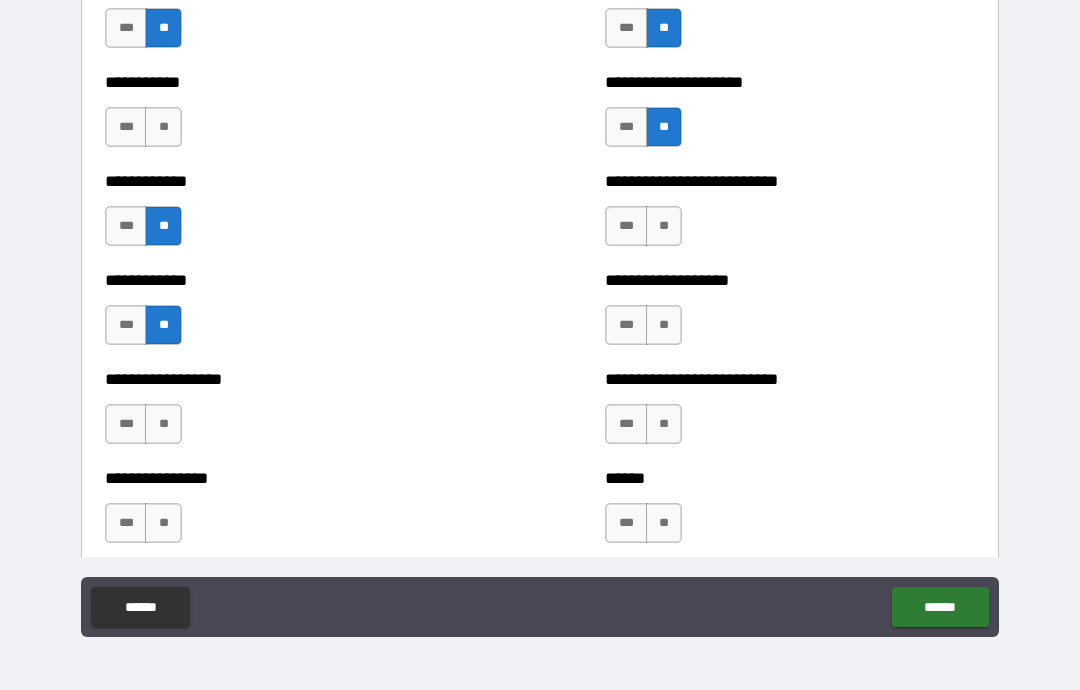 click on "***" at bounding box center [126, 325] 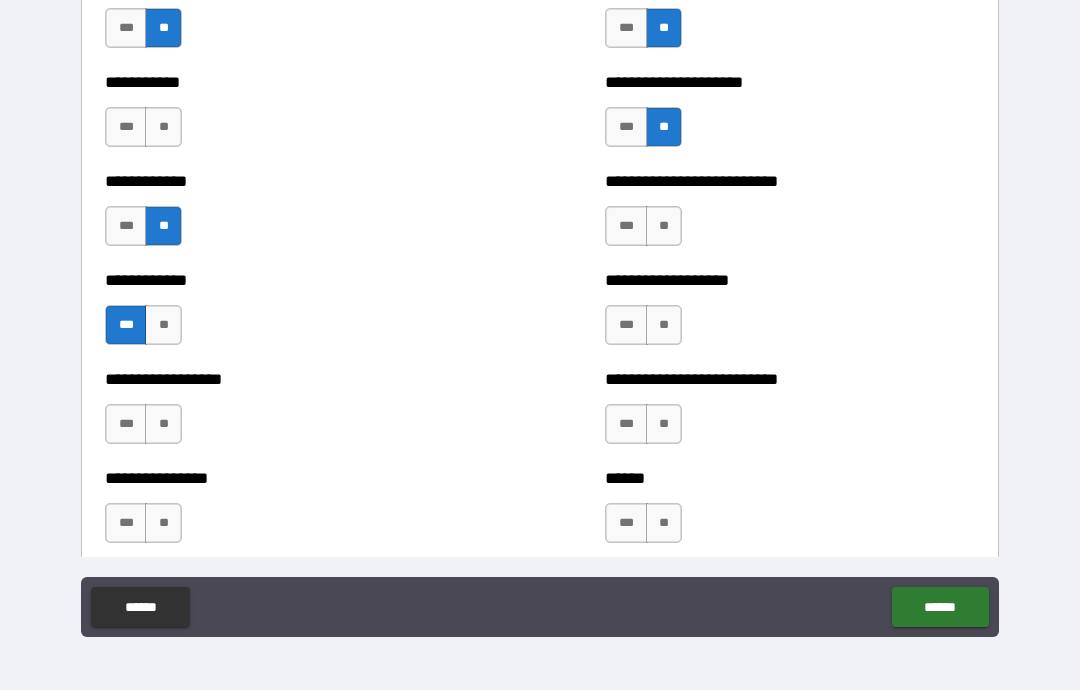 click on "**" at bounding box center (664, 325) 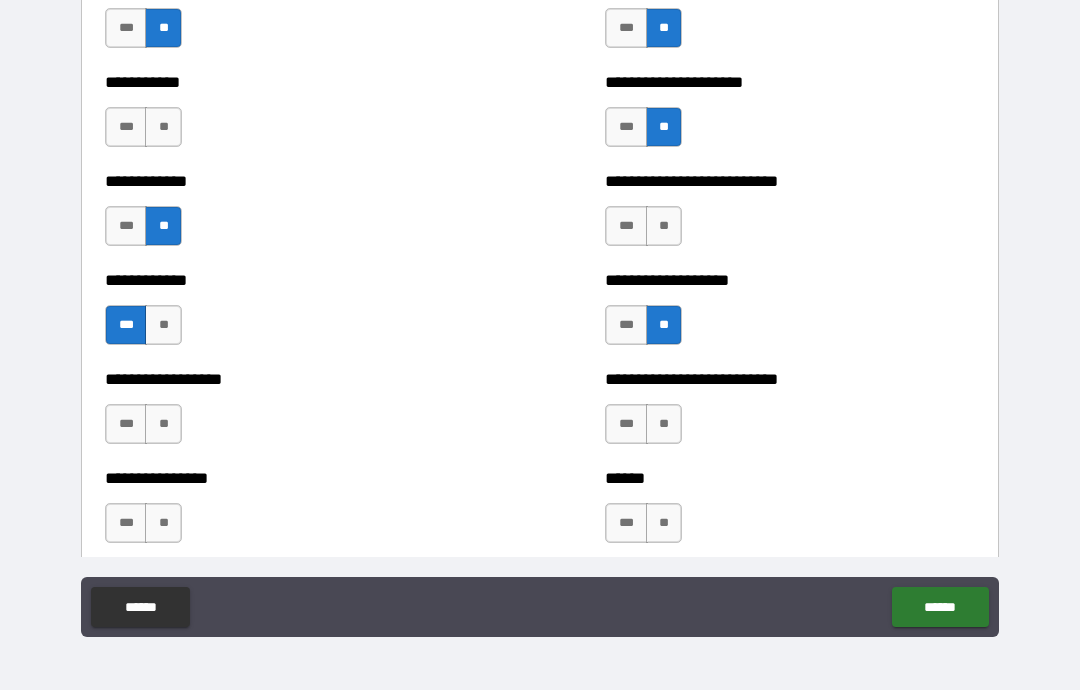 click on "**" at bounding box center [664, 424] 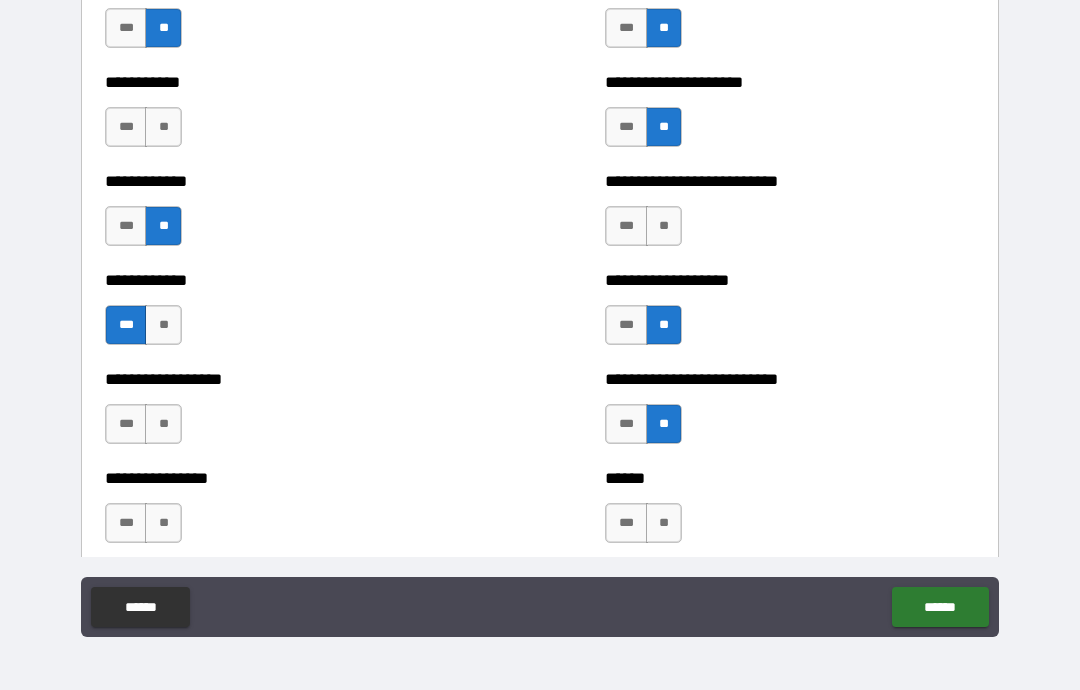 click on "**" at bounding box center [664, 523] 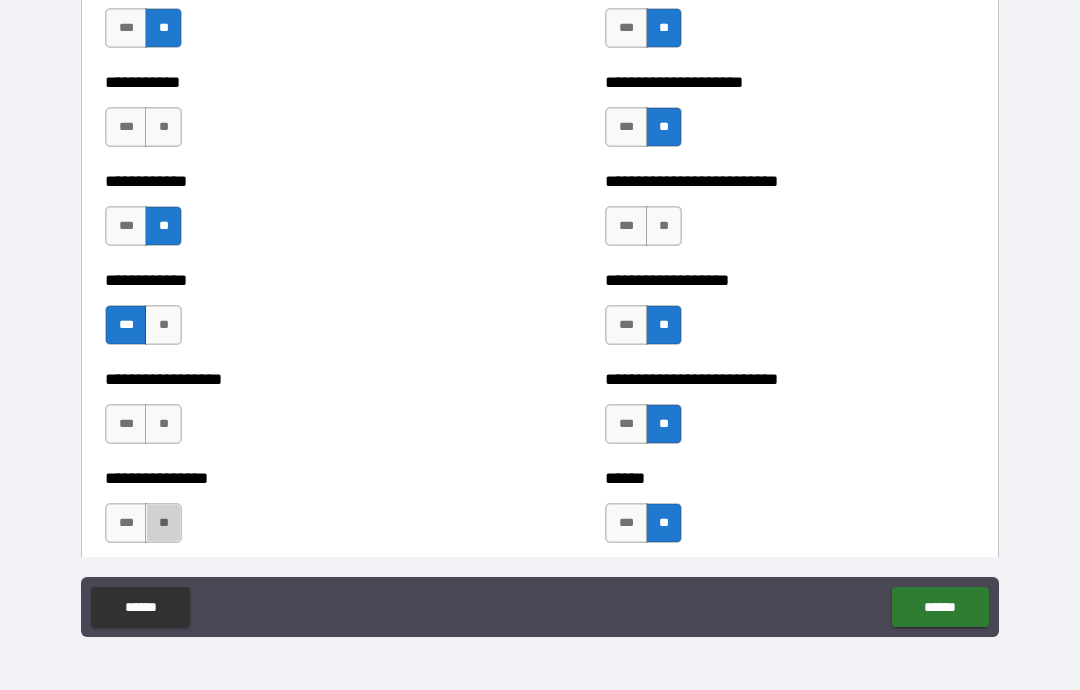 click on "**" at bounding box center [163, 523] 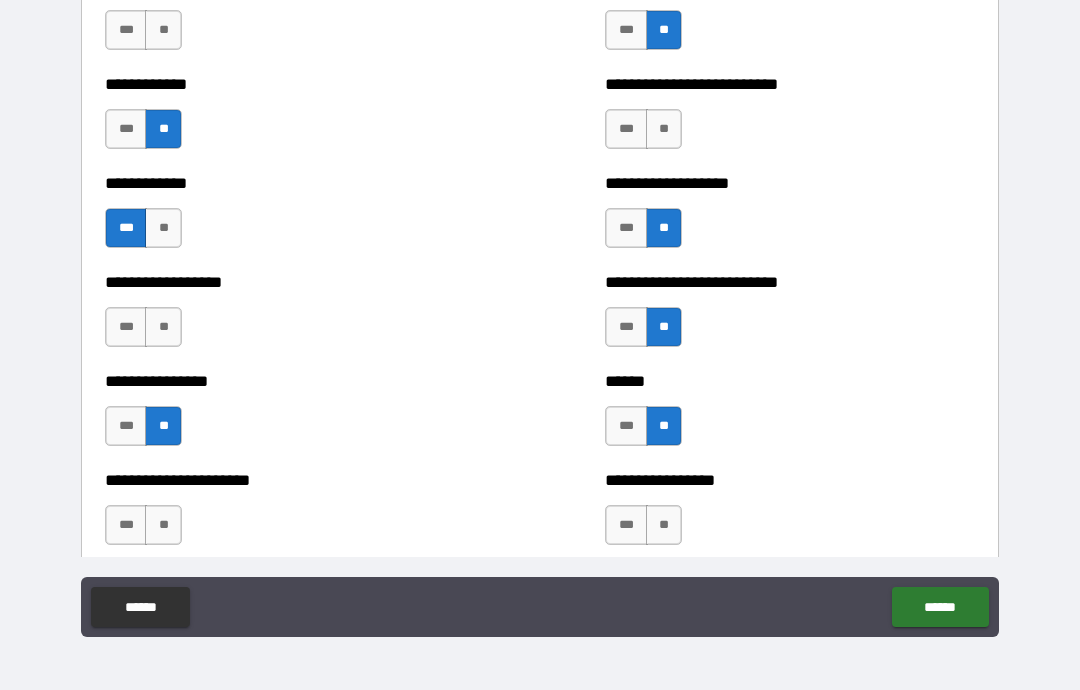 scroll, scrollTop: 4553, scrollLeft: 0, axis: vertical 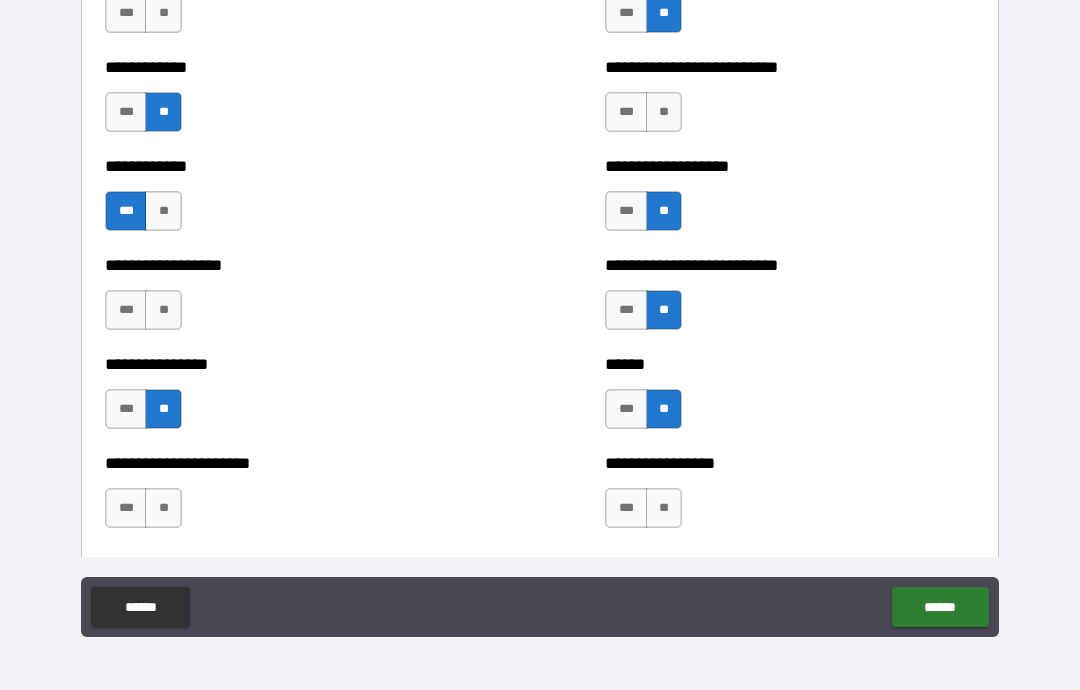click on "**" at bounding box center [163, 310] 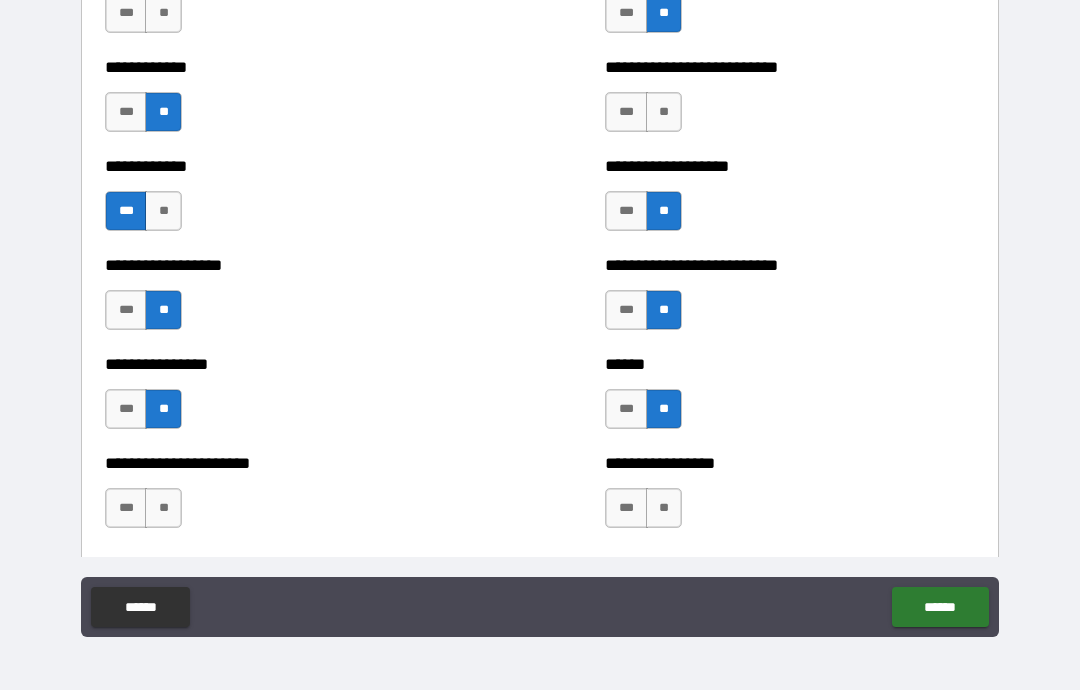 click on "**" at bounding box center [163, 508] 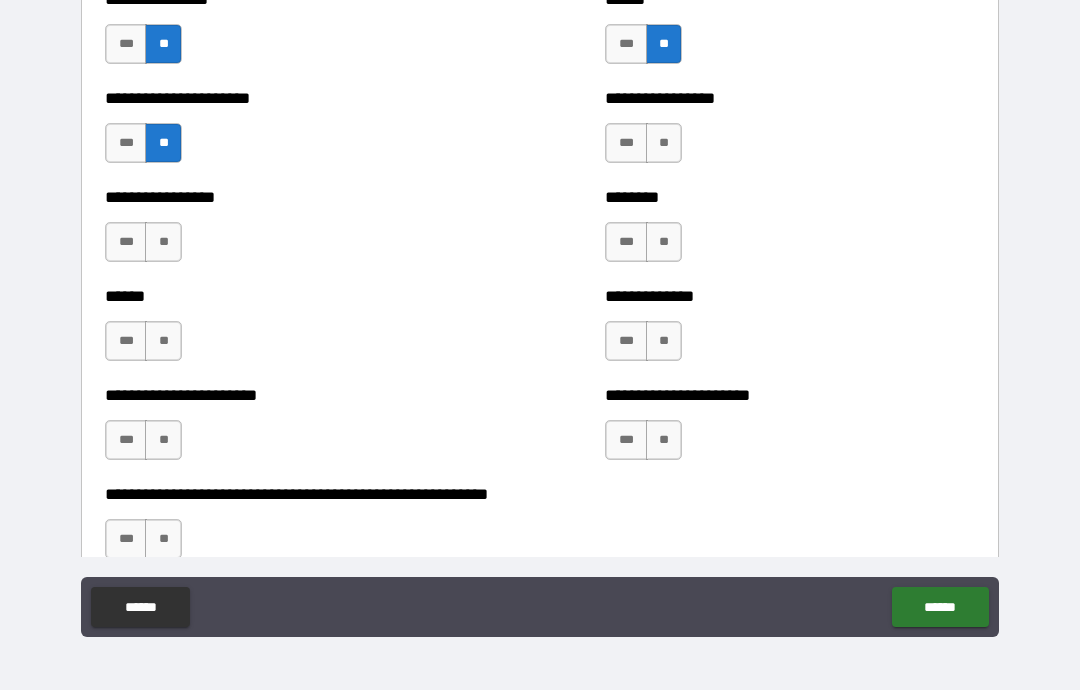 scroll, scrollTop: 4922, scrollLeft: 0, axis: vertical 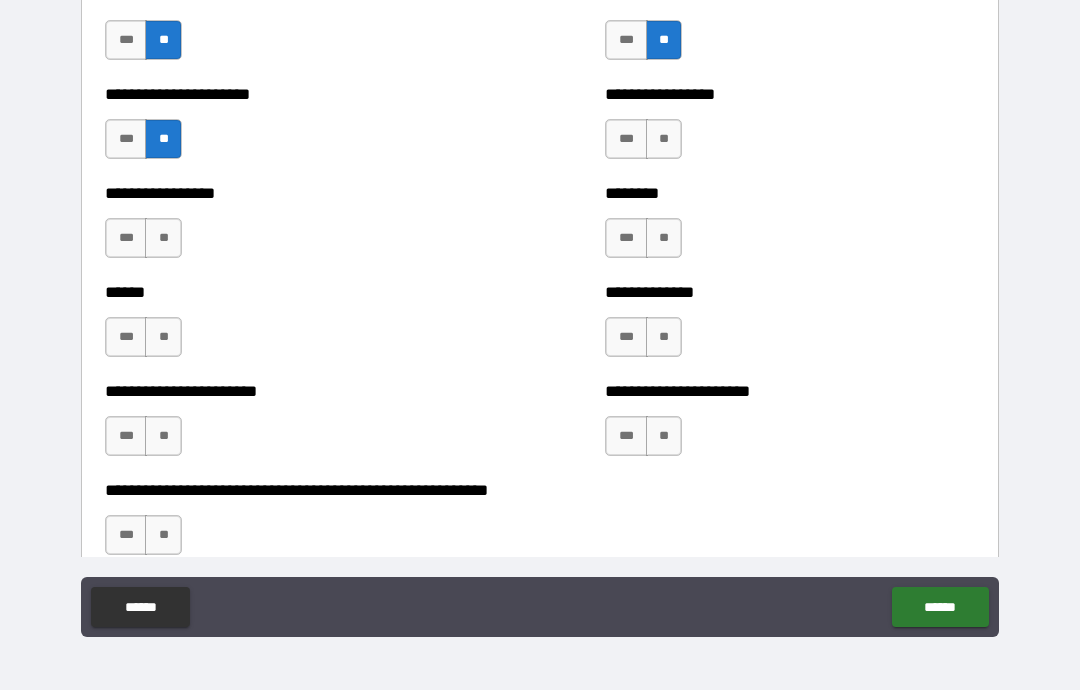 click on "**" at bounding box center [664, 139] 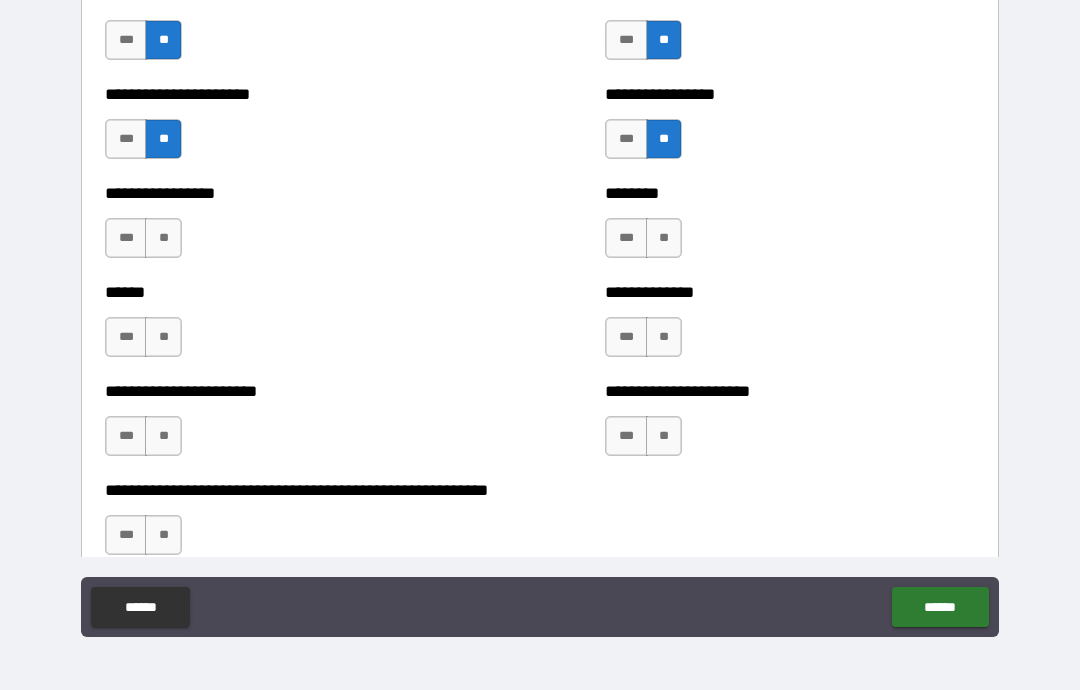 click on "**" at bounding box center (664, 238) 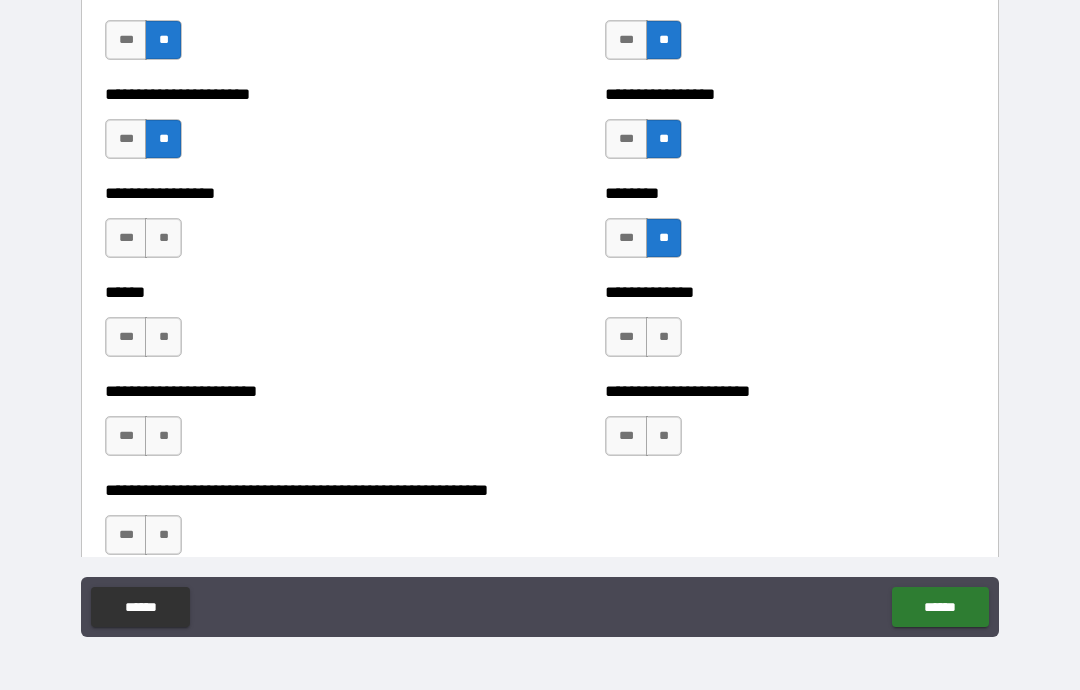 click on "**" at bounding box center (664, 337) 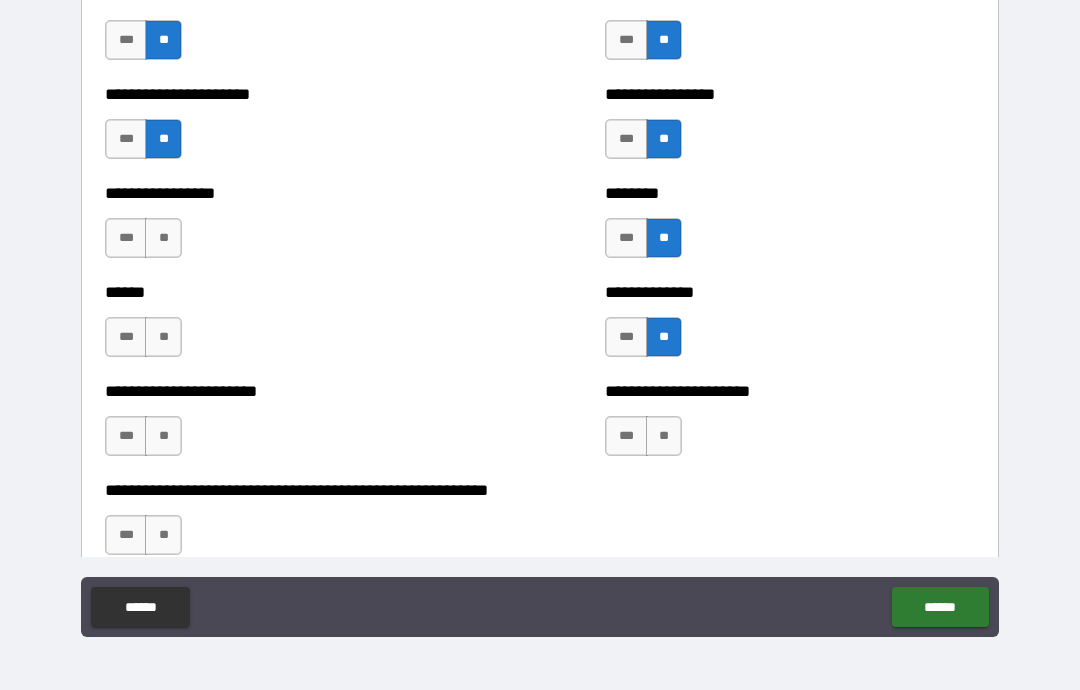 click on "**" at bounding box center [664, 436] 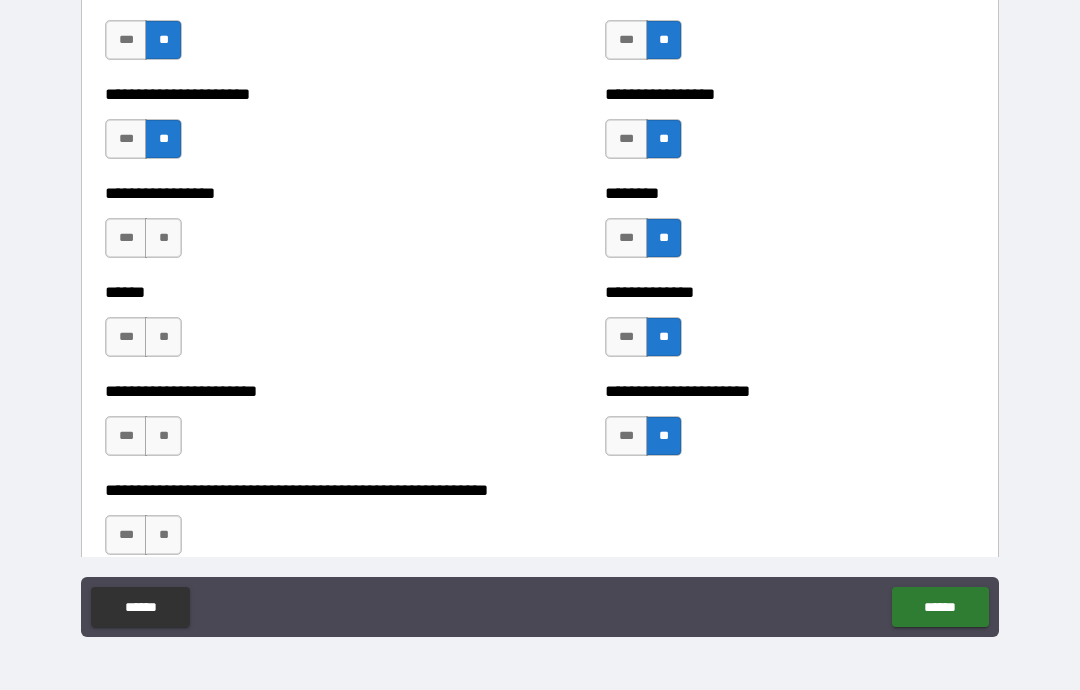click on "**" at bounding box center [163, 436] 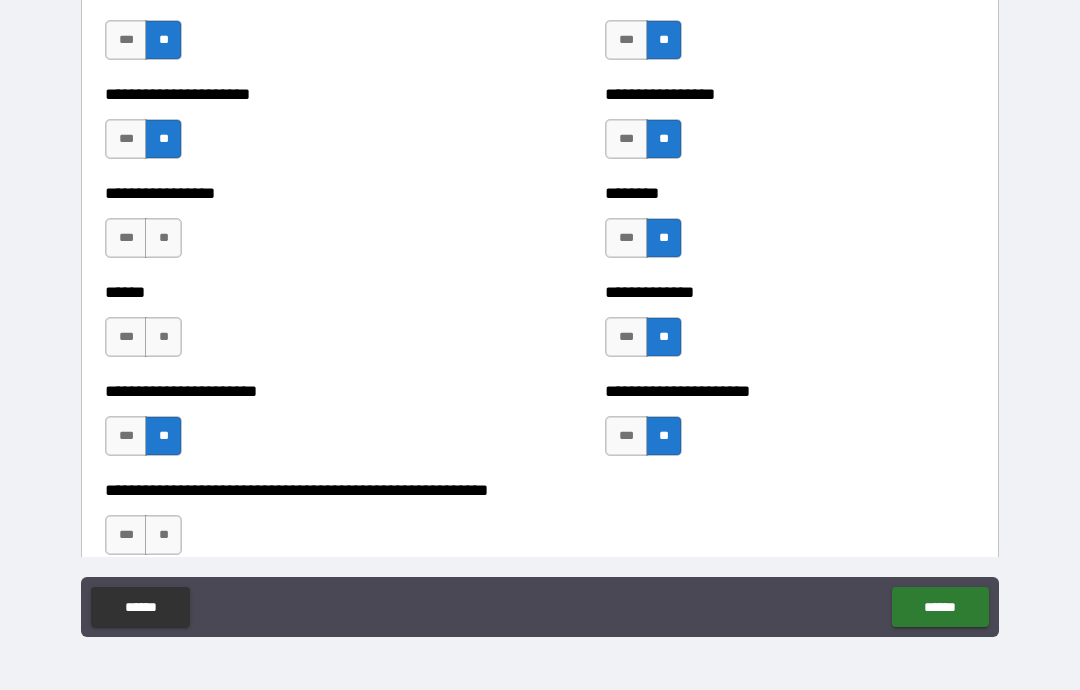 click on "**" at bounding box center (163, 337) 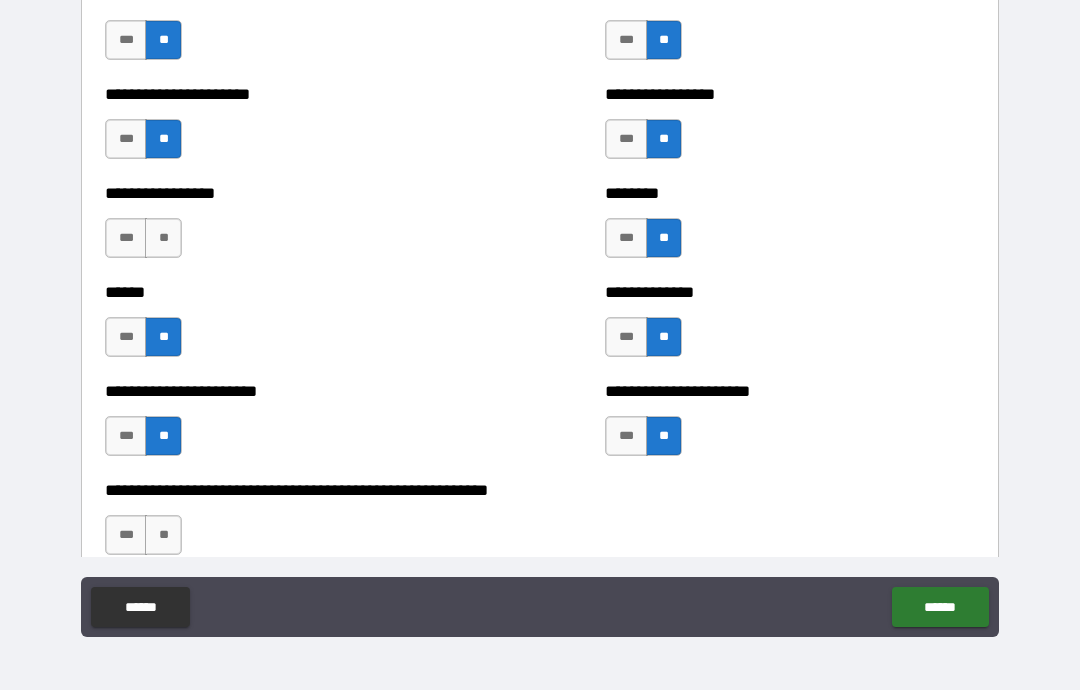 click on "**" at bounding box center [163, 238] 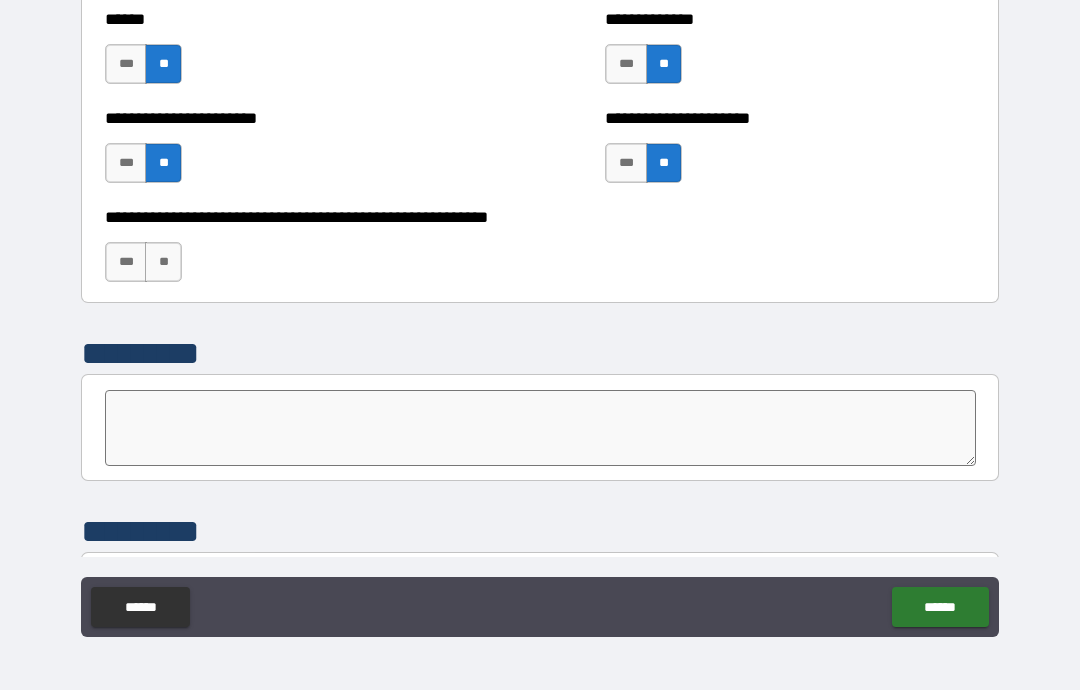 scroll, scrollTop: 5204, scrollLeft: 0, axis: vertical 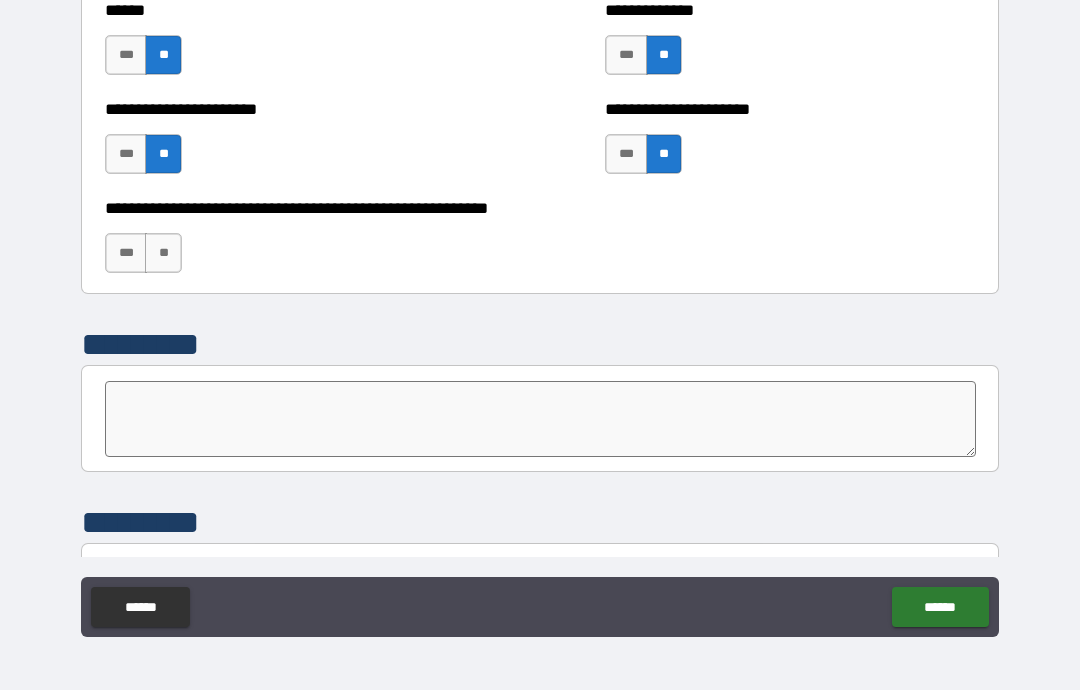 click on "**" at bounding box center [163, 253] 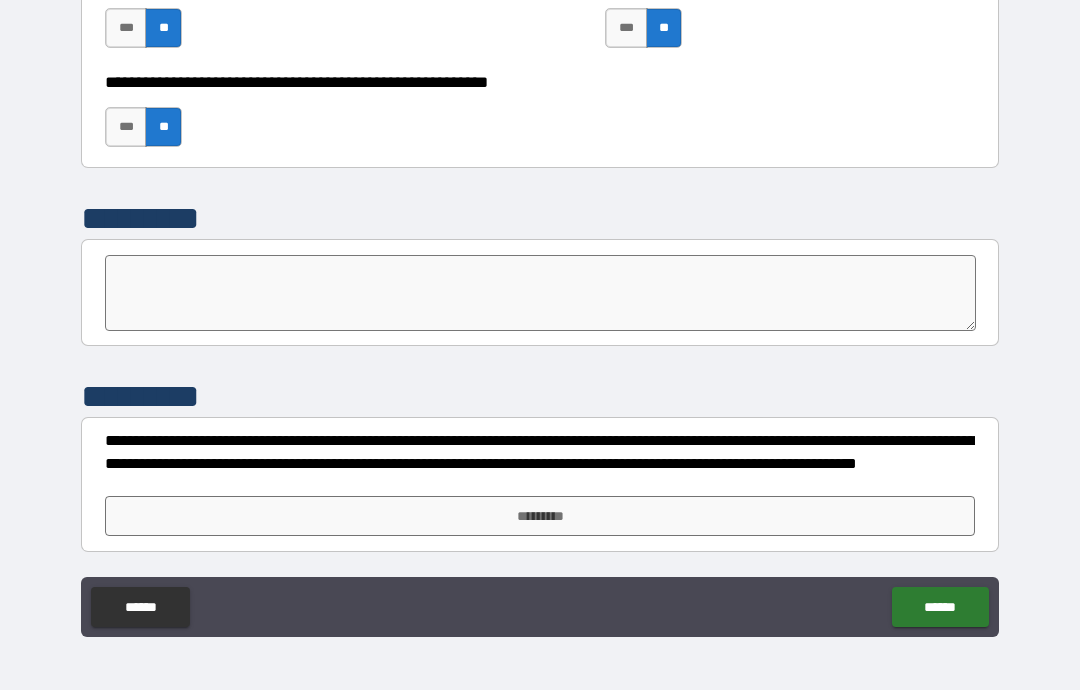 click on "*********" at bounding box center [540, 516] 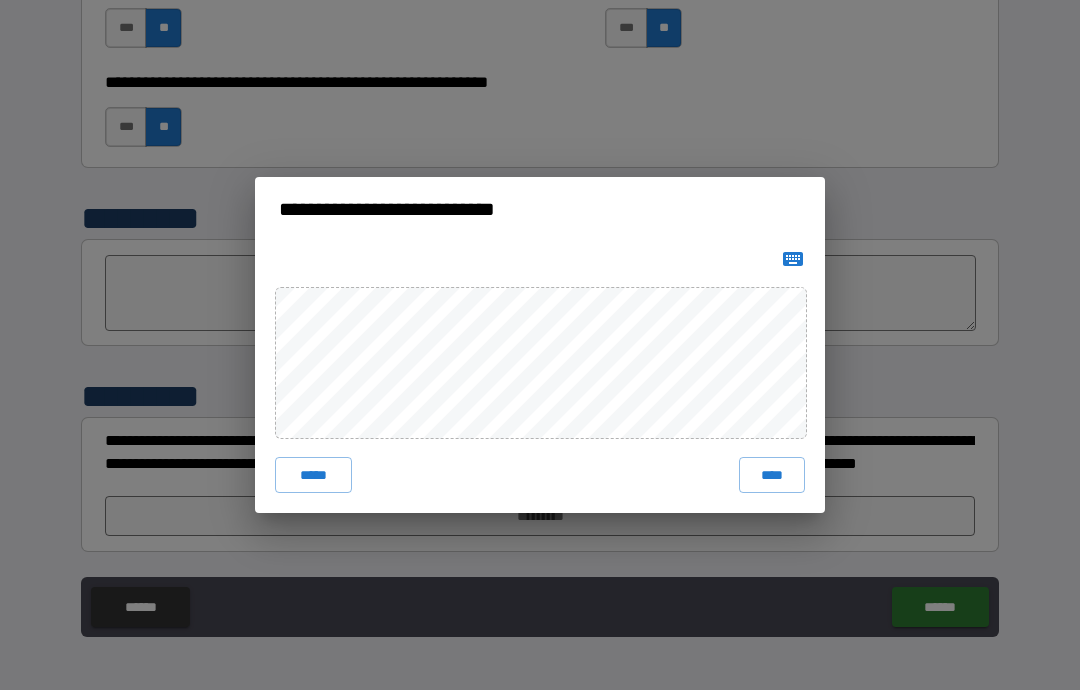 click on "****" at bounding box center (772, 475) 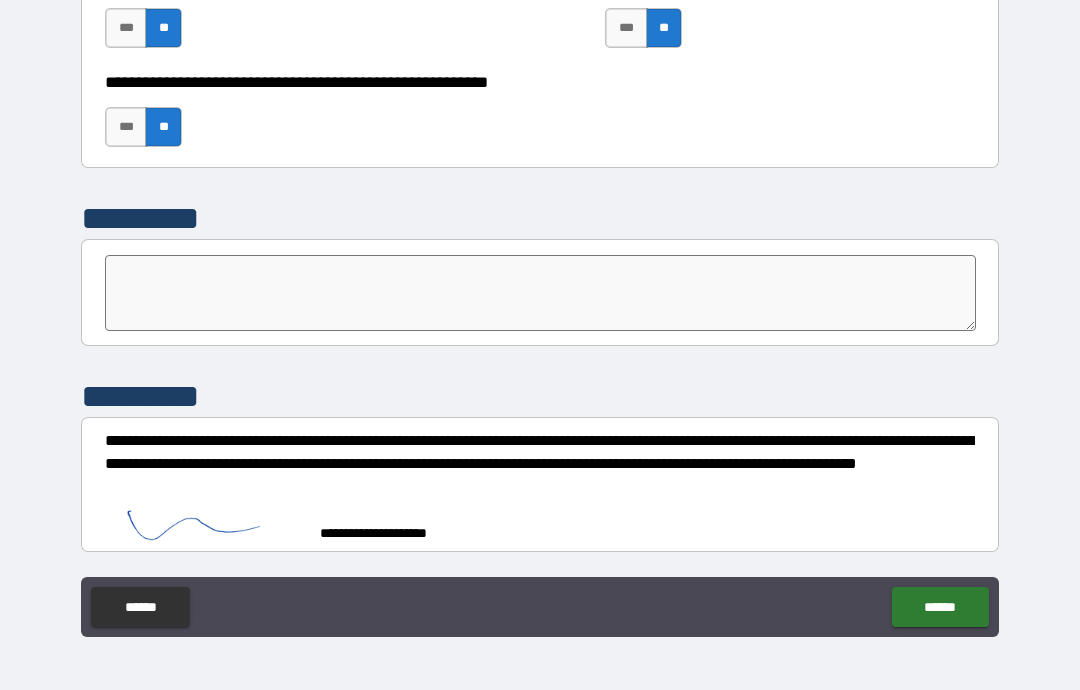 scroll, scrollTop: 5320, scrollLeft: 0, axis: vertical 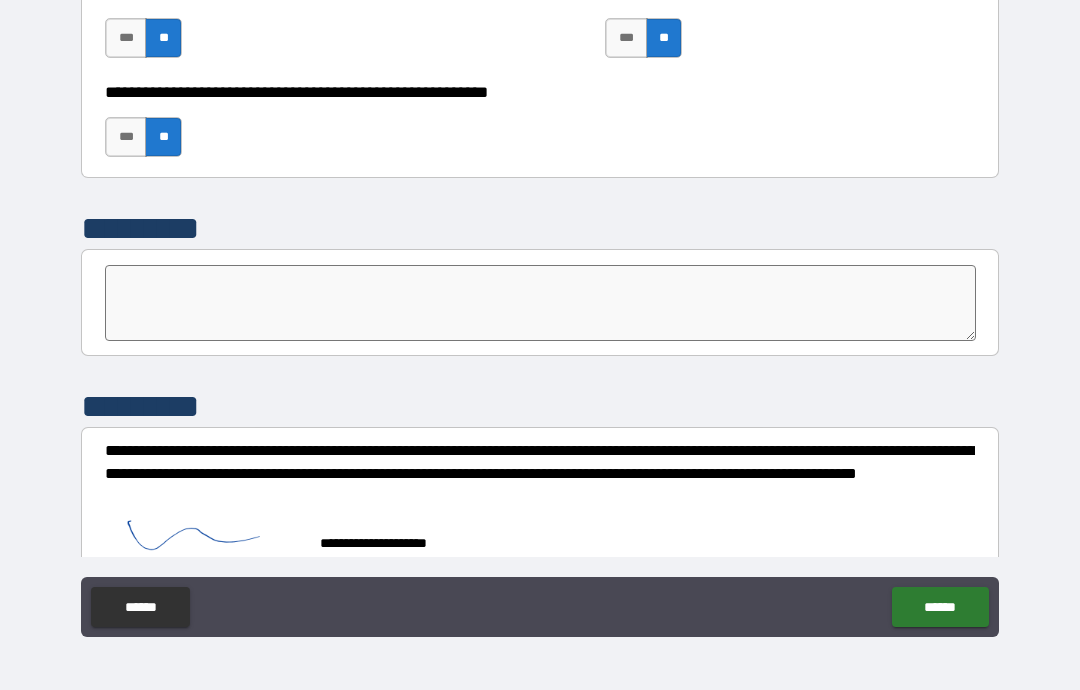 click on "******" at bounding box center [940, 607] 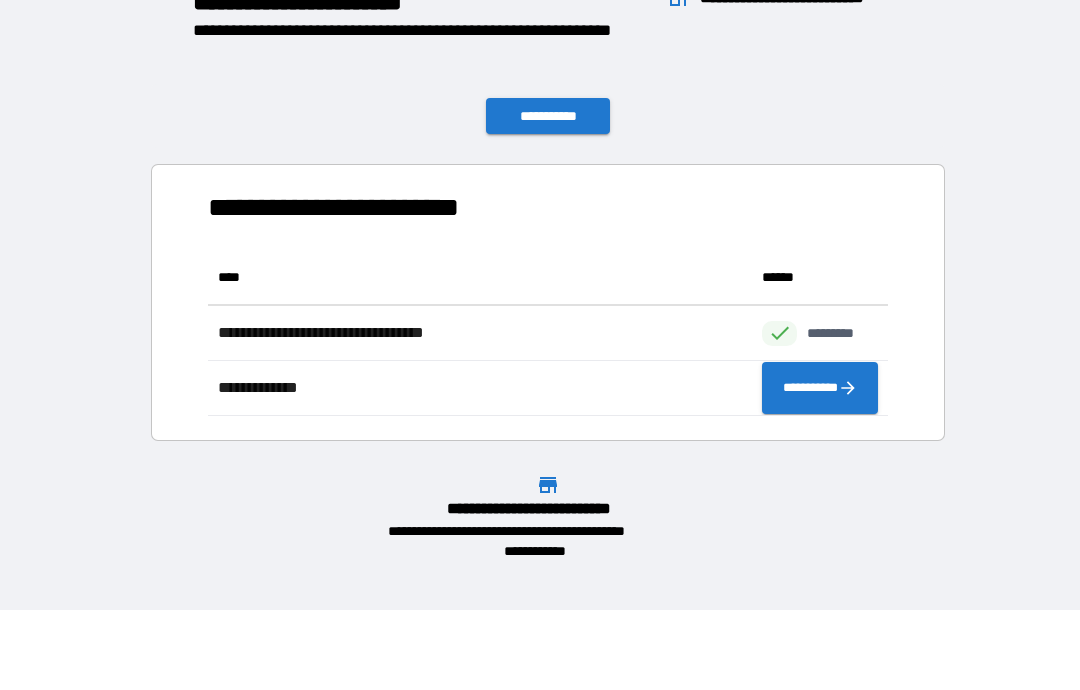 scroll, scrollTop: 1, scrollLeft: 1, axis: both 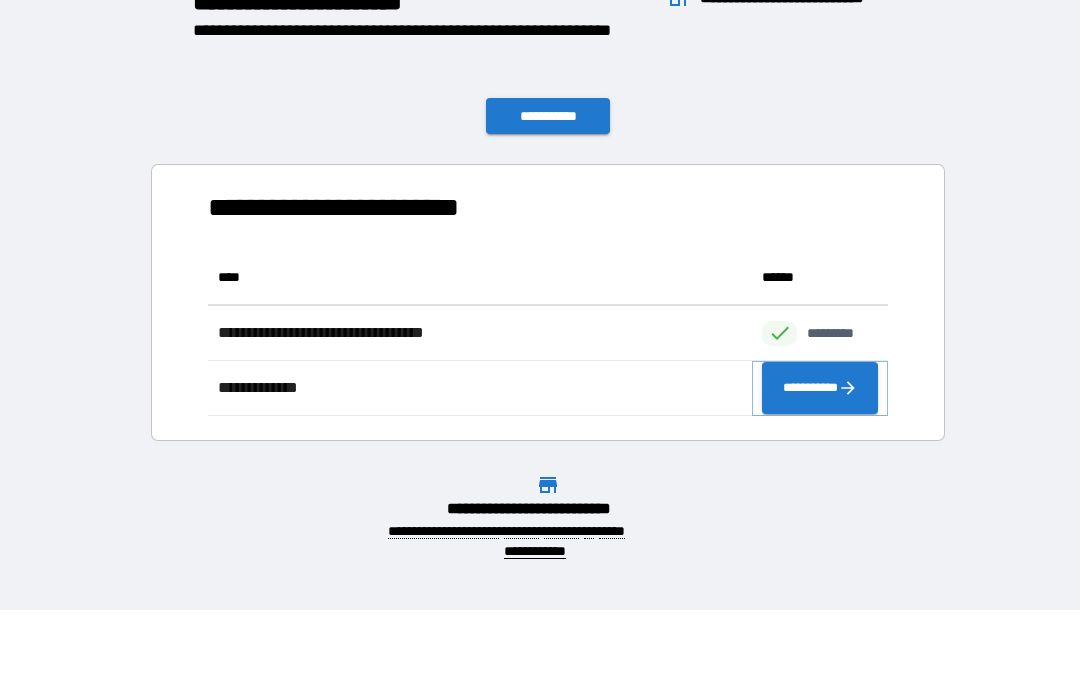 click on "**********" at bounding box center [820, 388] 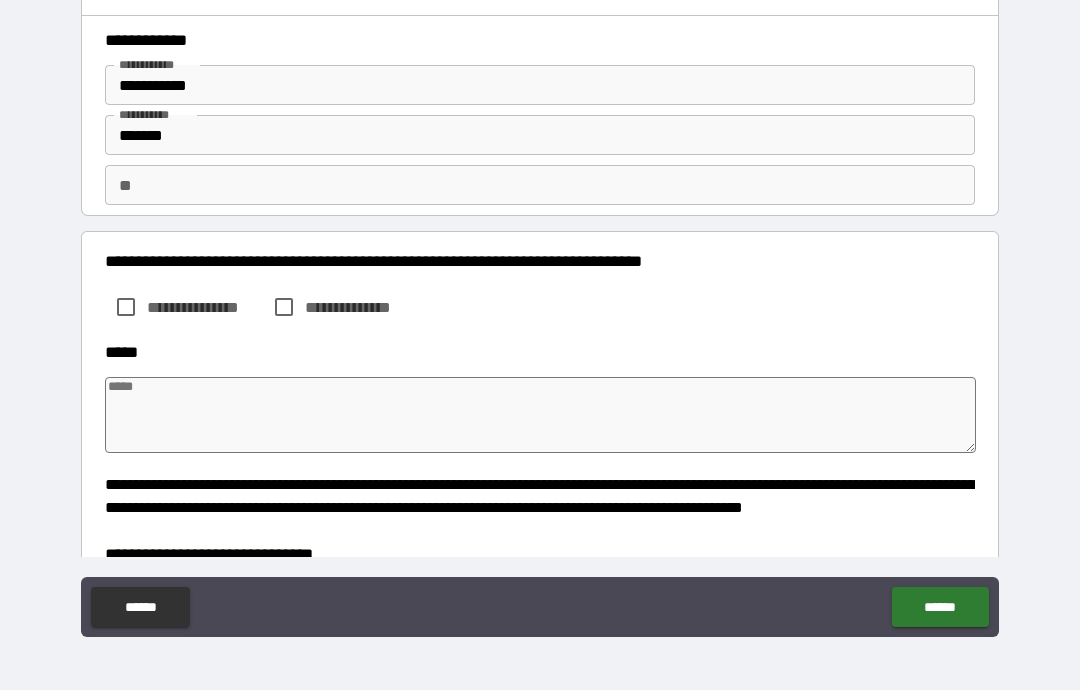 click at bounding box center [540, 415] 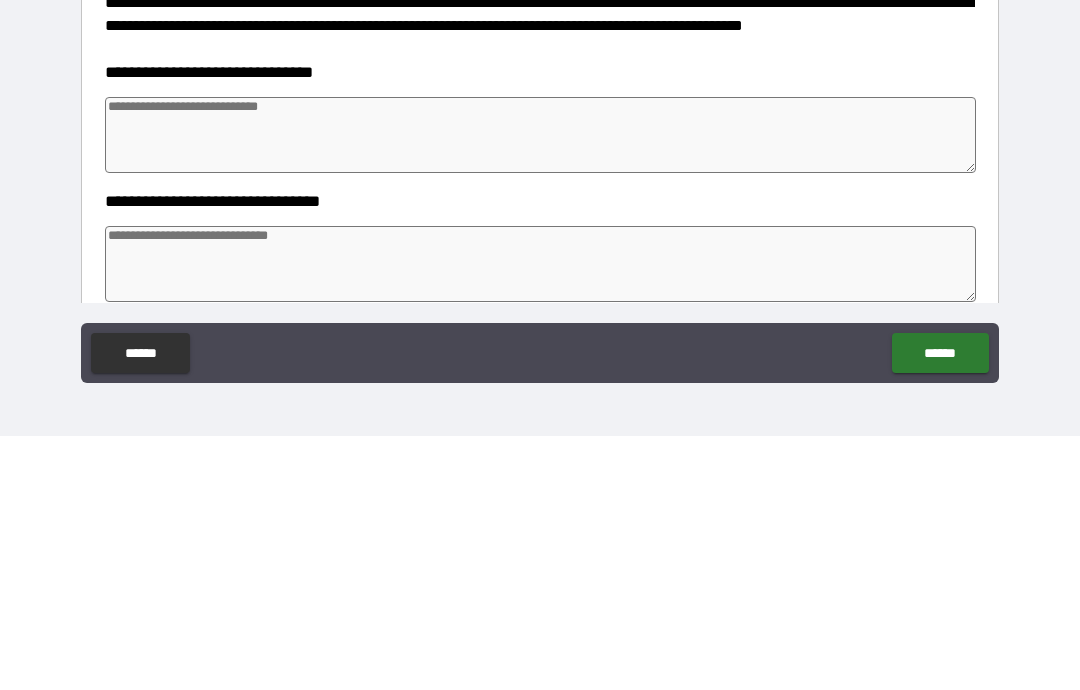 scroll, scrollTop: 234, scrollLeft: 0, axis: vertical 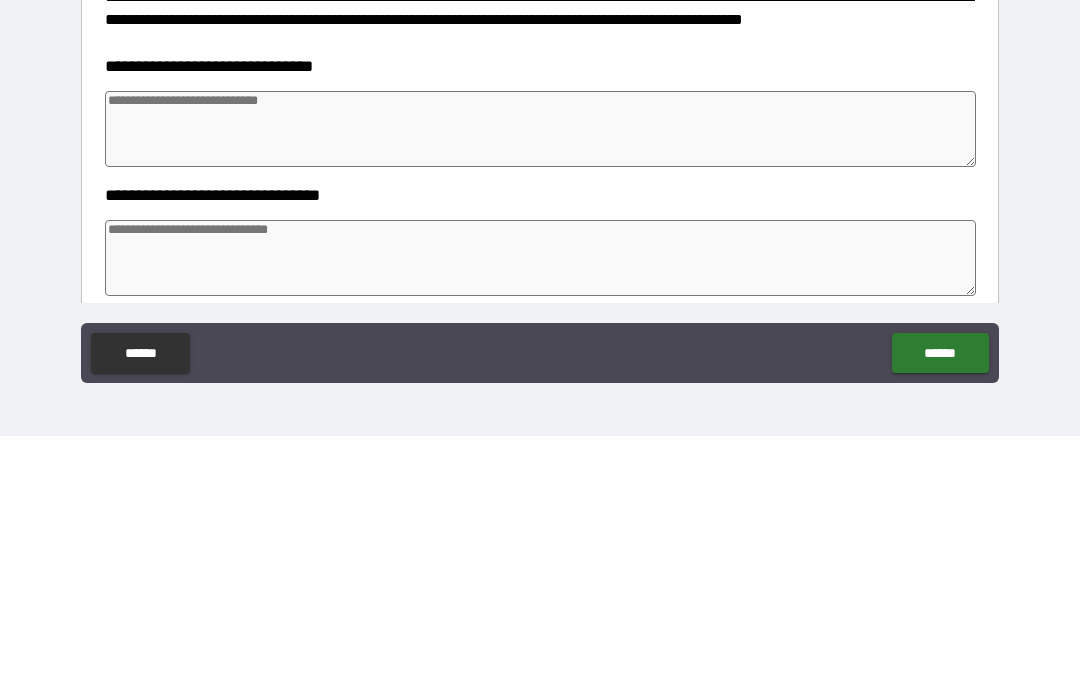 click at bounding box center [540, 383] 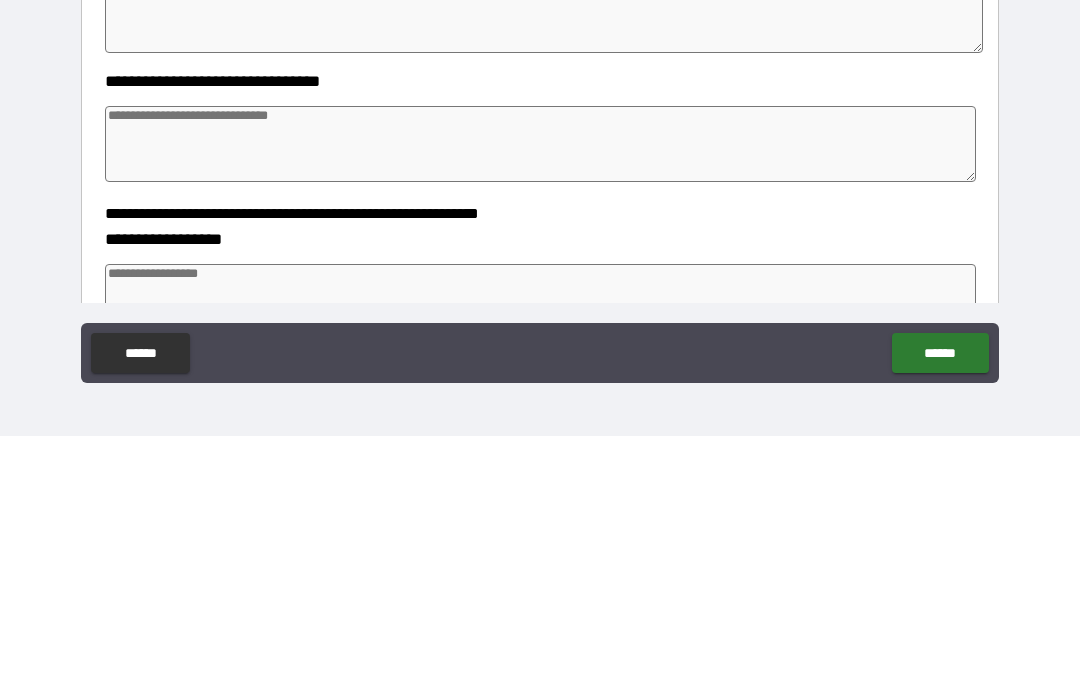 scroll, scrollTop: 401, scrollLeft: 0, axis: vertical 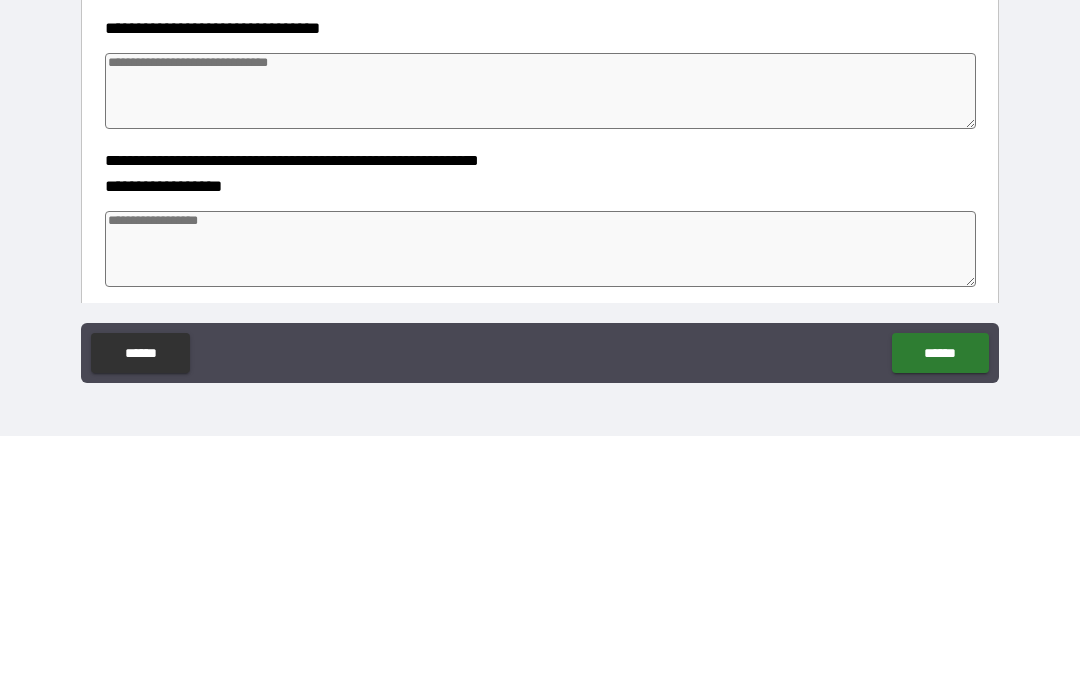 click at bounding box center (540, 345) 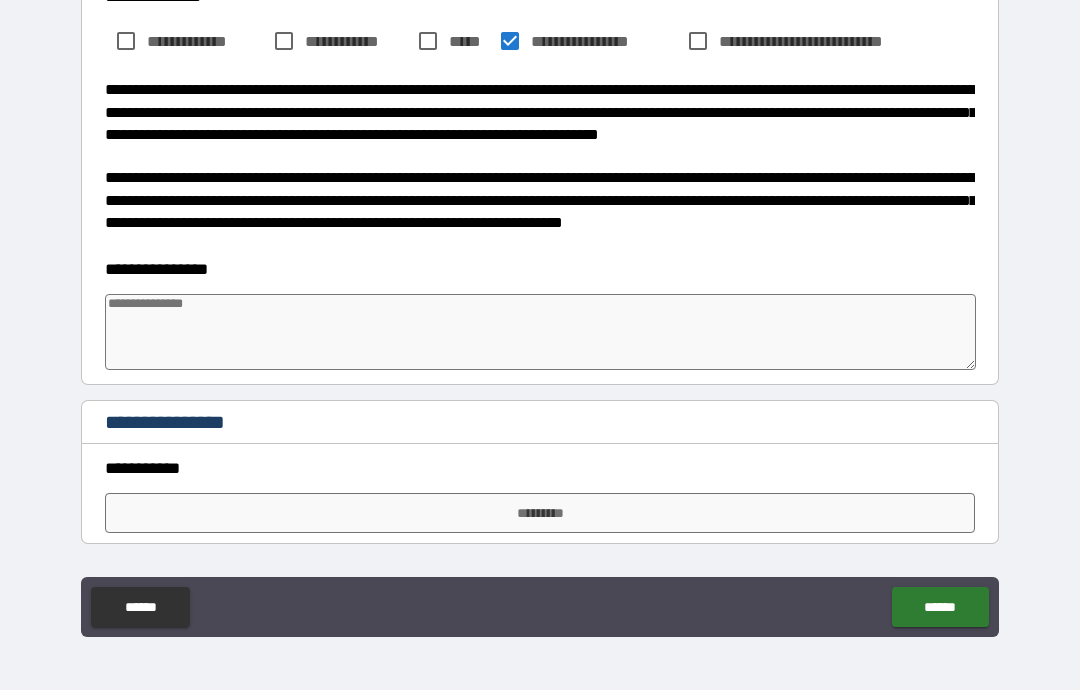 scroll, scrollTop: 1298, scrollLeft: 0, axis: vertical 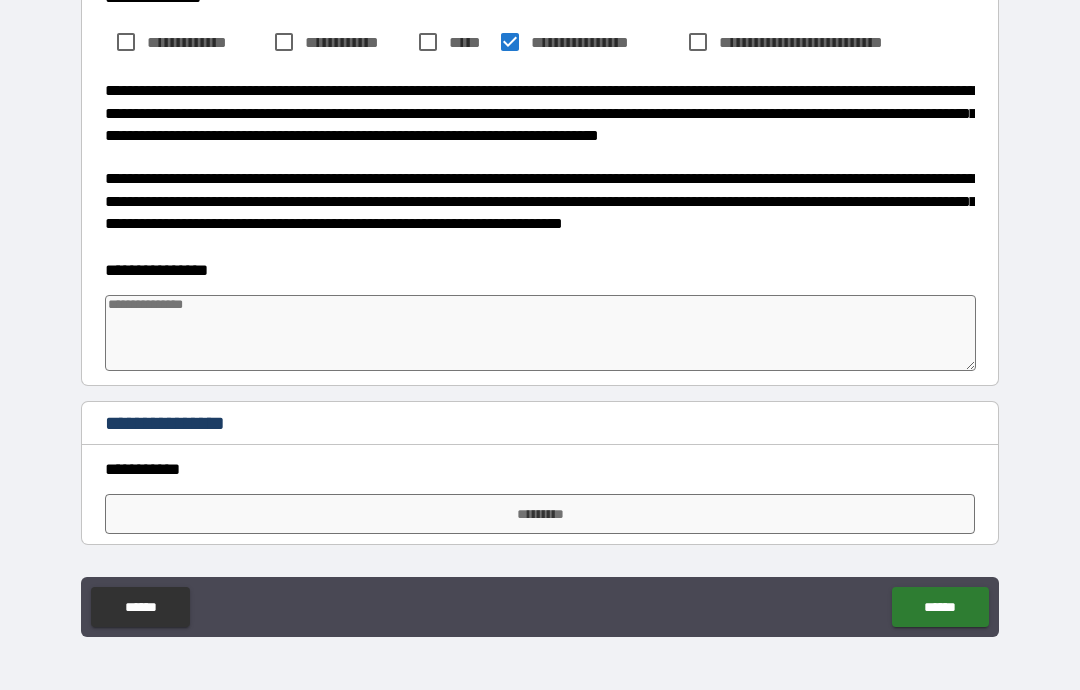 click at bounding box center [540, 333] 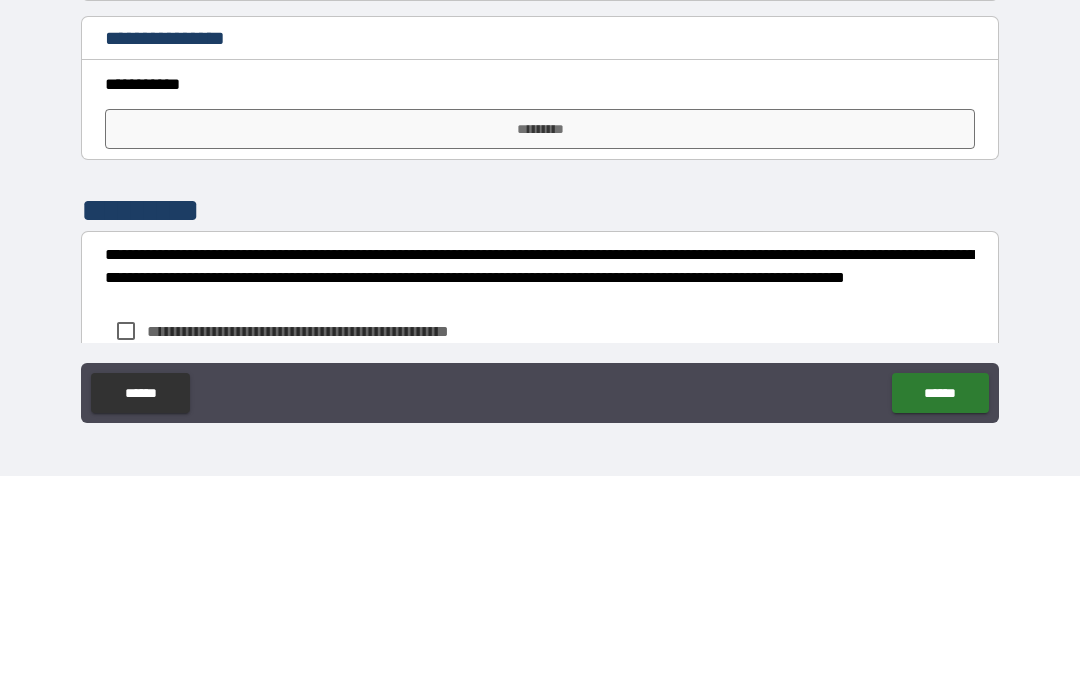 scroll, scrollTop: 1495, scrollLeft: 0, axis: vertical 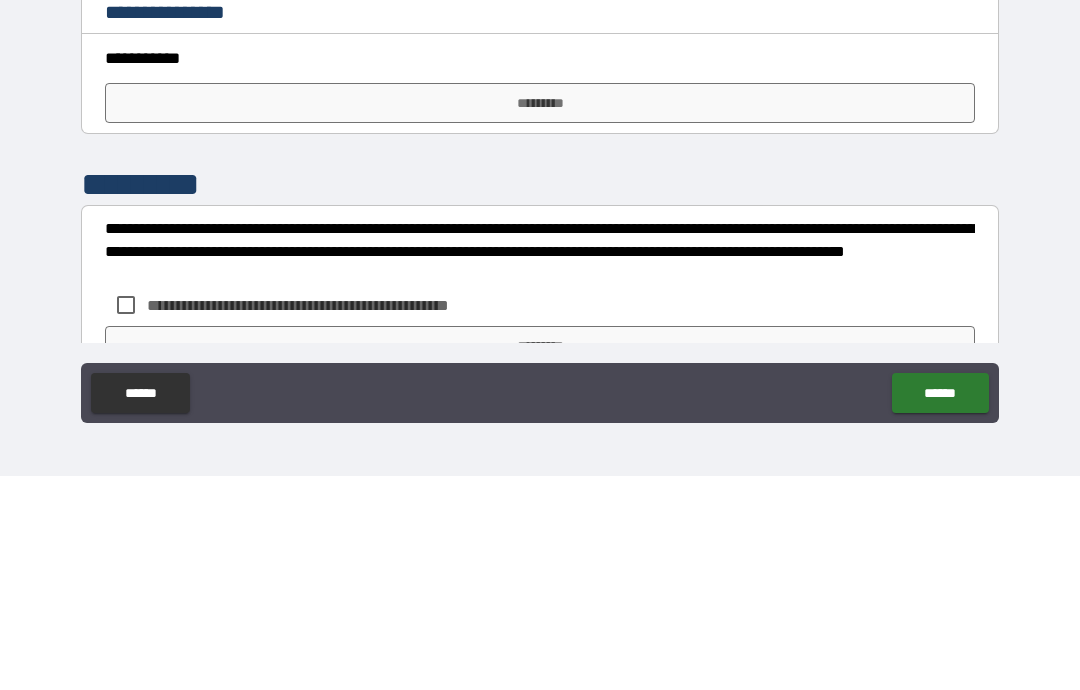 click on "*********" at bounding box center (540, 317) 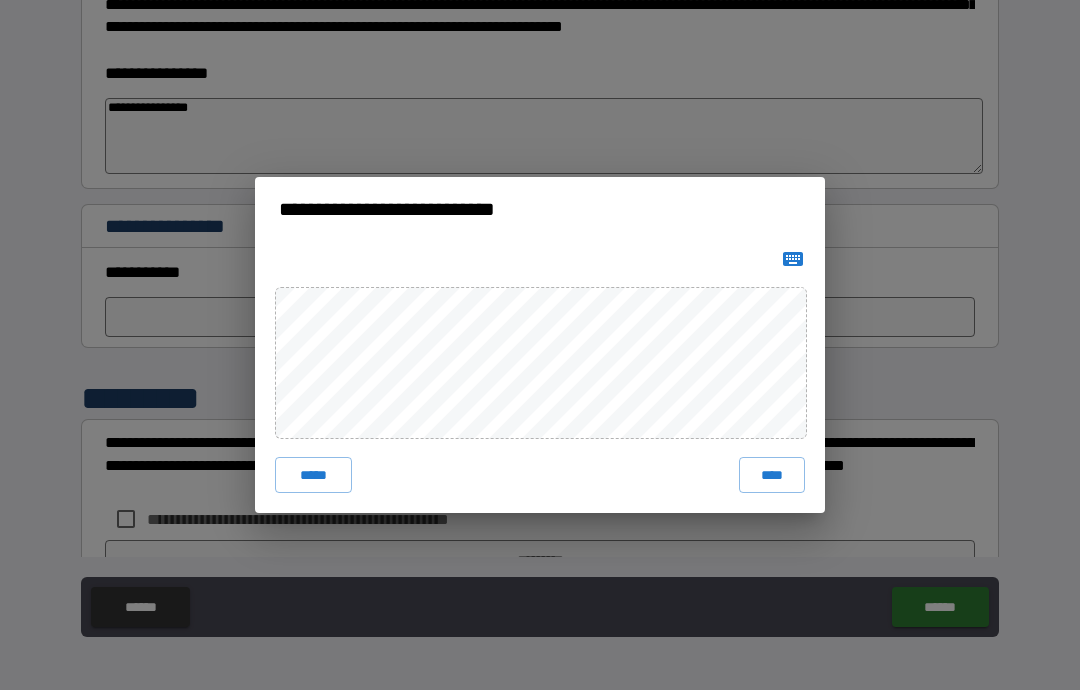 click on "****" at bounding box center (772, 475) 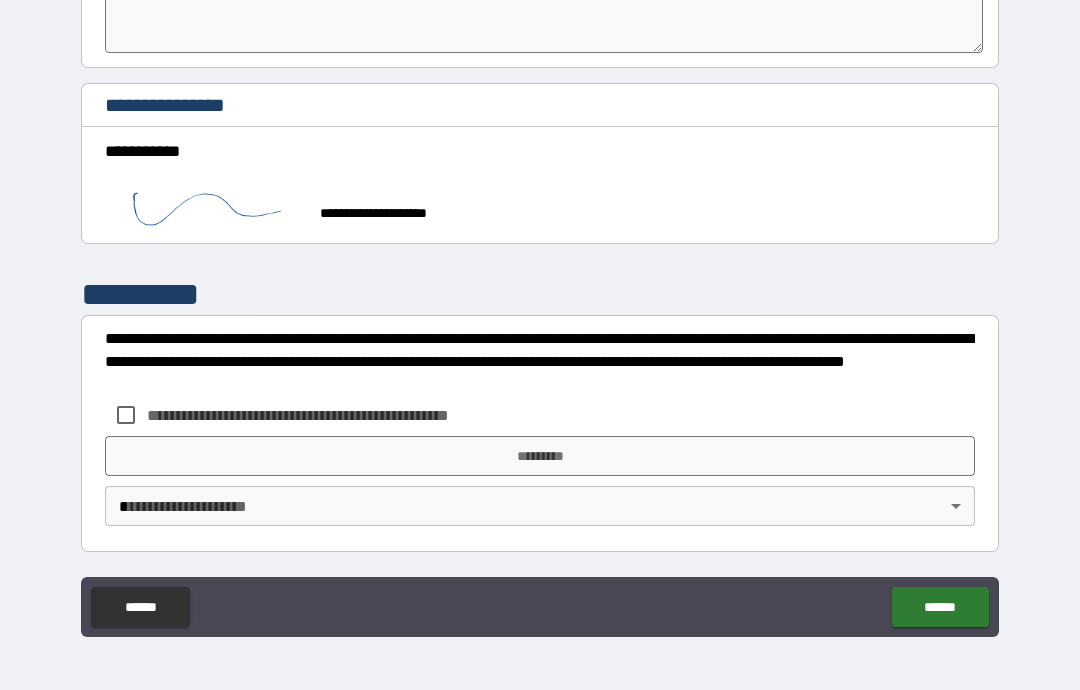 scroll, scrollTop: 1616, scrollLeft: 0, axis: vertical 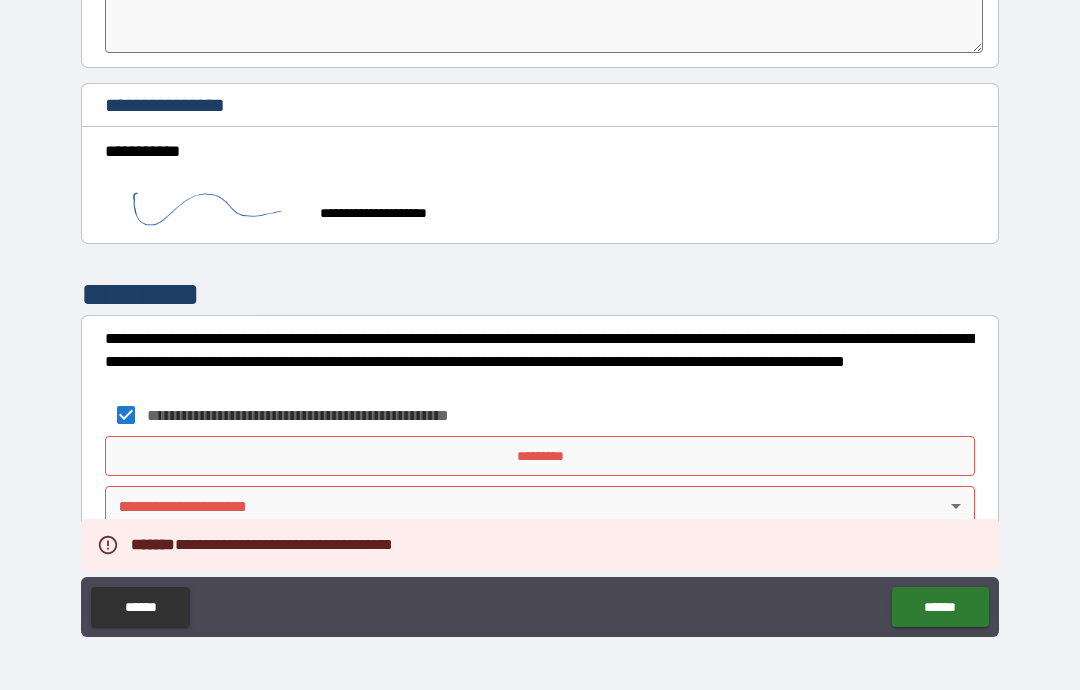 click on "*********" at bounding box center [540, 456] 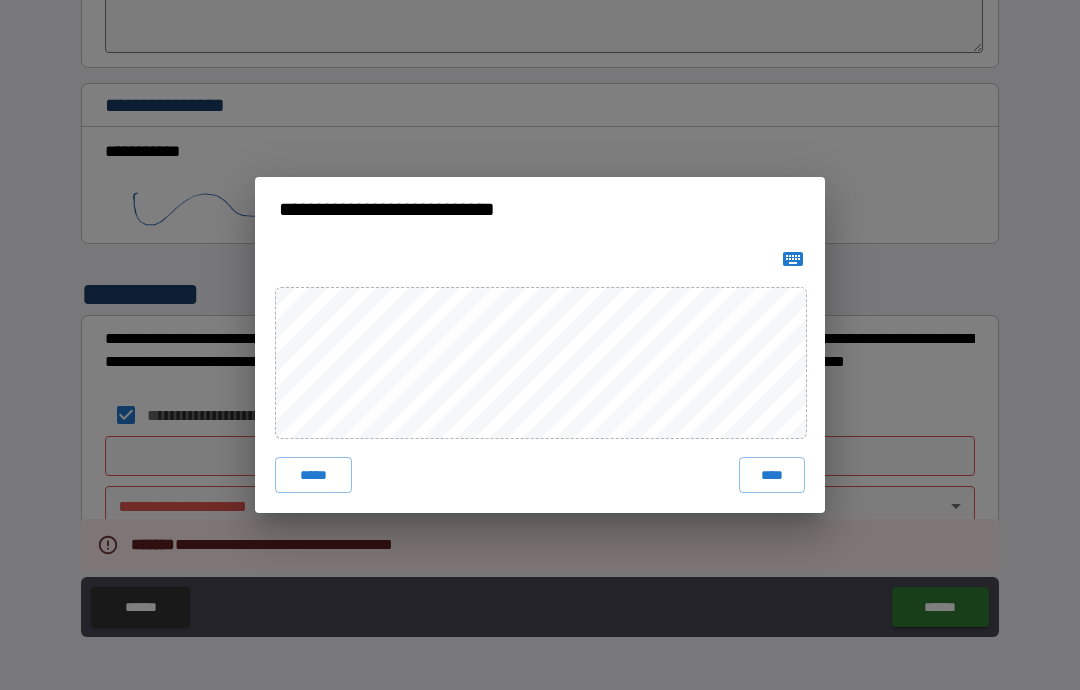 click on "****" at bounding box center (772, 475) 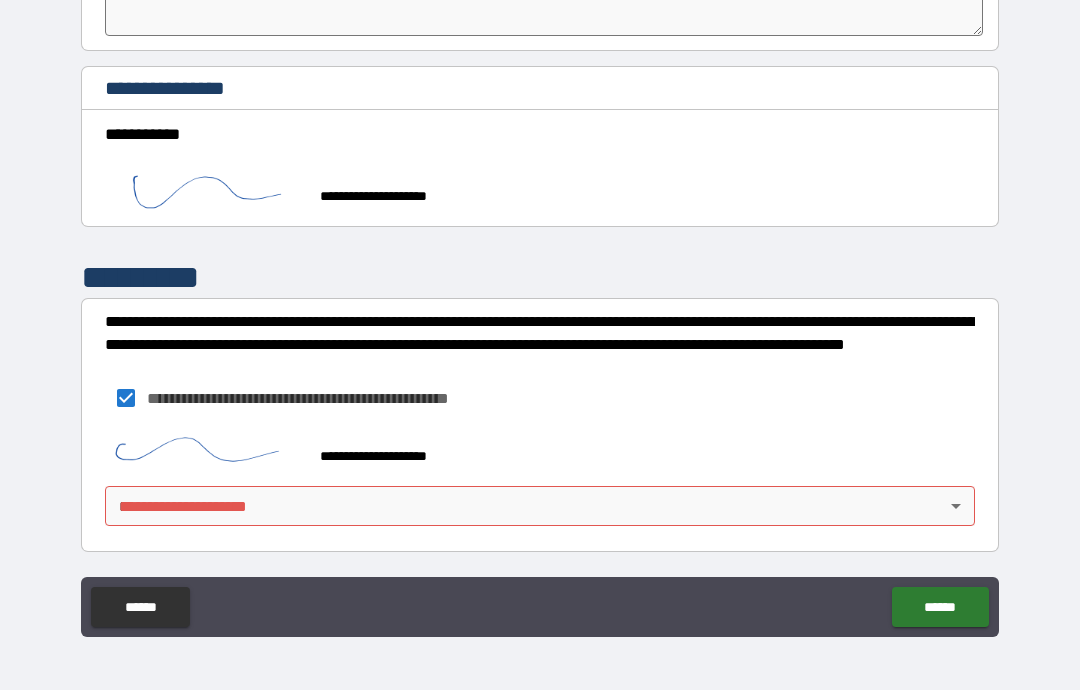 scroll, scrollTop: 1633, scrollLeft: 0, axis: vertical 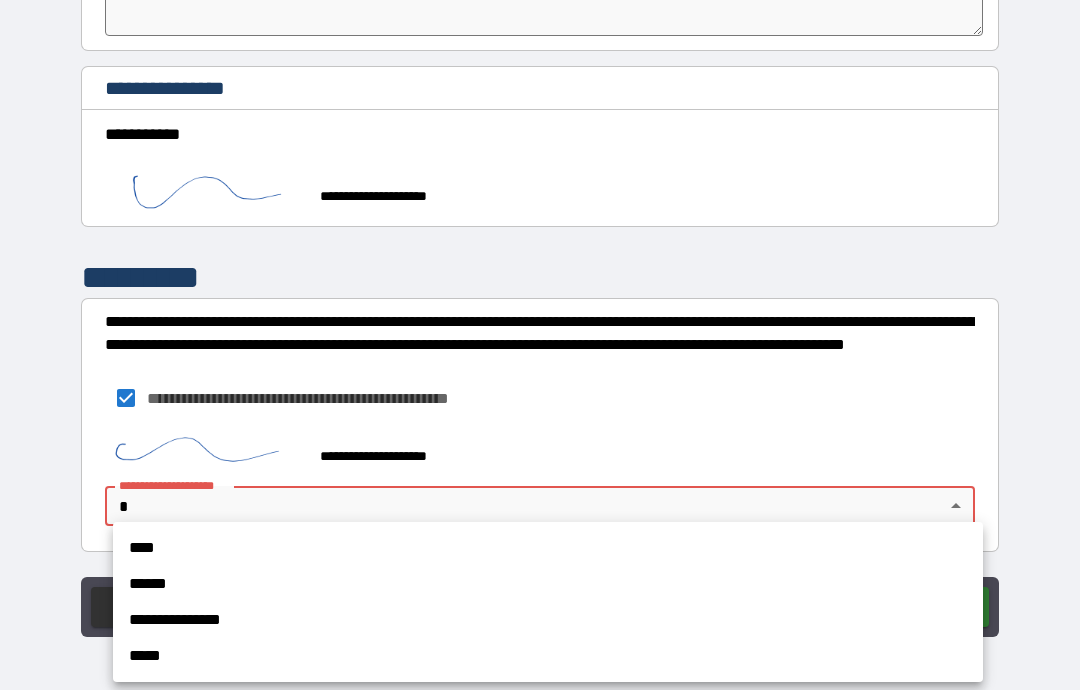 click on "****" at bounding box center (548, 548) 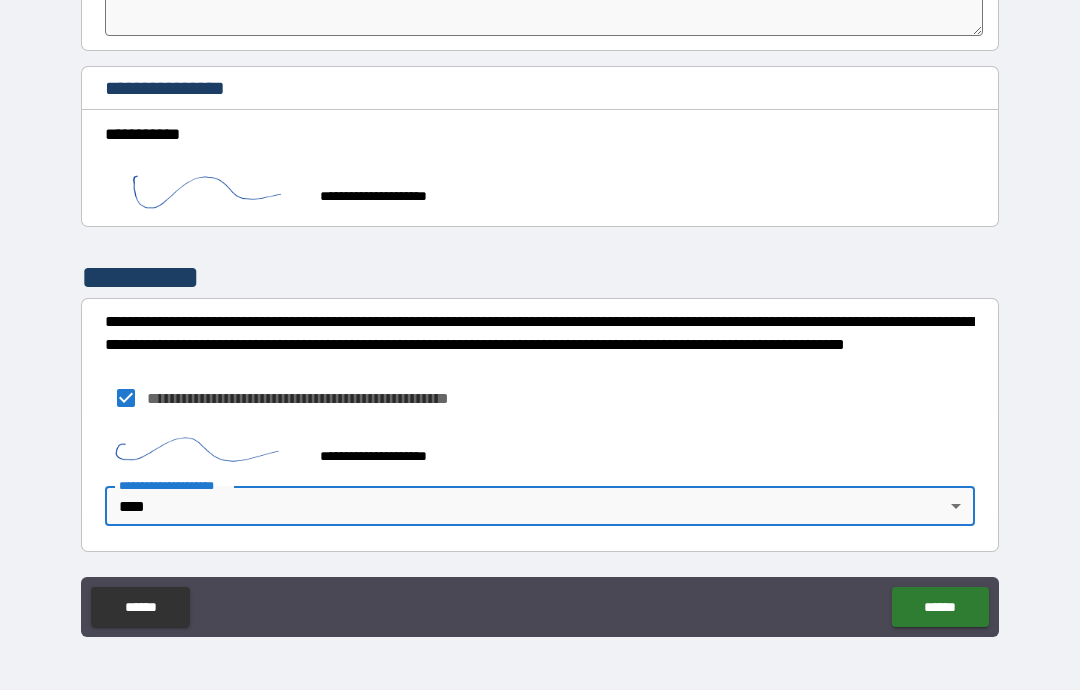 click on "******" at bounding box center [940, 607] 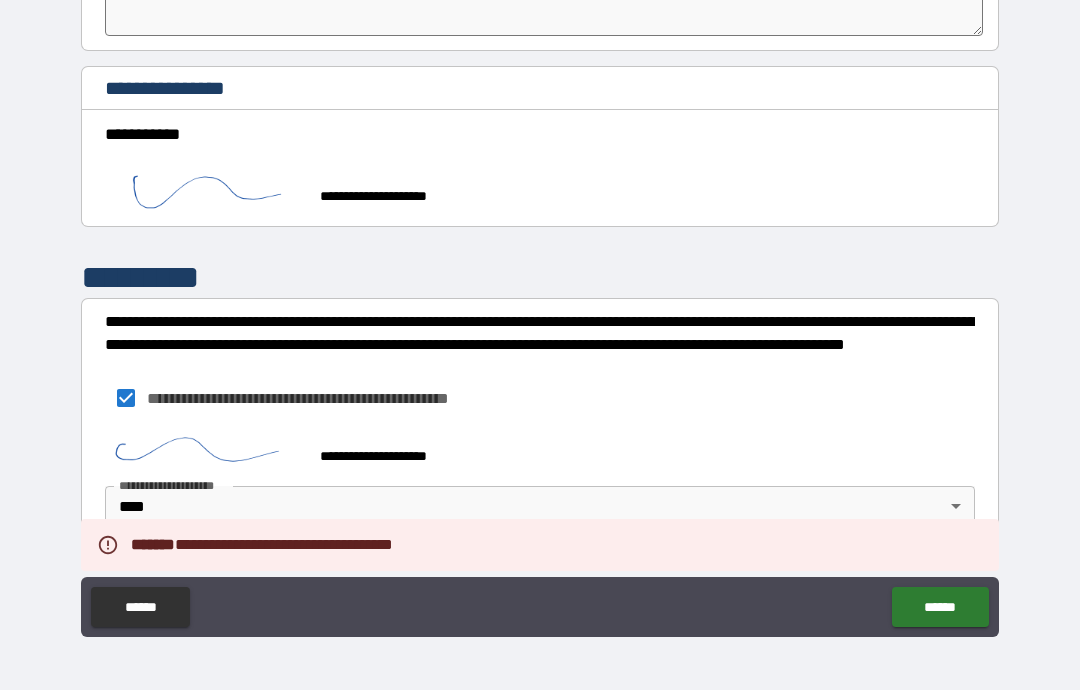 click on "******" at bounding box center [940, 607] 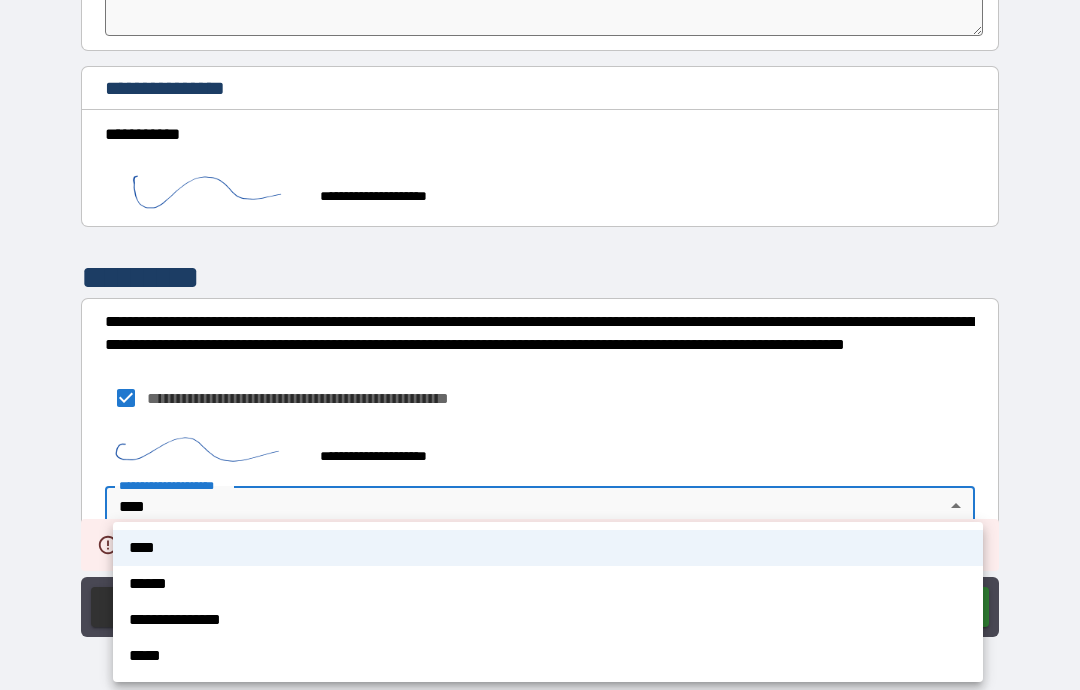 click on "******" at bounding box center [548, 584] 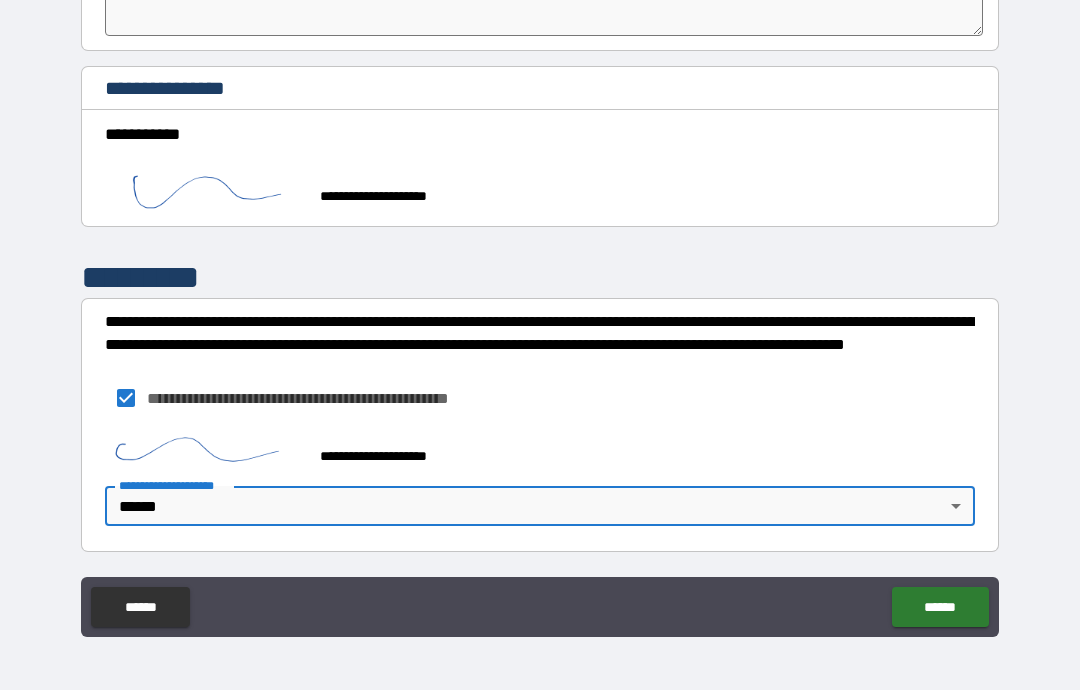 click on "**********" at bounding box center [540, 305] 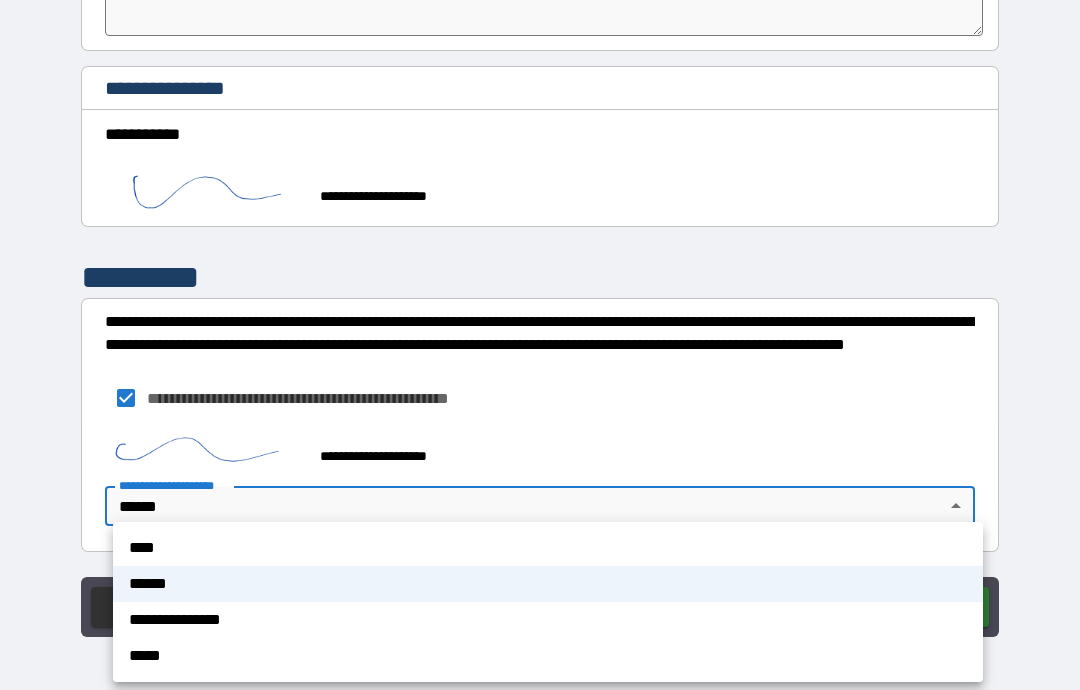 click on "**********" at bounding box center [548, 620] 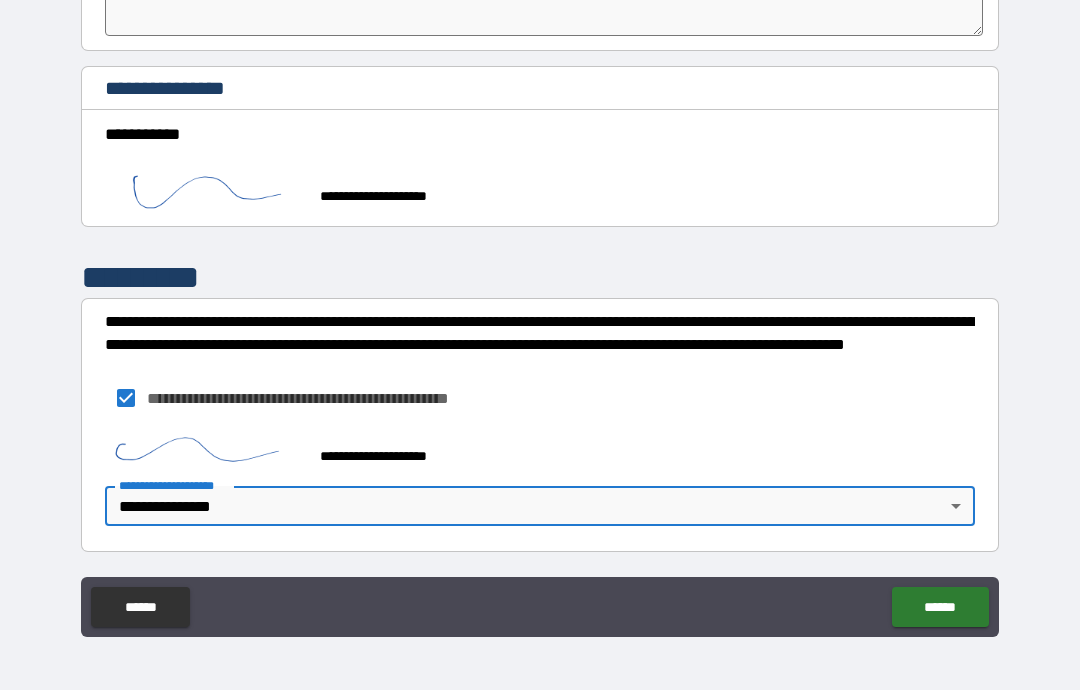 click on "******" at bounding box center (940, 607) 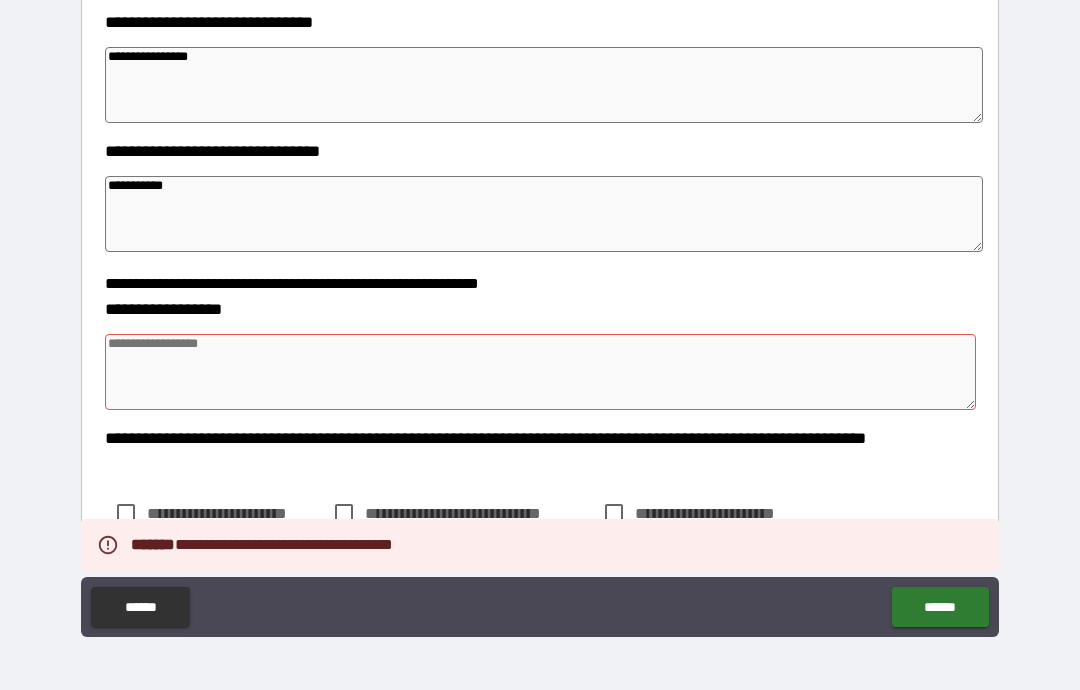 scroll, scrollTop: 535, scrollLeft: 0, axis: vertical 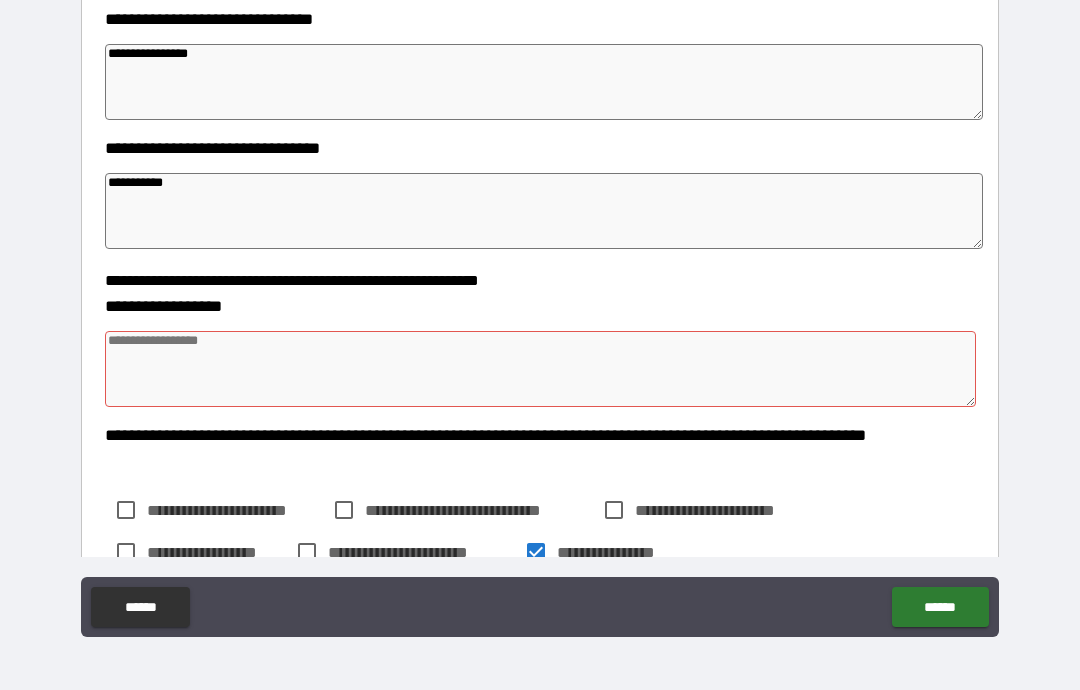 click at bounding box center (540, 369) 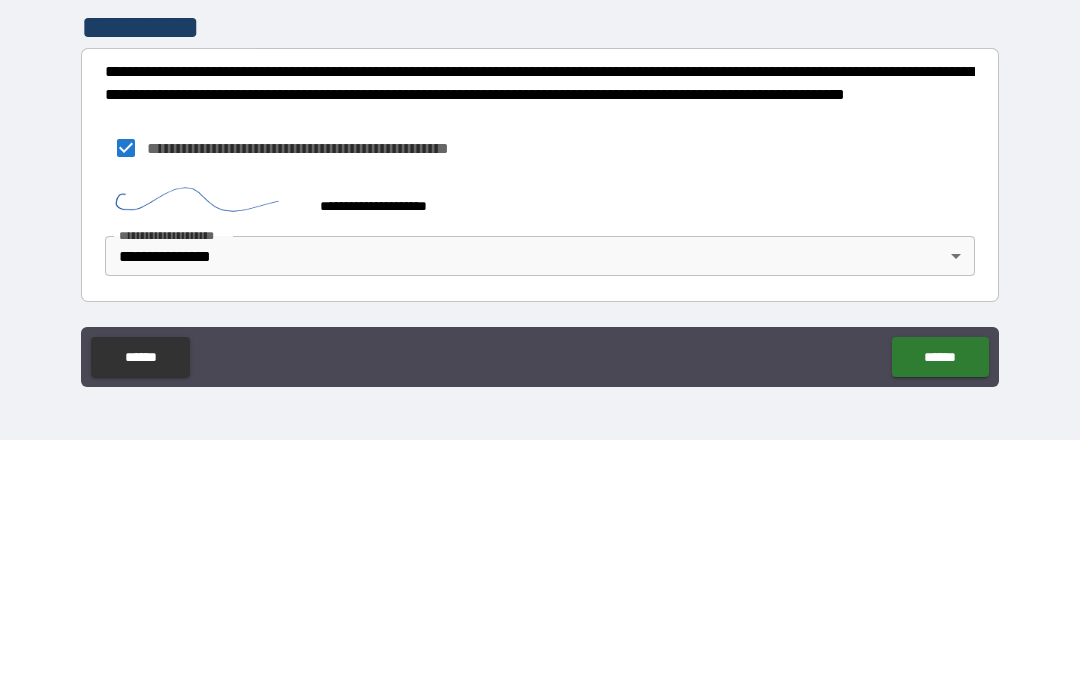 scroll, scrollTop: 1633, scrollLeft: 0, axis: vertical 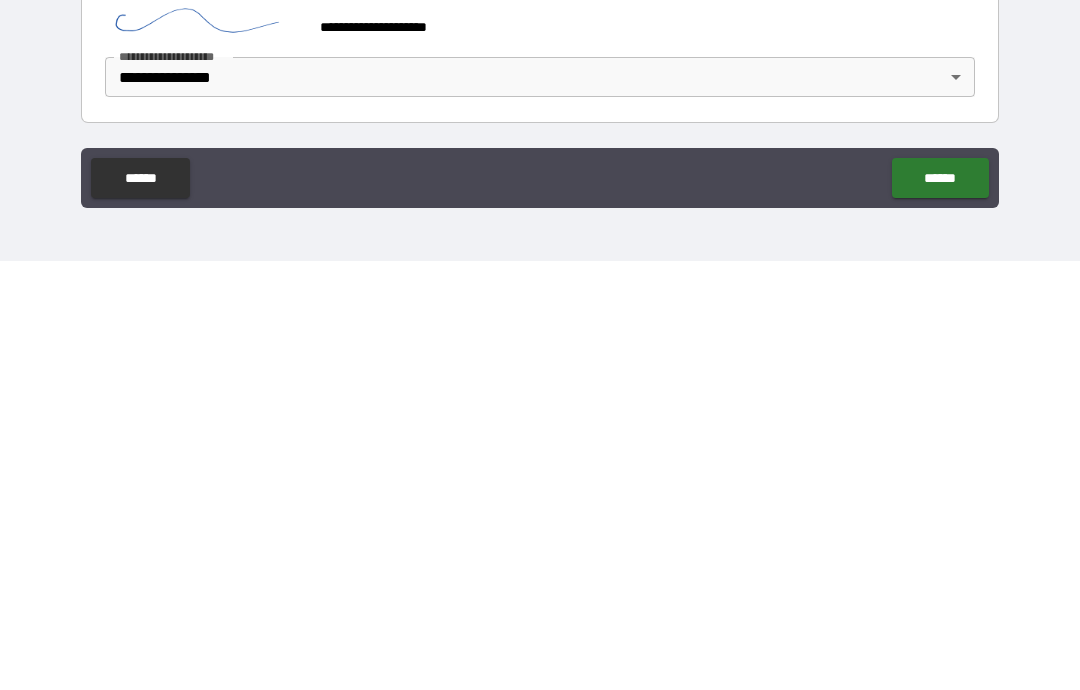 click on "******" at bounding box center [940, 607] 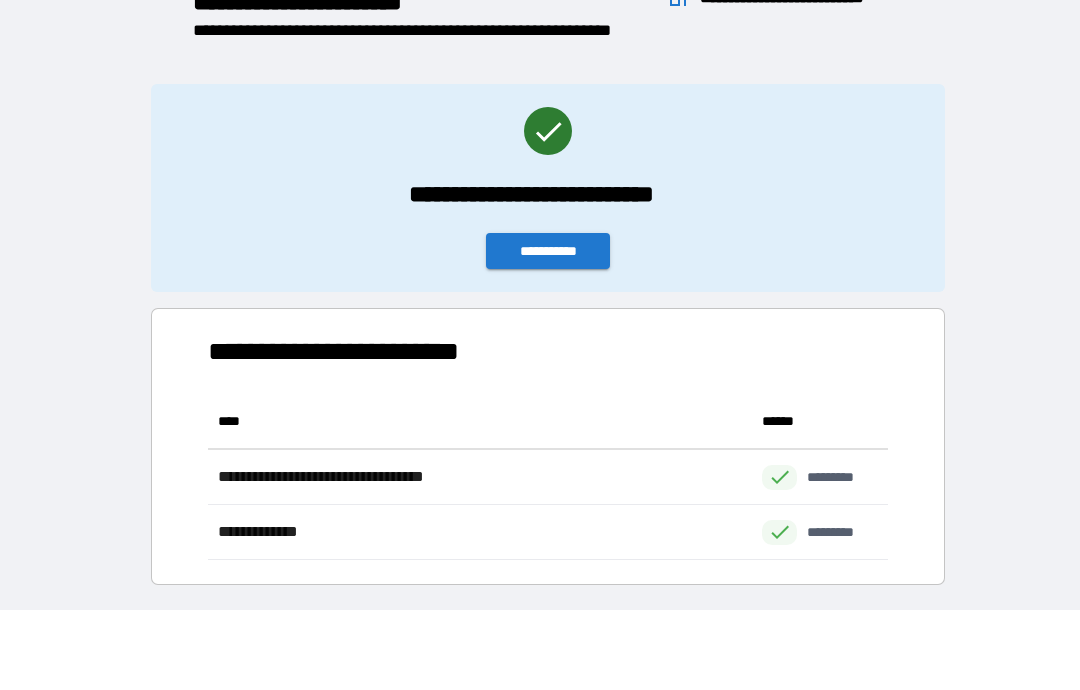 scroll, scrollTop: 166, scrollLeft: 680, axis: both 